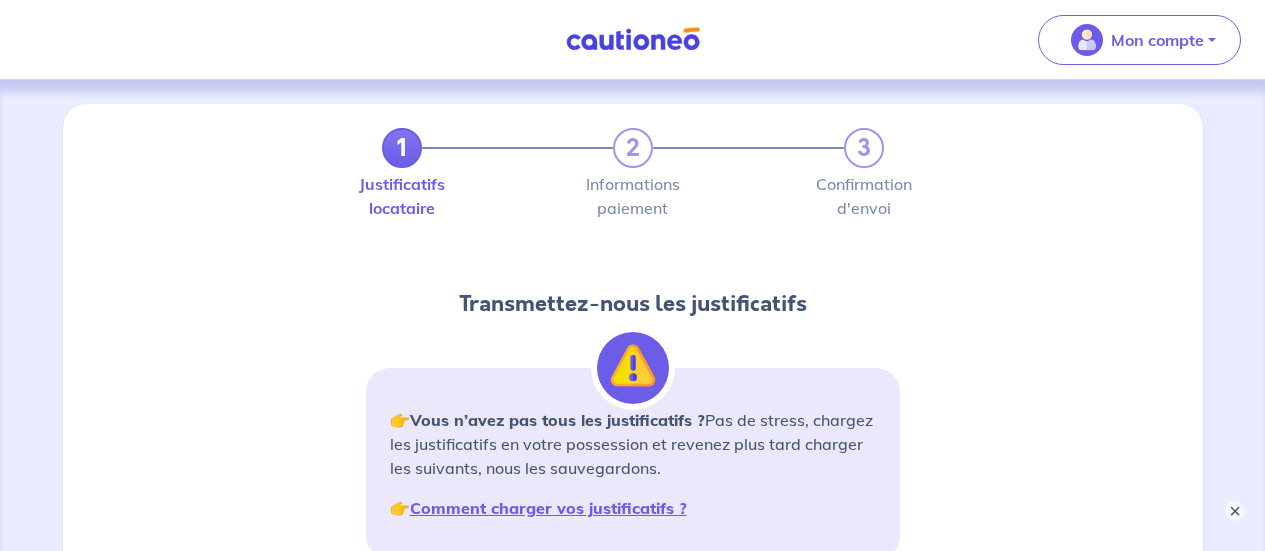 scroll, scrollTop: 2804, scrollLeft: 0, axis: vertical 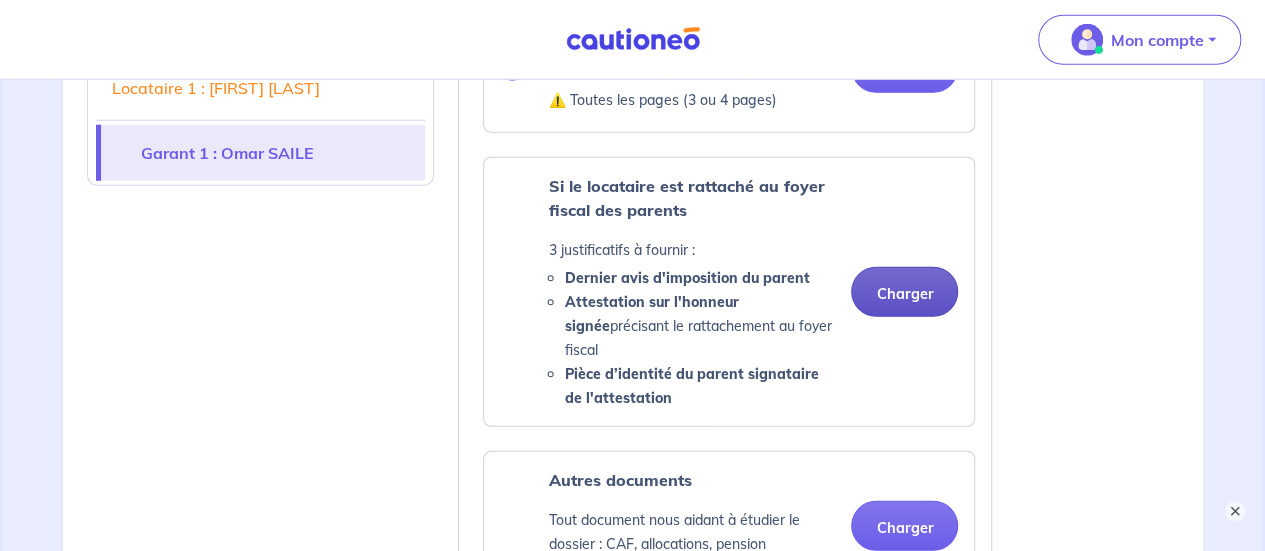 click on "Charger" at bounding box center (904, 292) 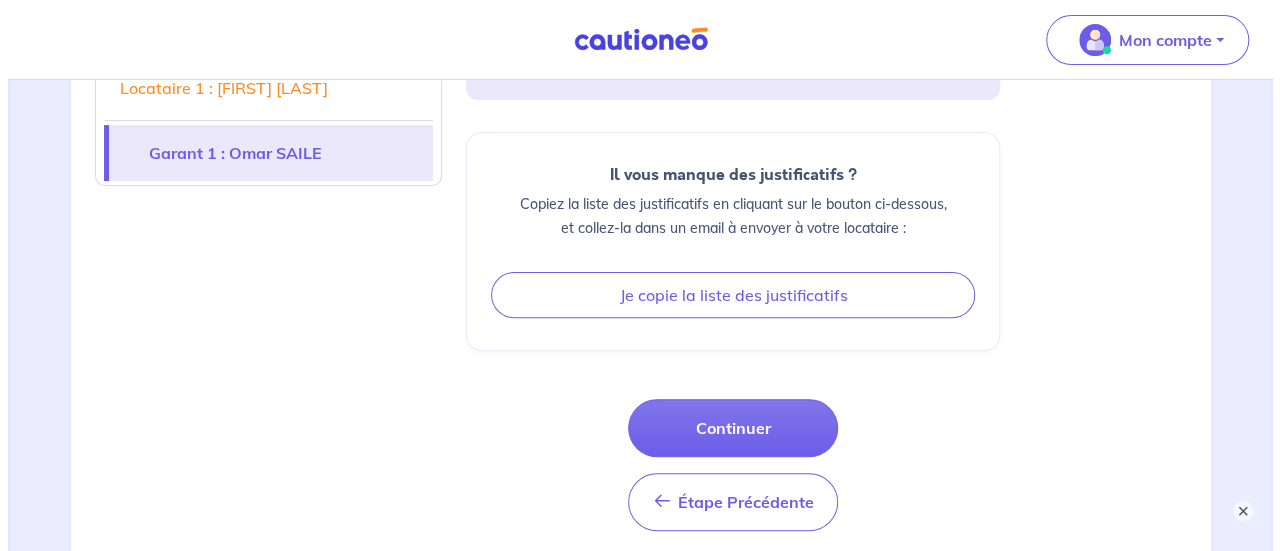 scroll, scrollTop: 4068, scrollLeft: 0, axis: vertical 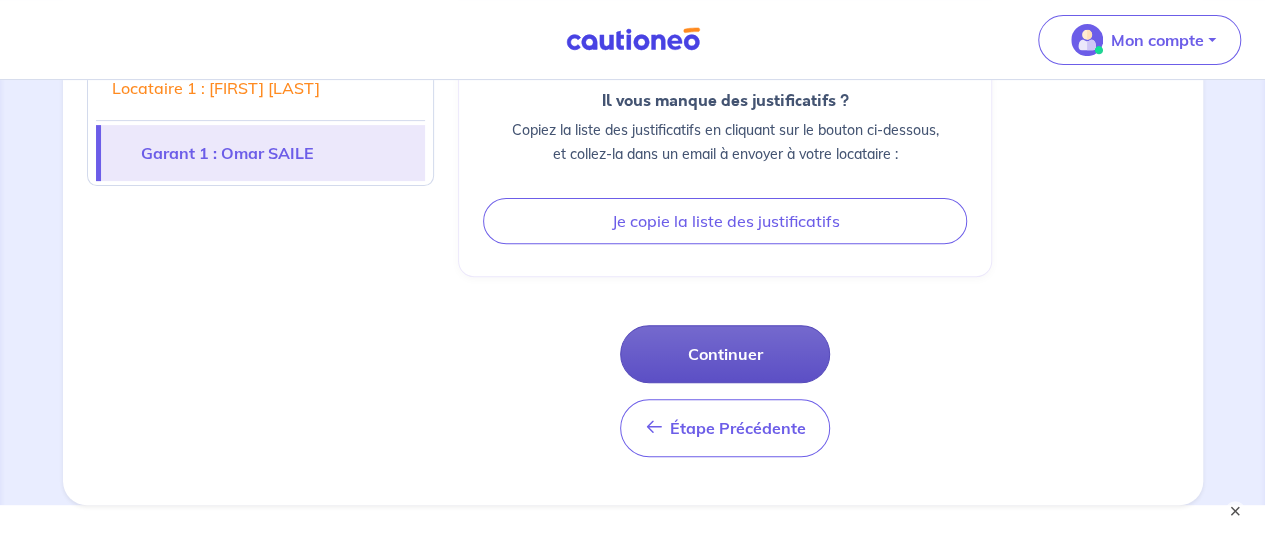 click on "Continuer" at bounding box center [725, 354] 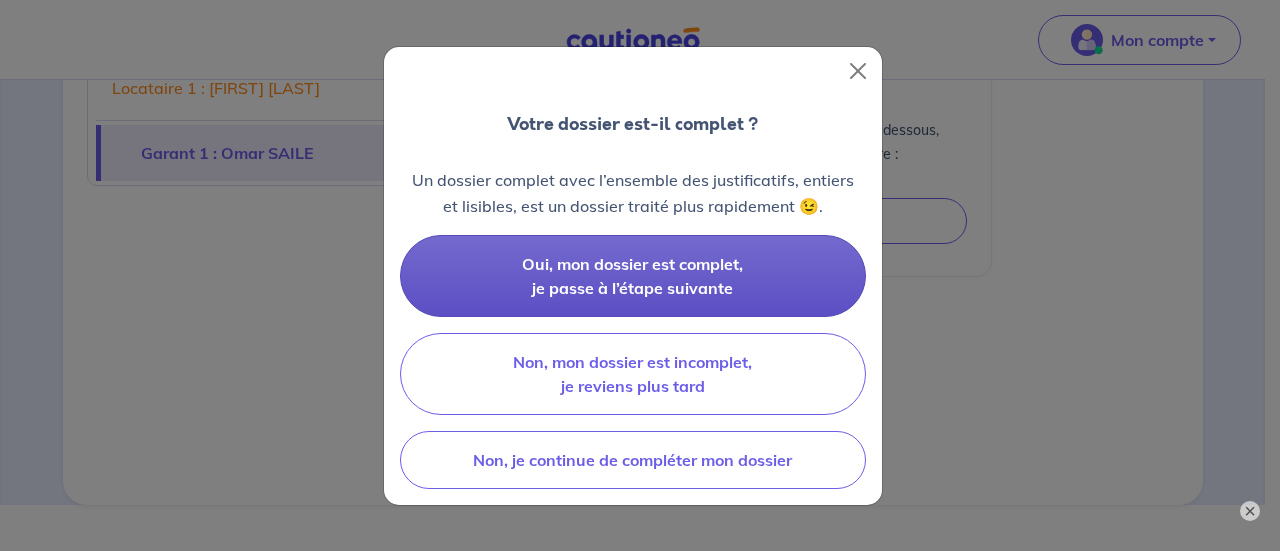 click on "Oui, mon dossier est complet,
je passe à l’étape suivante" at bounding box center [632, 276] 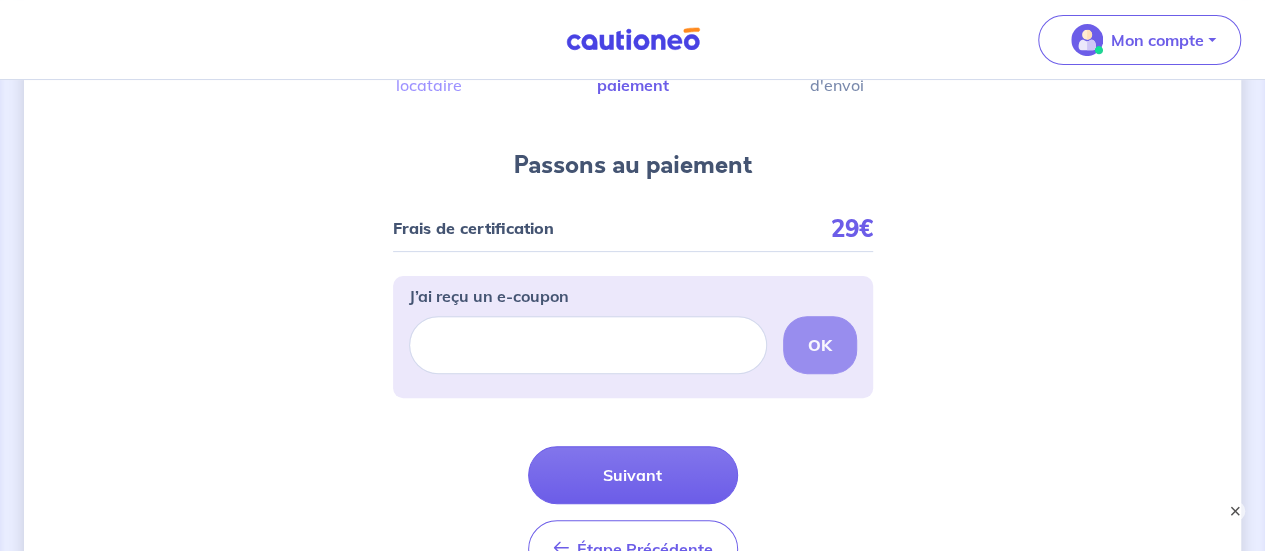scroll, scrollTop: 363, scrollLeft: 0, axis: vertical 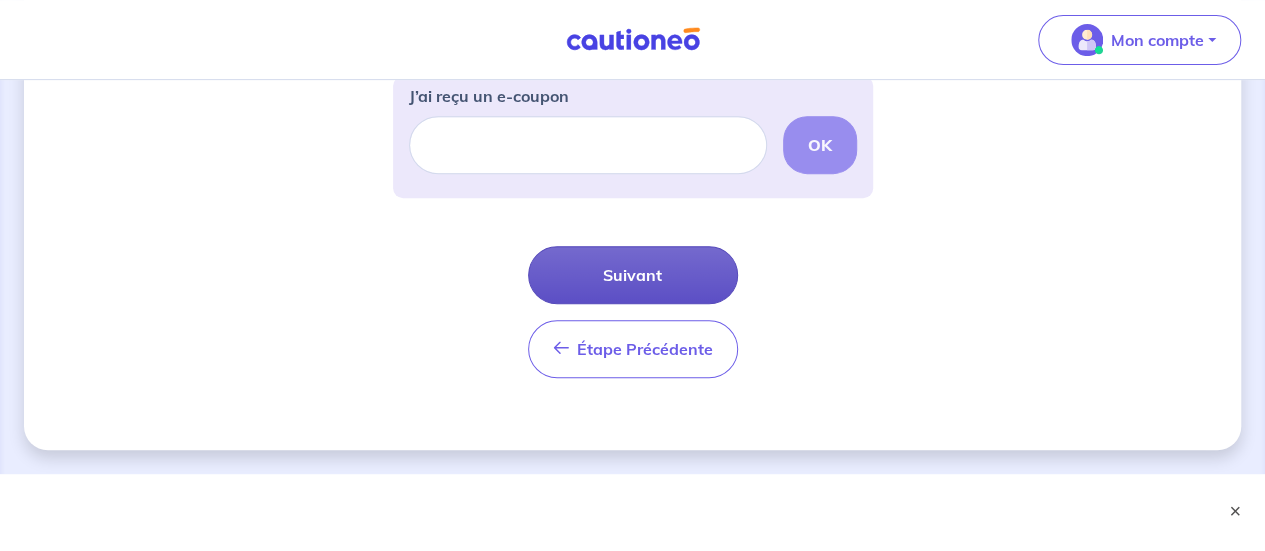 click on "Suivant" at bounding box center (633, 275) 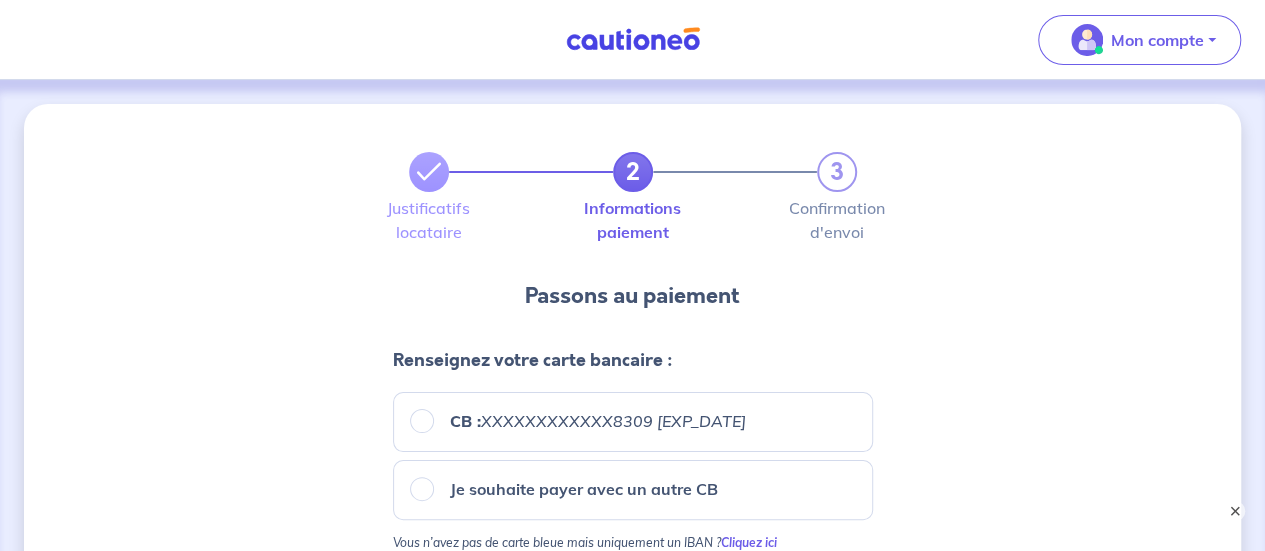 scroll, scrollTop: 300, scrollLeft: 0, axis: vertical 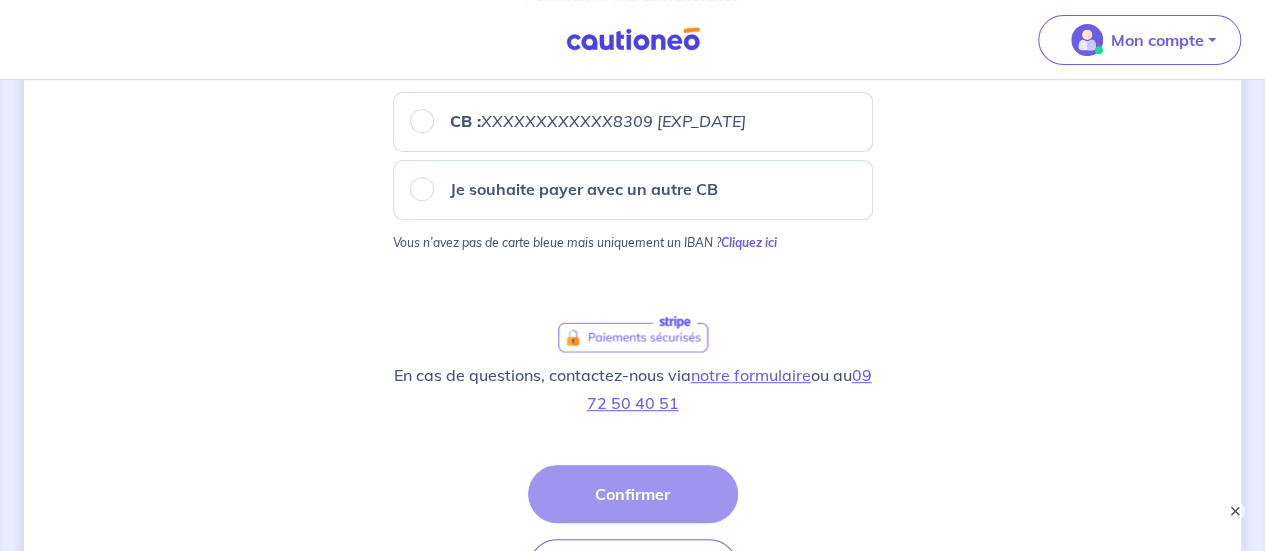 click on "CB : XXXXXXXXXXXX8309 [EXP_DATE]" at bounding box center [633, 121] 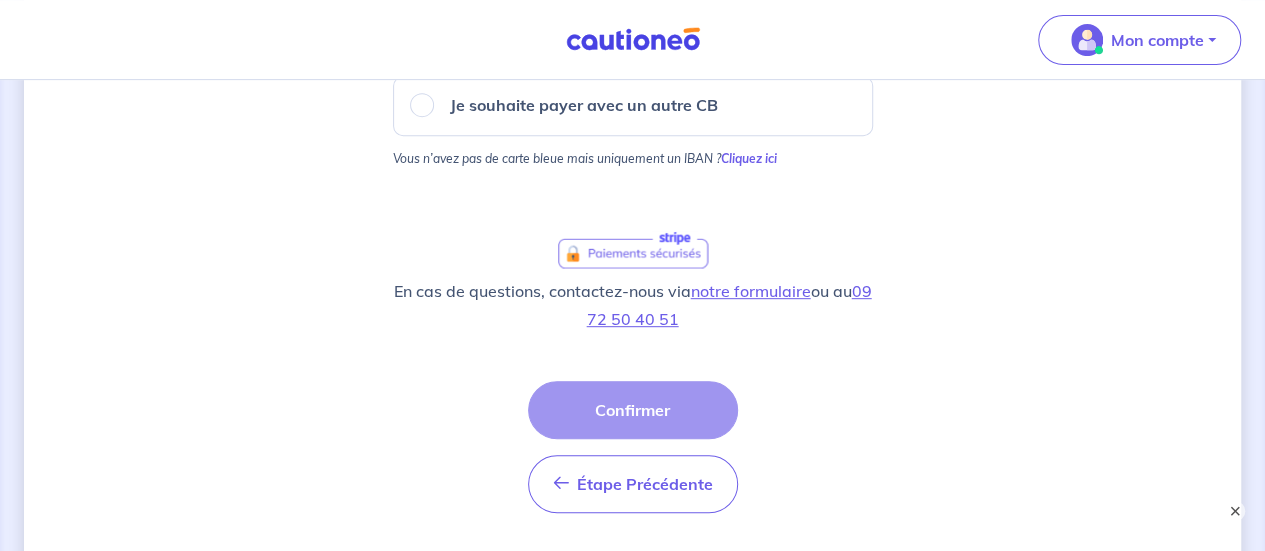 scroll, scrollTop: 500, scrollLeft: 0, axis: vertical 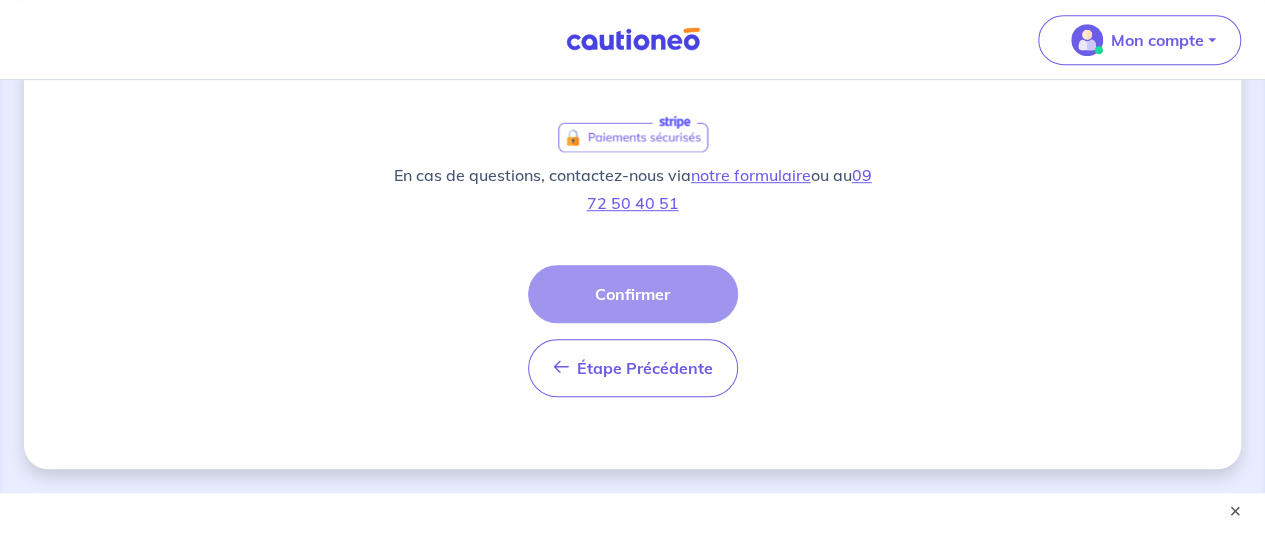 click on "Étape Précédente Précédent Confirmer Confirmer" at bounding box center (633, 331) 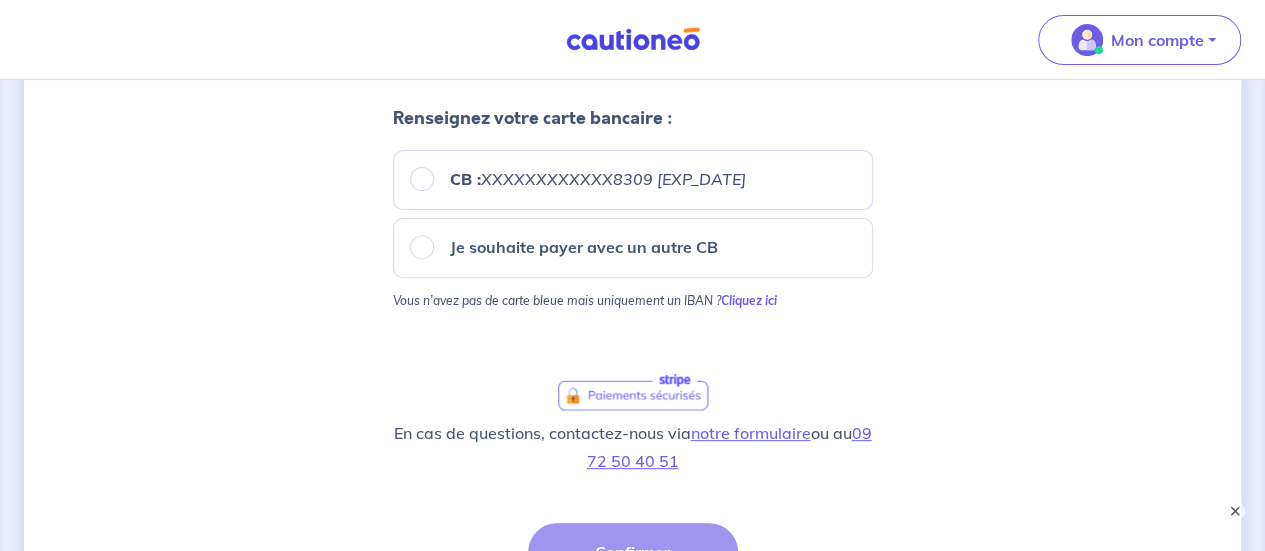 scroll, scrollTop: 200, scrollLeft: 0, axis: vertical 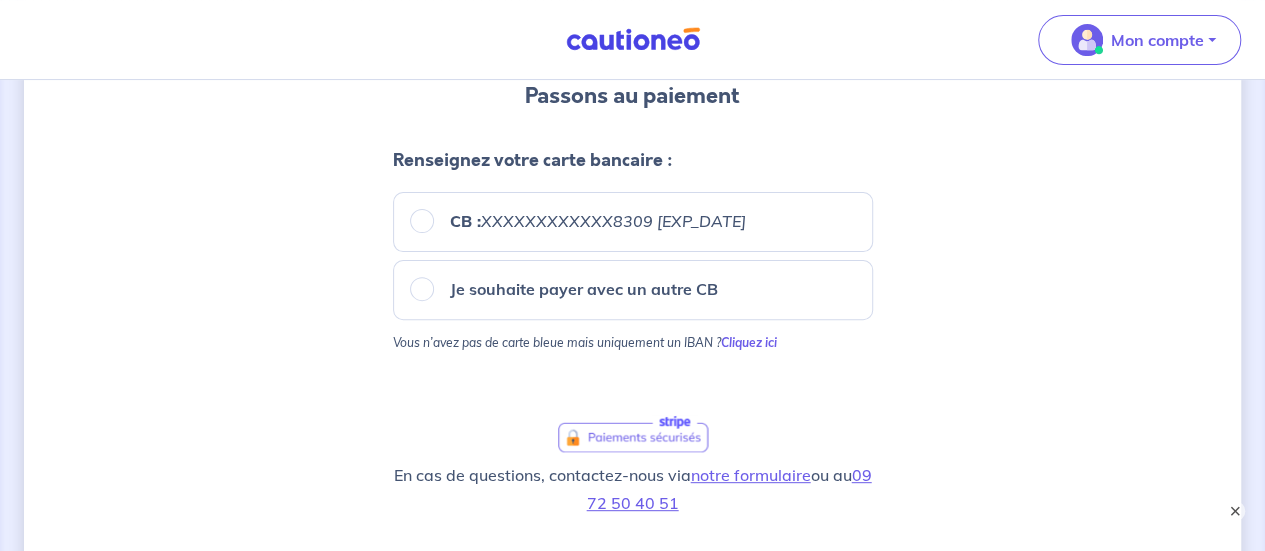 click on "CB : XXXXXXXXXXXX8309 [EXP_DATE]" at bounding box center (633, 221) 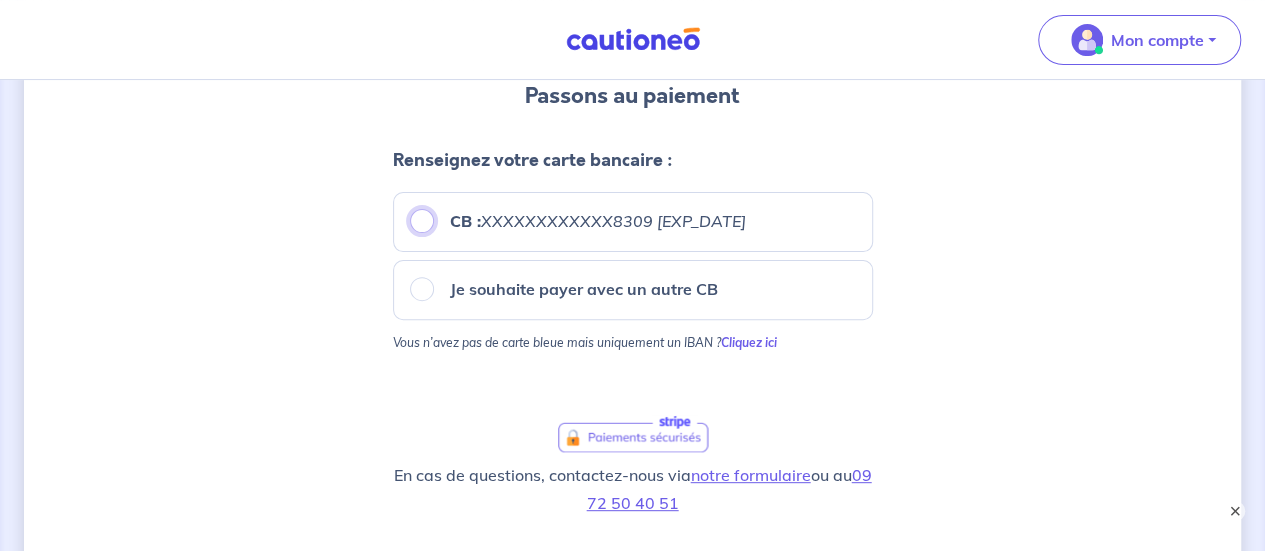 click on "CB : XXXXXXXXXXXX8309 [EXP_DATE]" at bounding box center (422, 221) 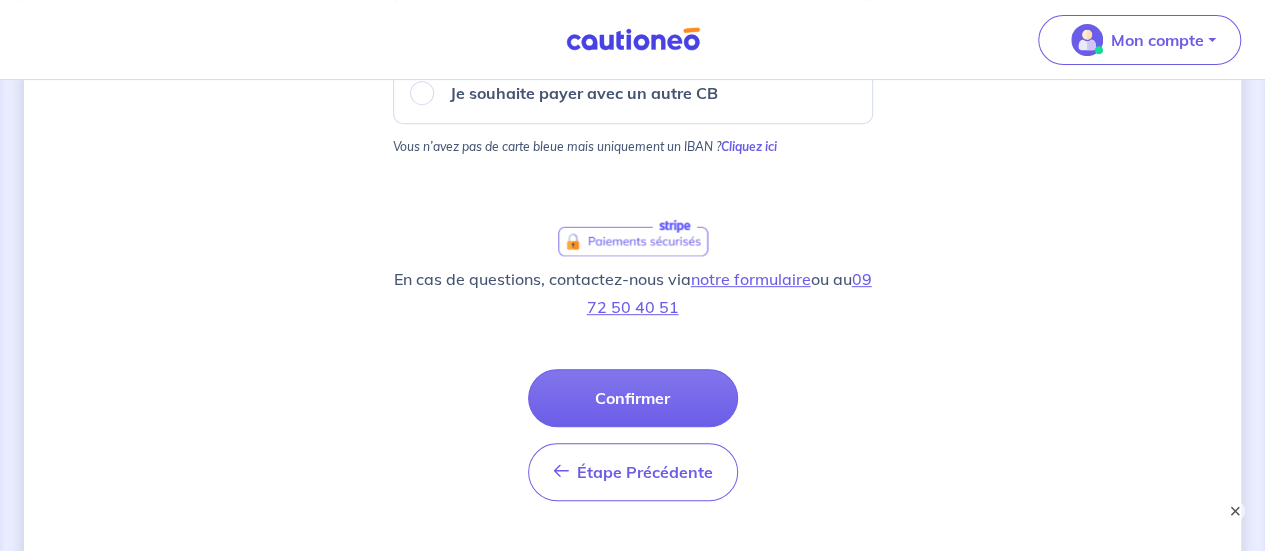 scroll, scrollTop: 400, scrollLeft: 0, axis: vertical 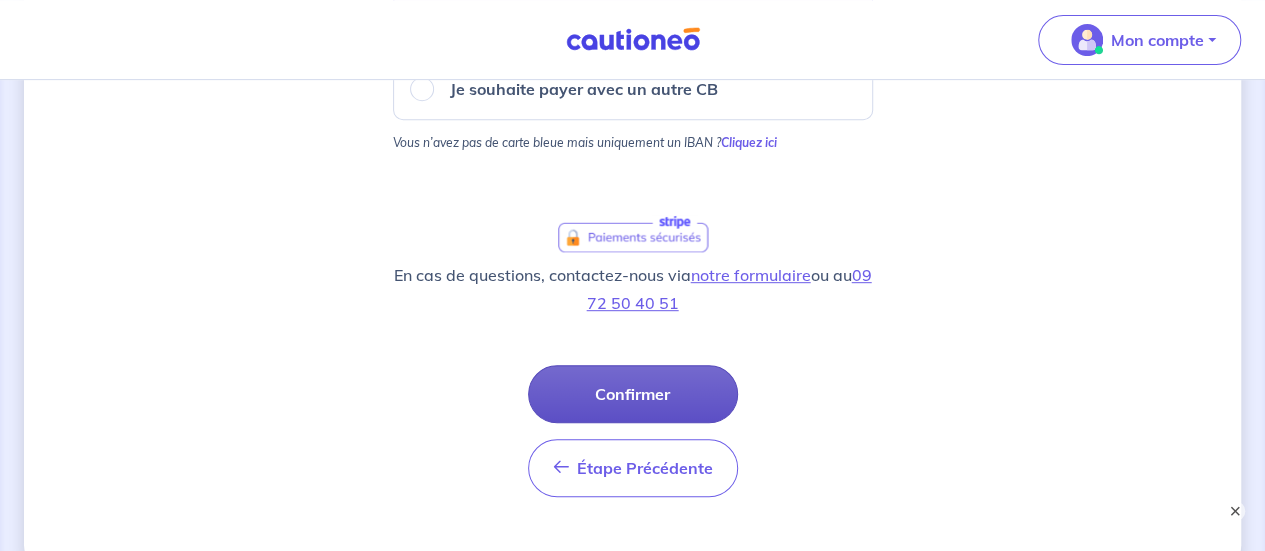 click on "Confirmer" at bounding box center (633, 394) 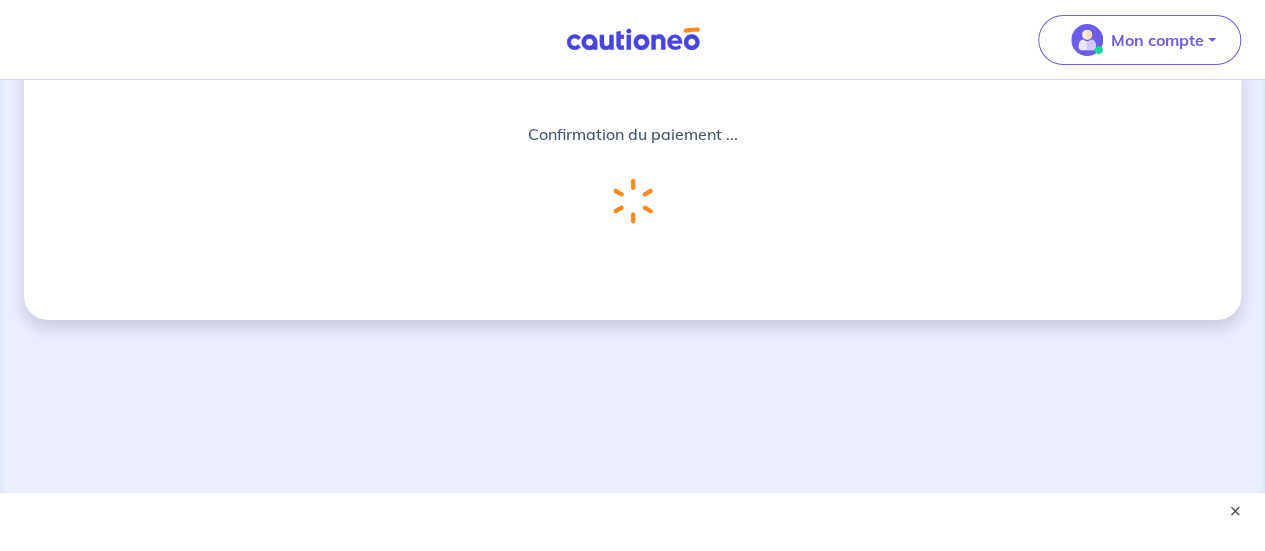 scroll, scrollTop: 0, scrollLeft: 0, axis: both 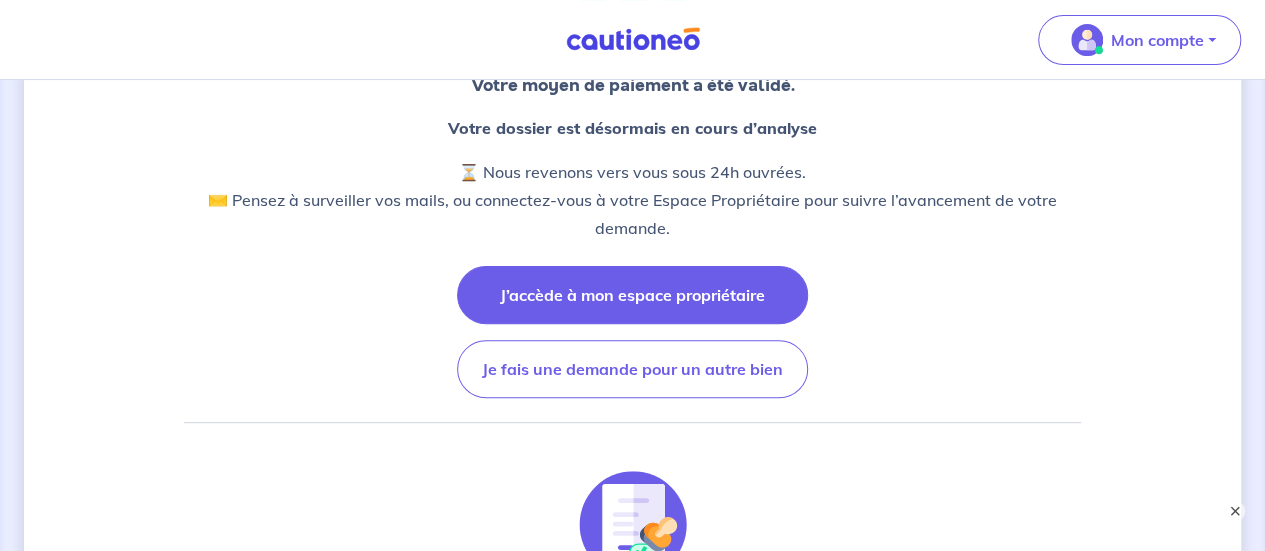 click on "J’accède à mon espace propriétaire" at bounding box center (632, 295) 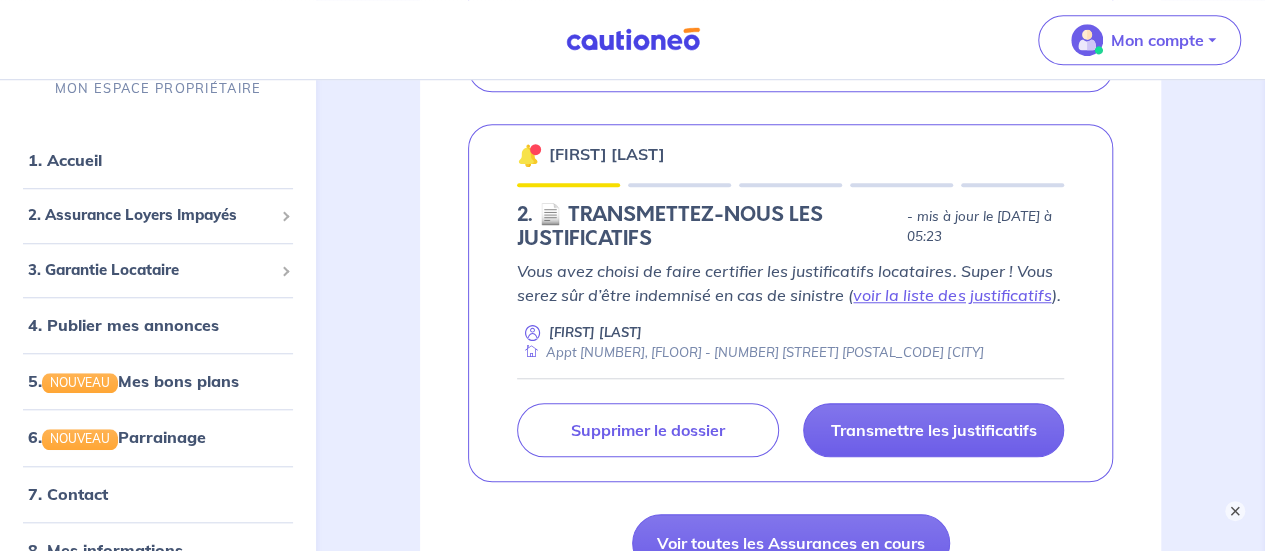 scroll, scrollTop: 700, scrollLeft: 0, axis: vertical 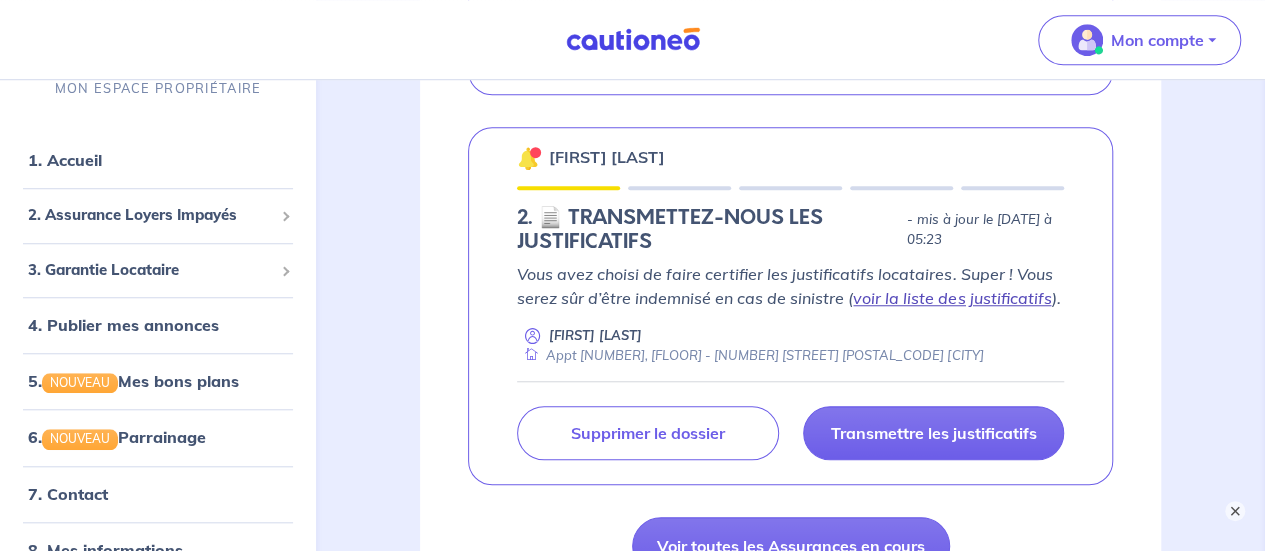 click on "voir la liste des justificatifs" at bounding box center [952, 298] 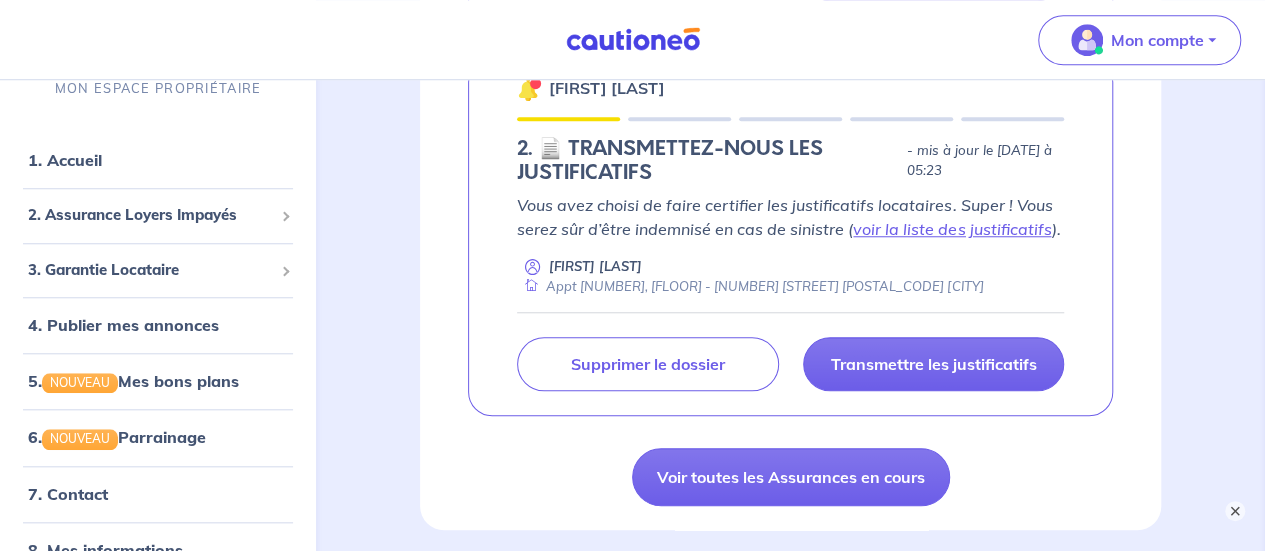 scroll, scrollTop: 800, scrollLeft: 0, axis: vertical 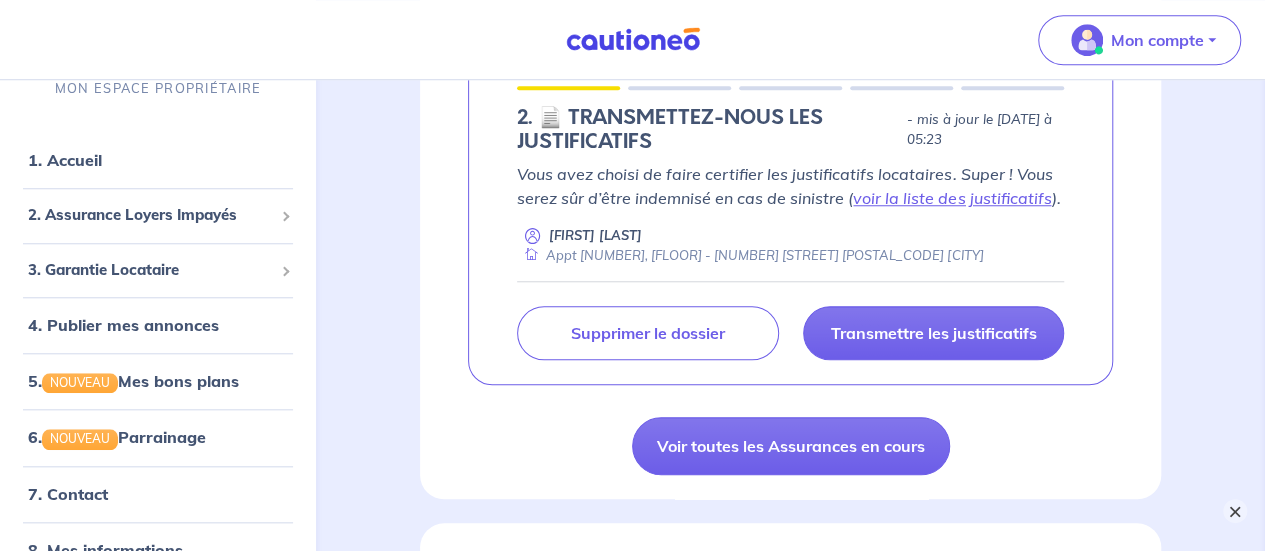 click on "×" at bounding box center [1235, 511] 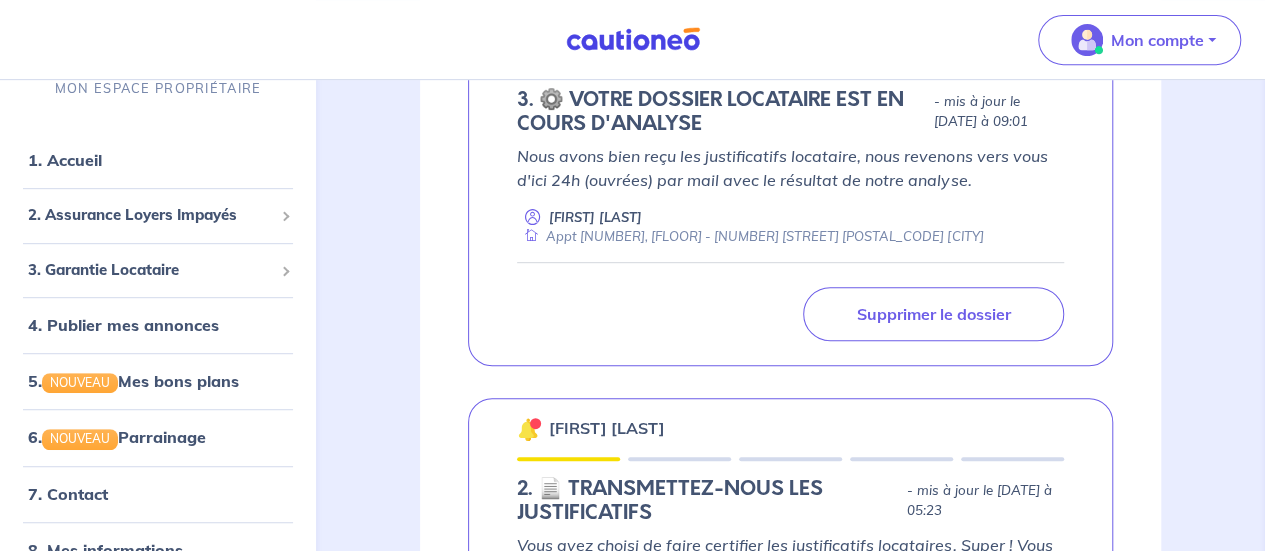 scroll, scrollTop: 400, scrollLeft: 0, axis: vertical 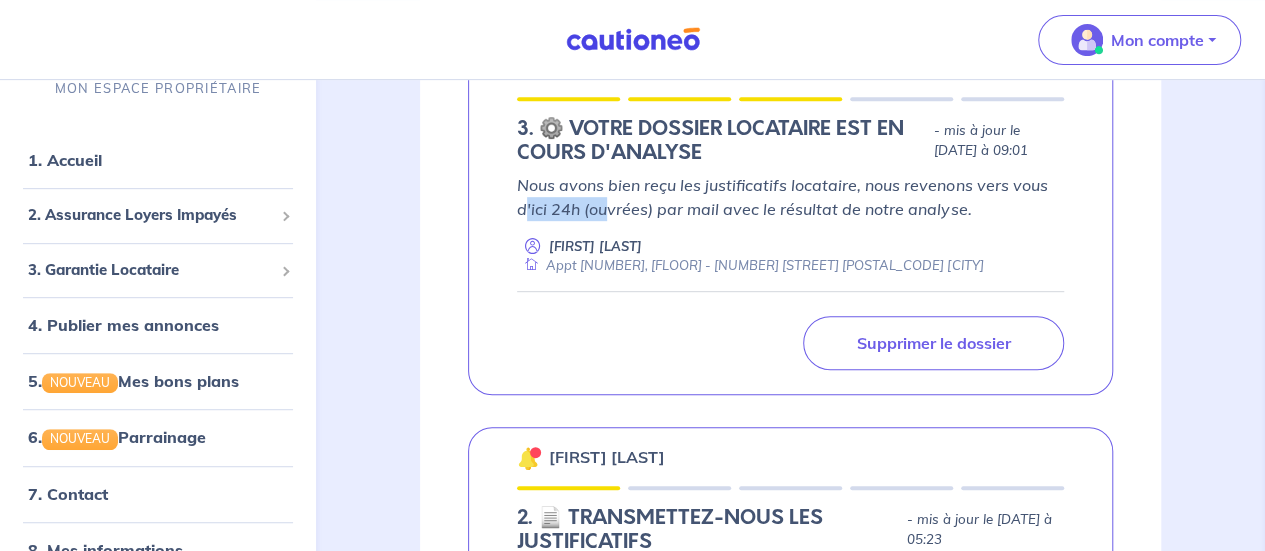 drag, startPoint x: 523, startPoint y: 205, endPoint x: 608, endPoint y: 216, distance: 85.70881 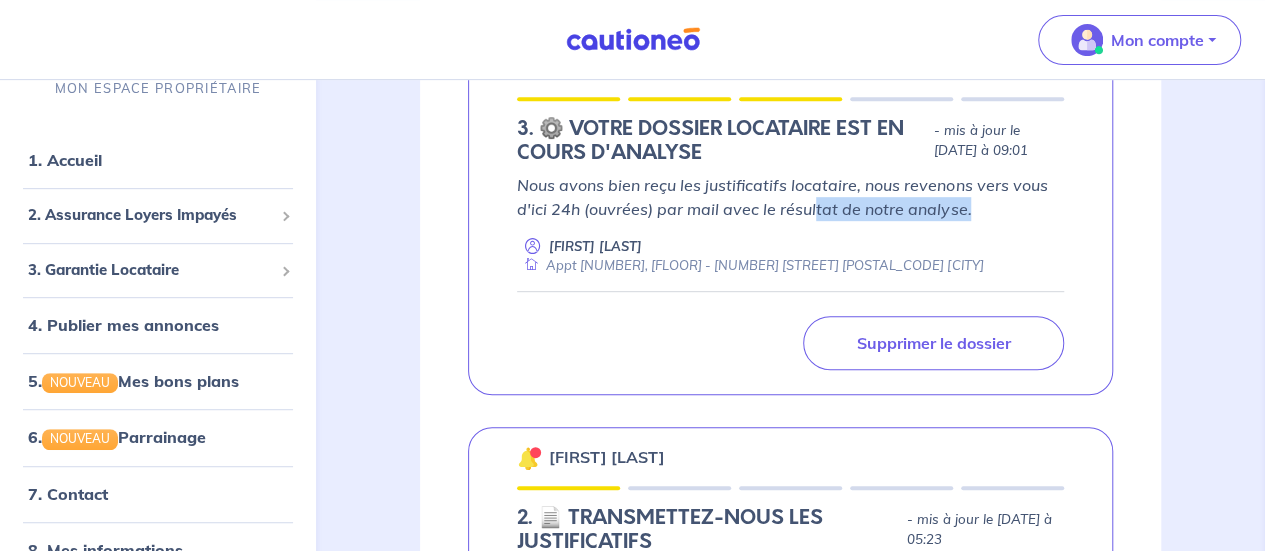 drag, startPoint x: 972, startPoint y: 211, endPoint x: 814, endPoint y: 201, distance: 158.31615 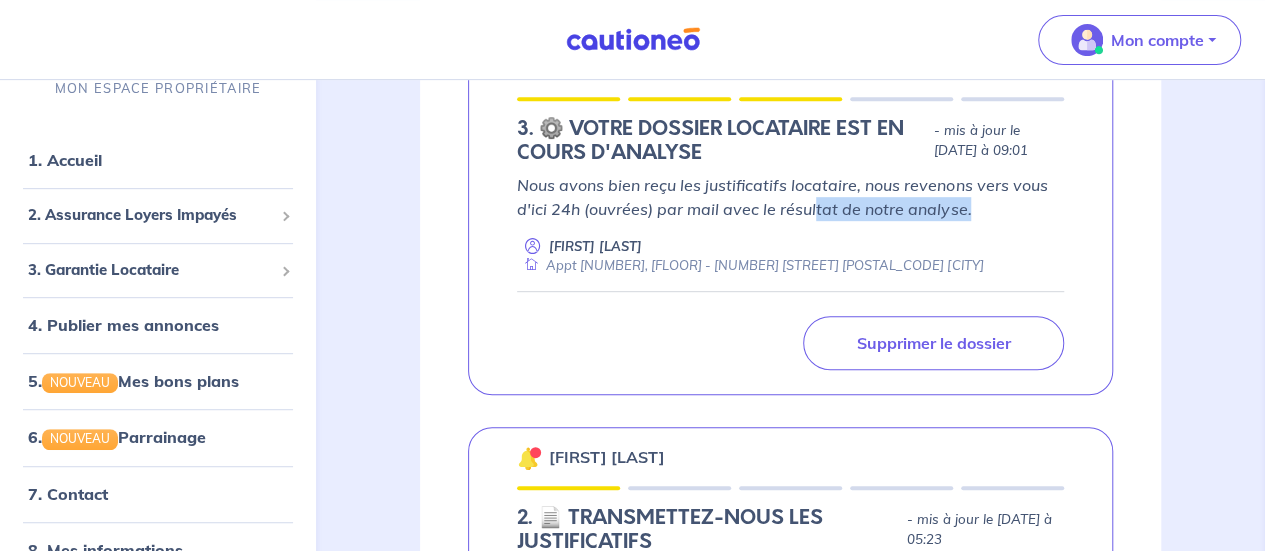 click on "Nous avons bien reçu les justificatifs locataire, nous revenons vers vous d'ici 24h (ouvrées) par mail avec le résultat de notre analyse." at bounding box center [790, 197] 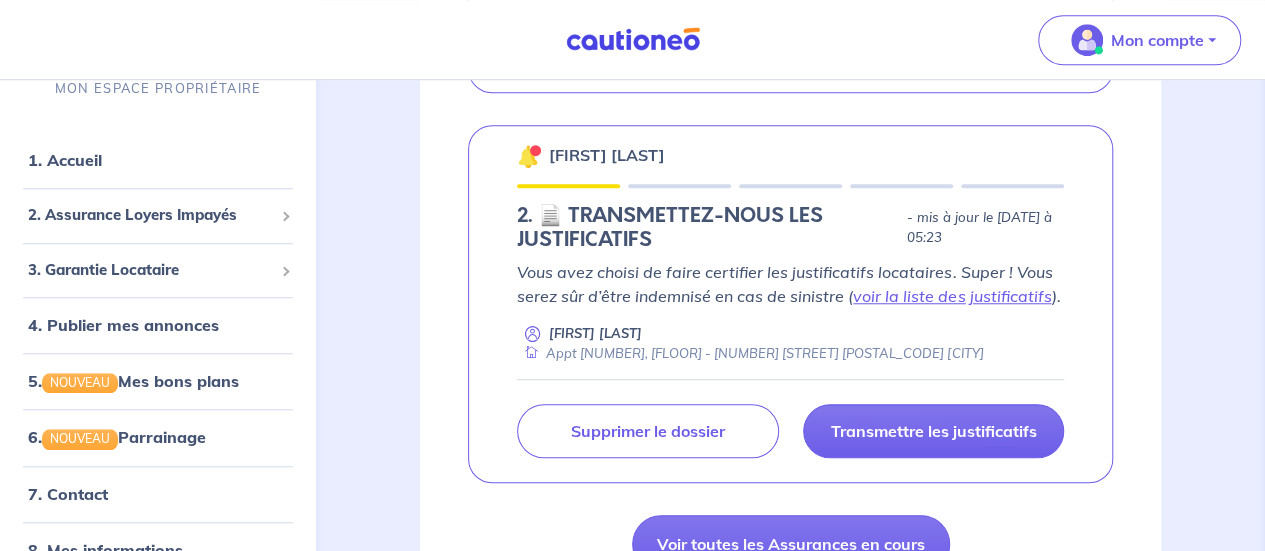 scroll, scrollTop: 800, scrollLeft: 0, axis: vertical 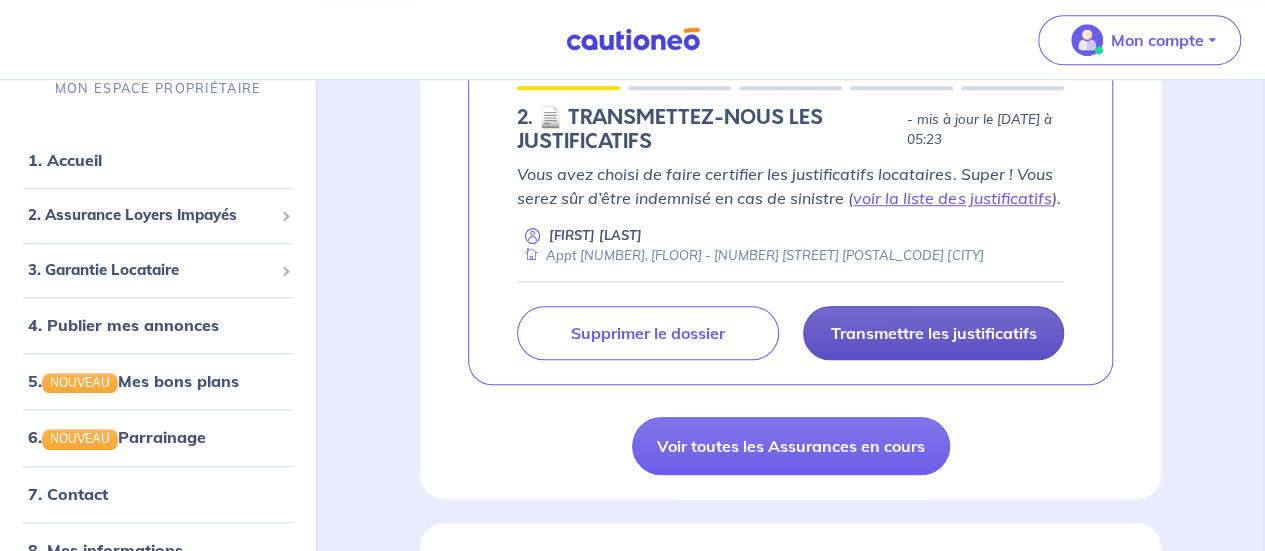 click on "Transmettre les justificatifs" at bounding box center [933, 333] 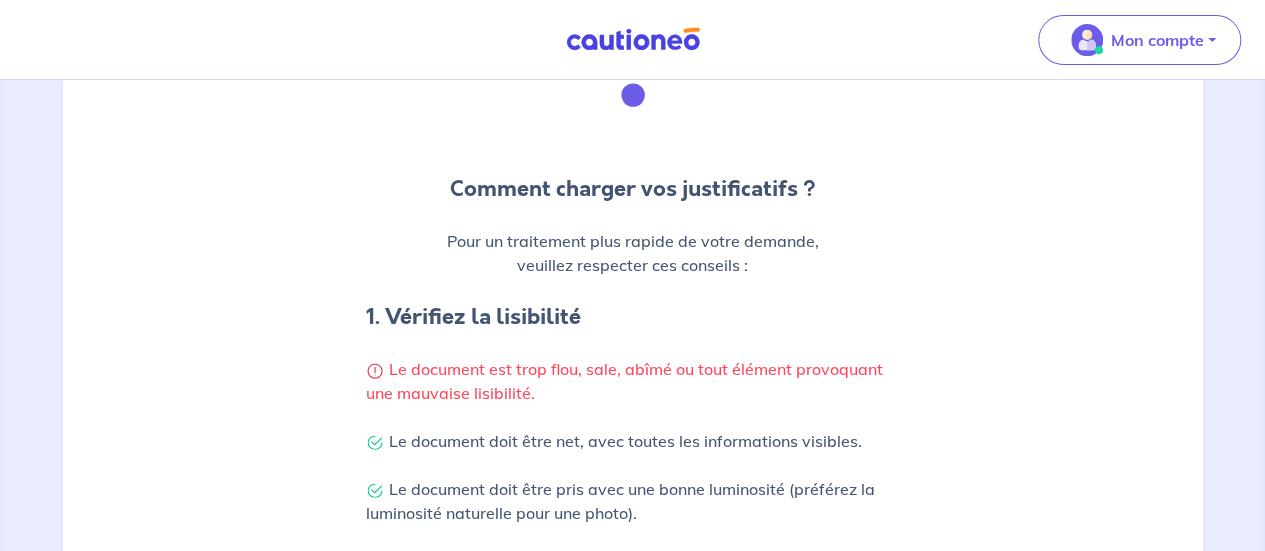 scroll, scrollTop: 200, scrollLeft: 0, axis: vertical 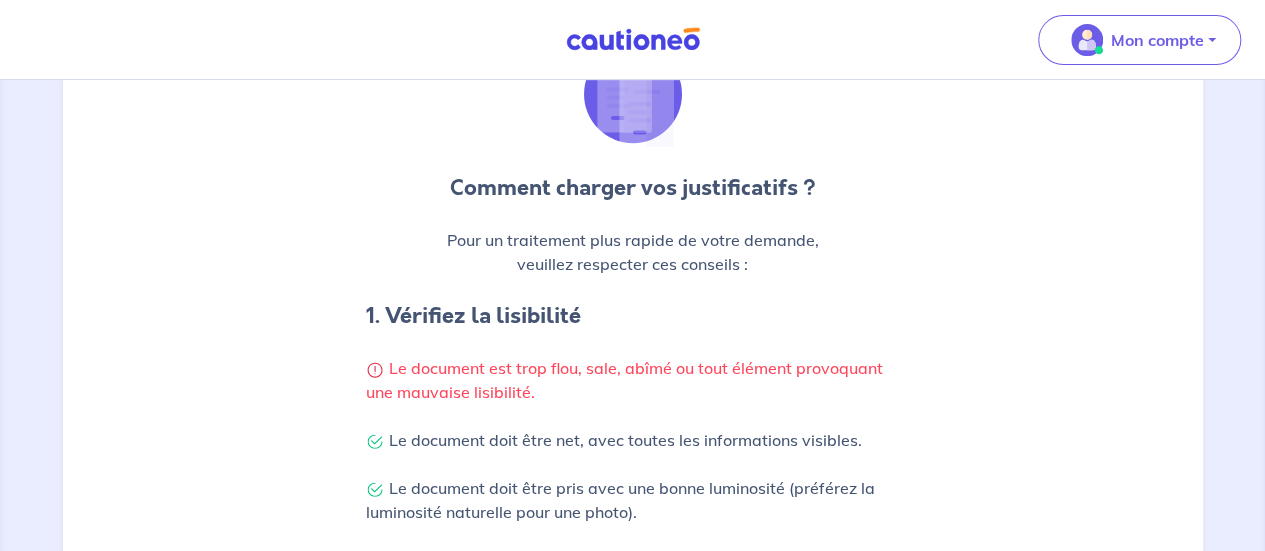 drag, startPoint x: 398, startPoint y: 359, endPoint x: 783, endPoint y: 387, distance: 386.01685 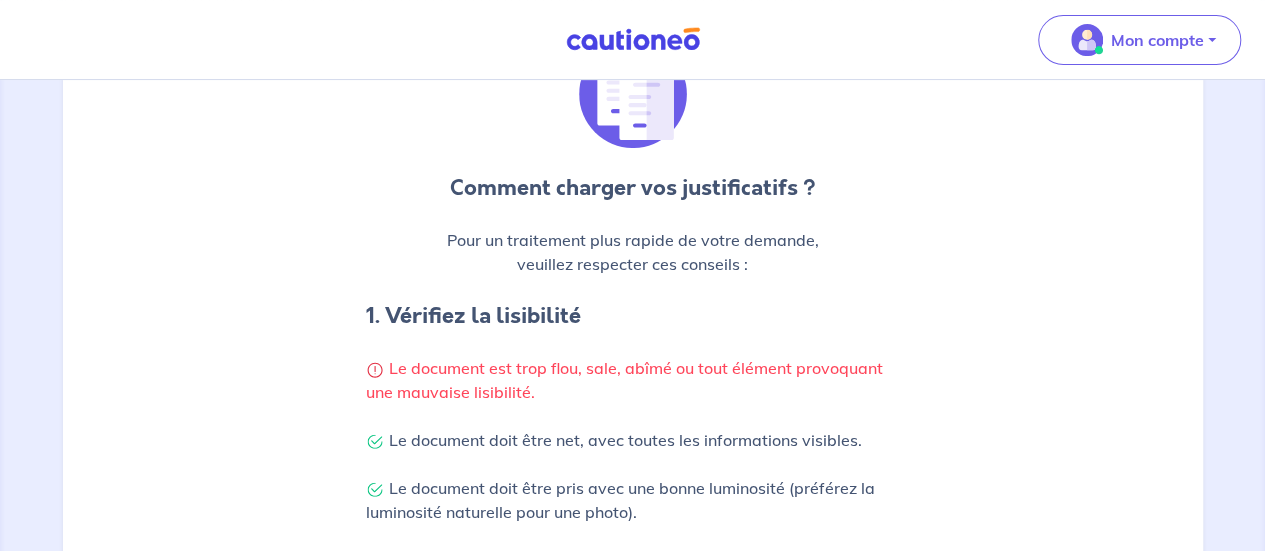 click on "Le document est trop flou, sale, abîmé ou tout élément provoquant une mauvaise lisibilité." at bounding box center [633, 380] 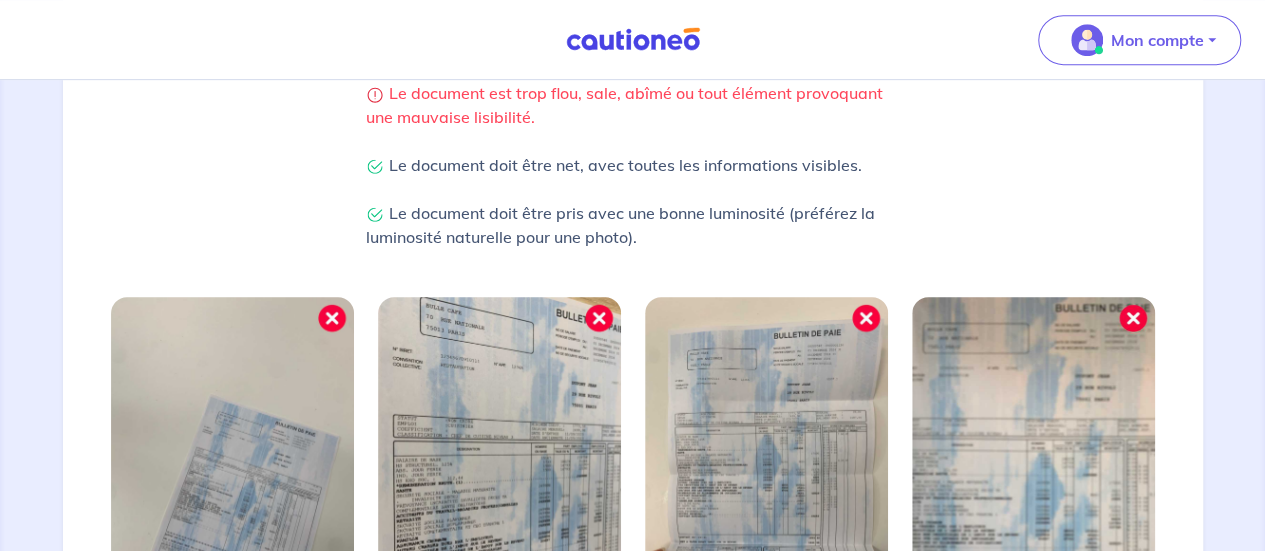 scroll, scrollTop: 600, scrollLeft: 0, axis: vertical 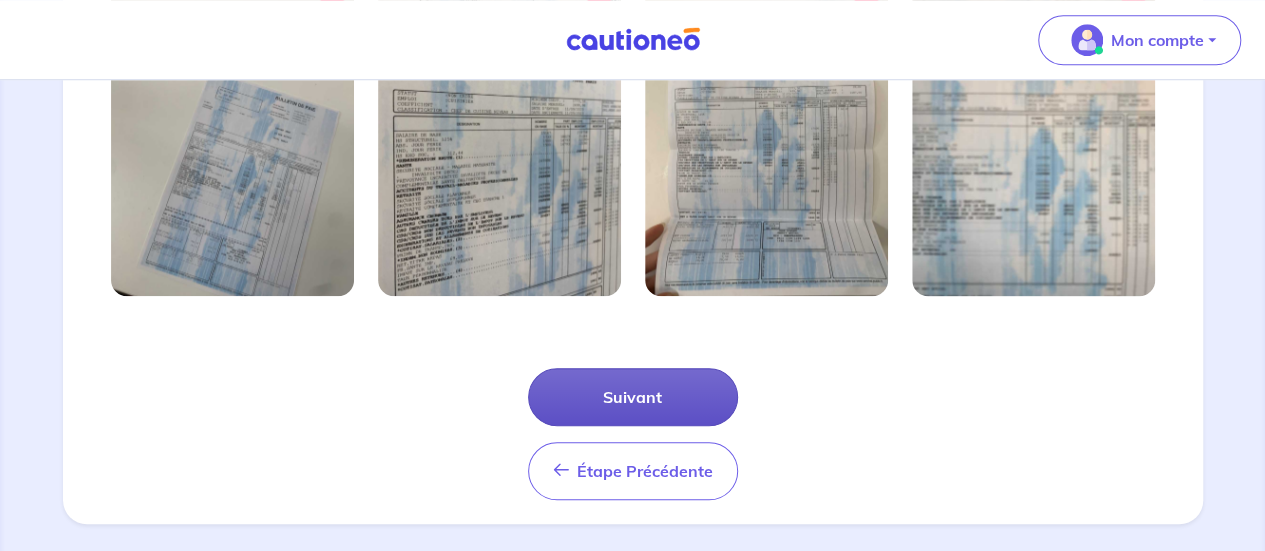 click on "Suivant" at bounding box center (633, 397) 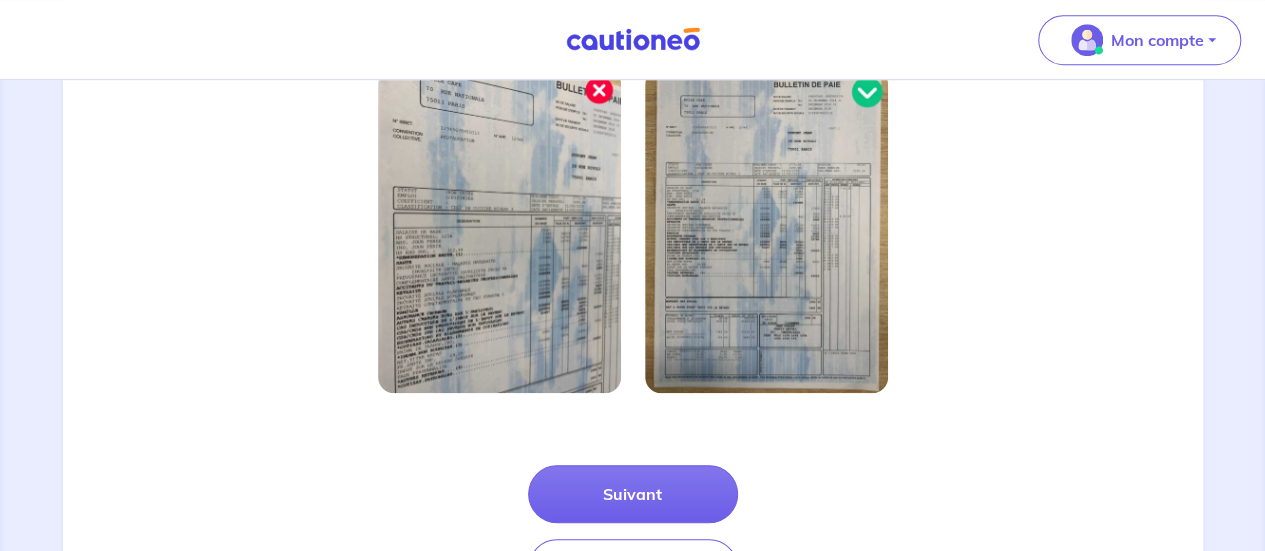 scroll, scrollTop: 723, scrollLeft: 0, axis: vertical 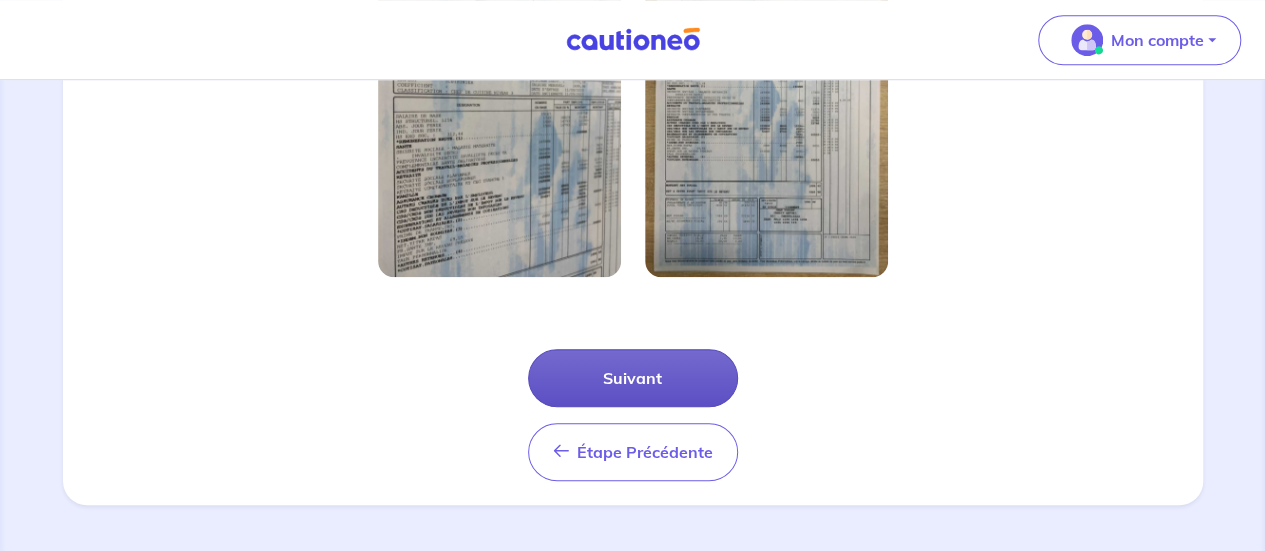 click on "Suivant" at bounding box center (633, 378) 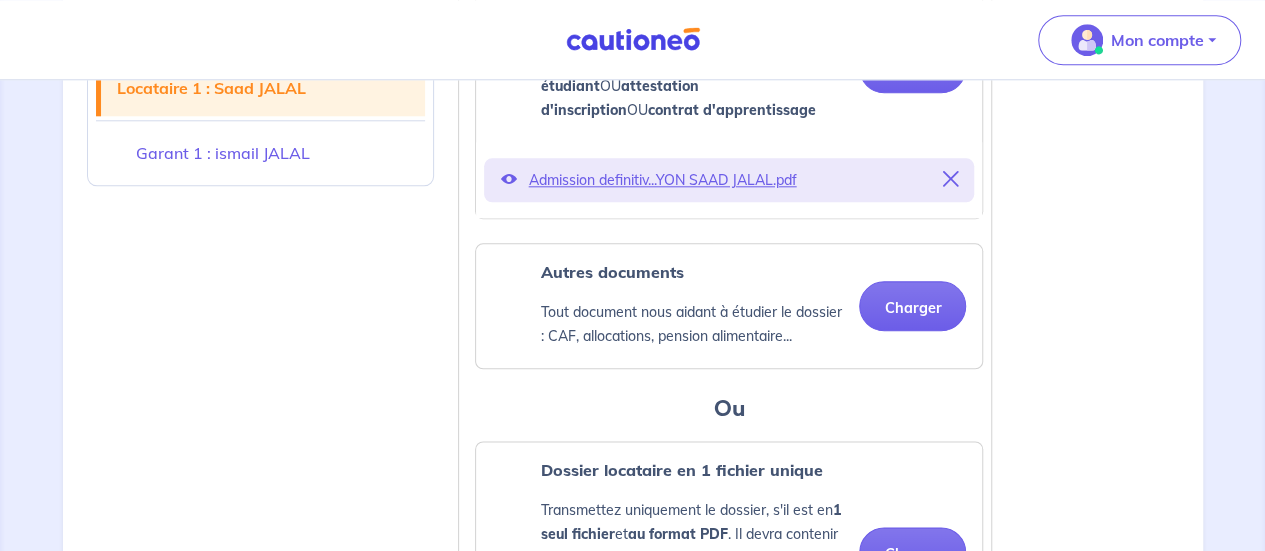 scroll, scrollTop: 1100, scrollLeft: 0, axis: vertical 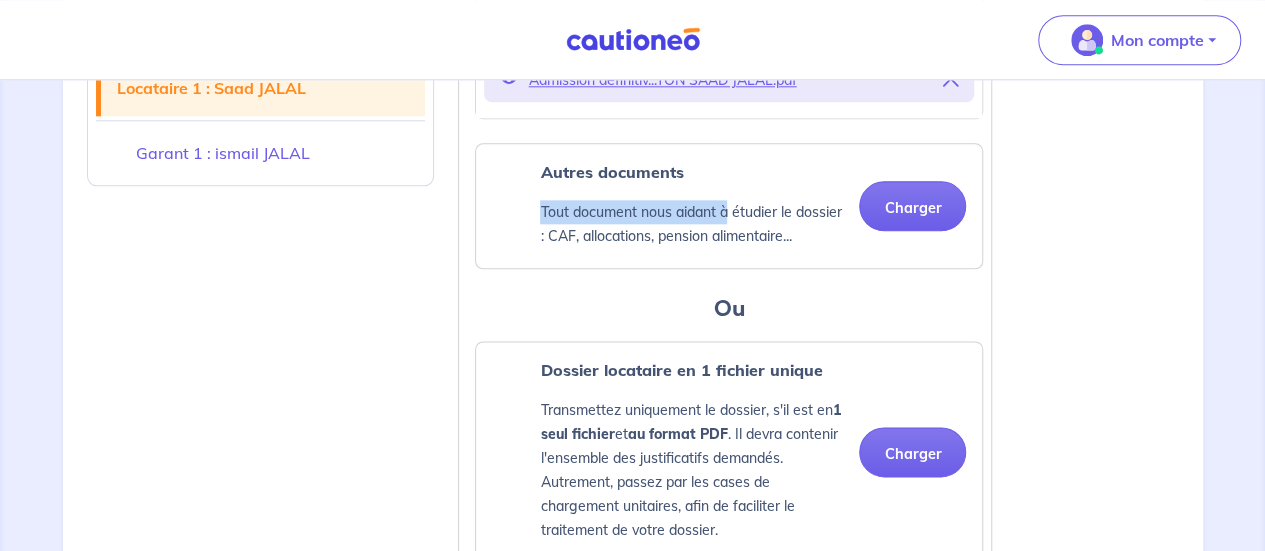 drag, startPoint x: 542, startPoint y: 207, endPoint x: 726, endPoint y: 217, distance: 184.27155 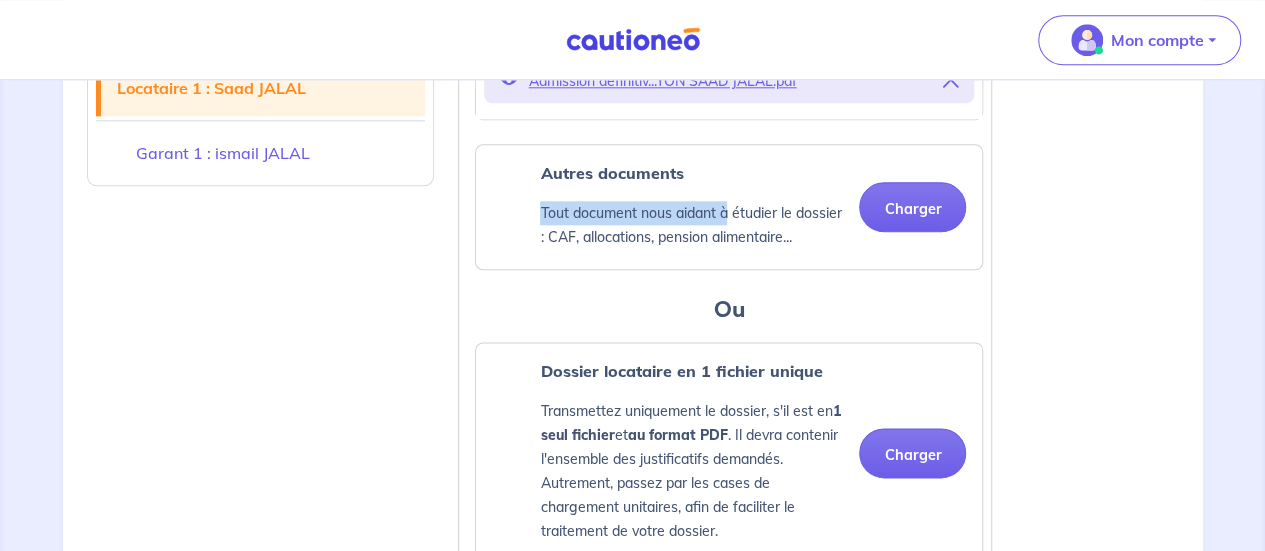 scroll, scrollTop: 1100, scrollLeft: 0, axis: vertical 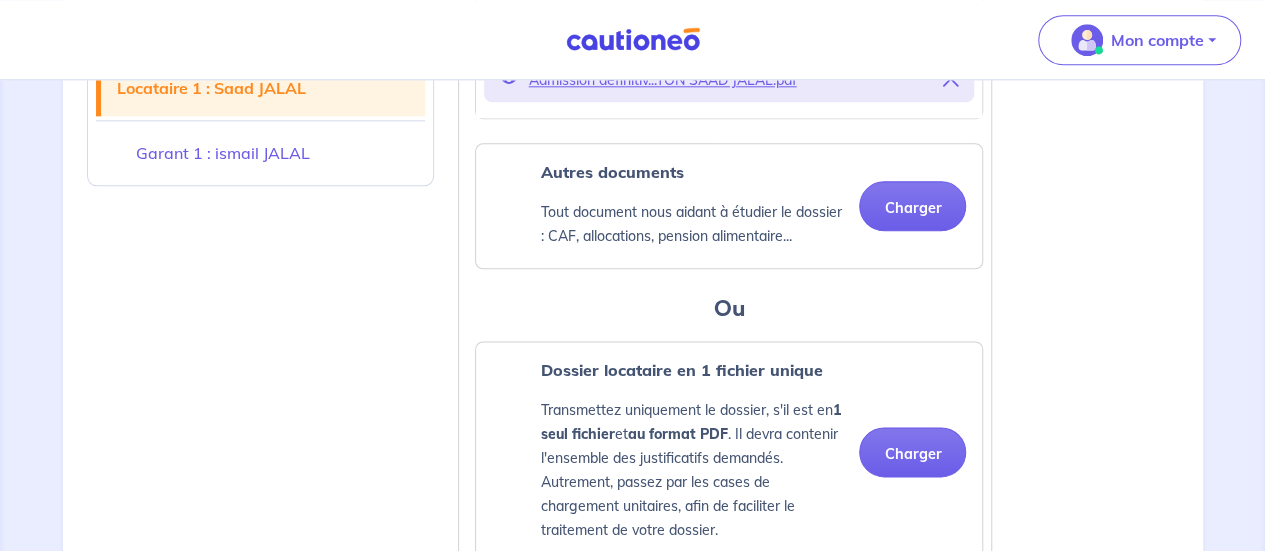 click on "Tout document nous aidant à étudier le dossier : CAF, allocations, pension alimentaire..." at bounding box center [691, 224] 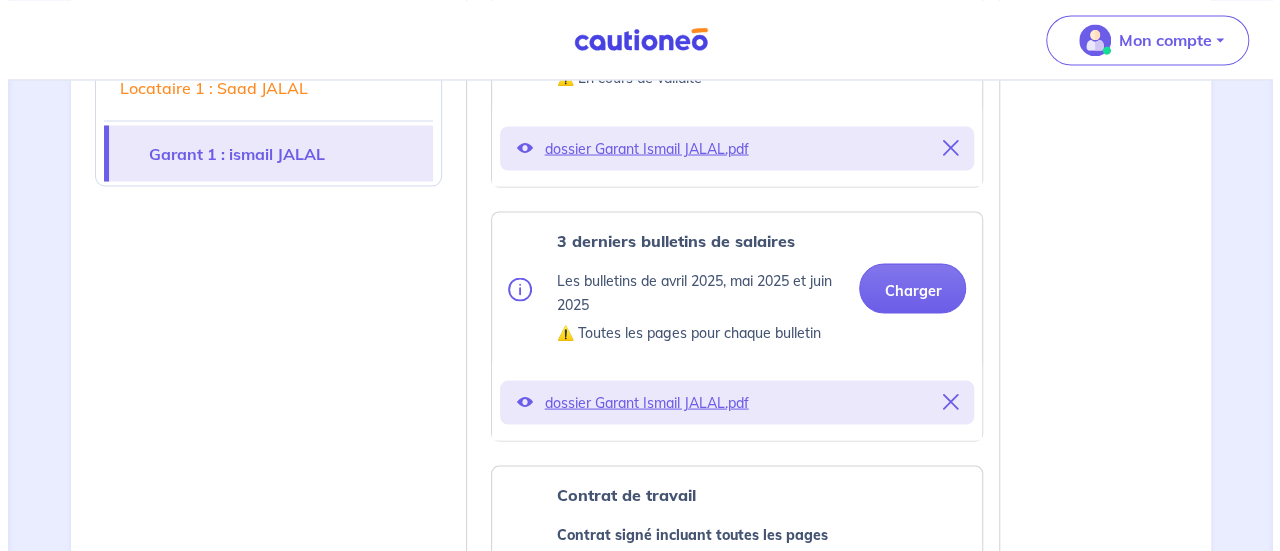scroll, scrollTop: 1700, scrollLeft: 0, axis: vertical 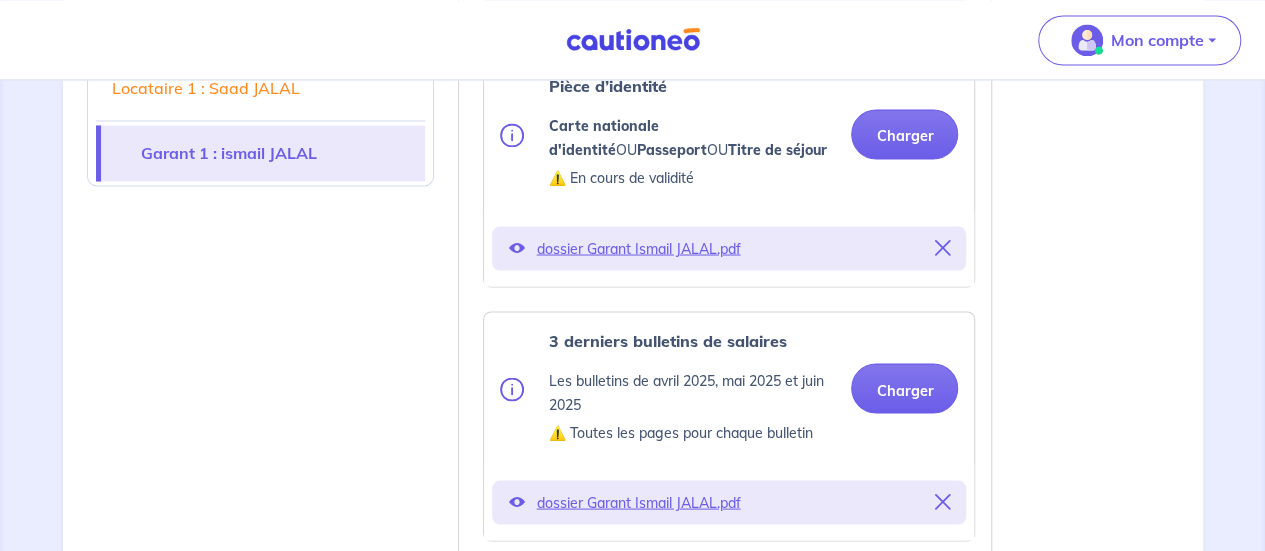 click at bounding box center (516, 247) 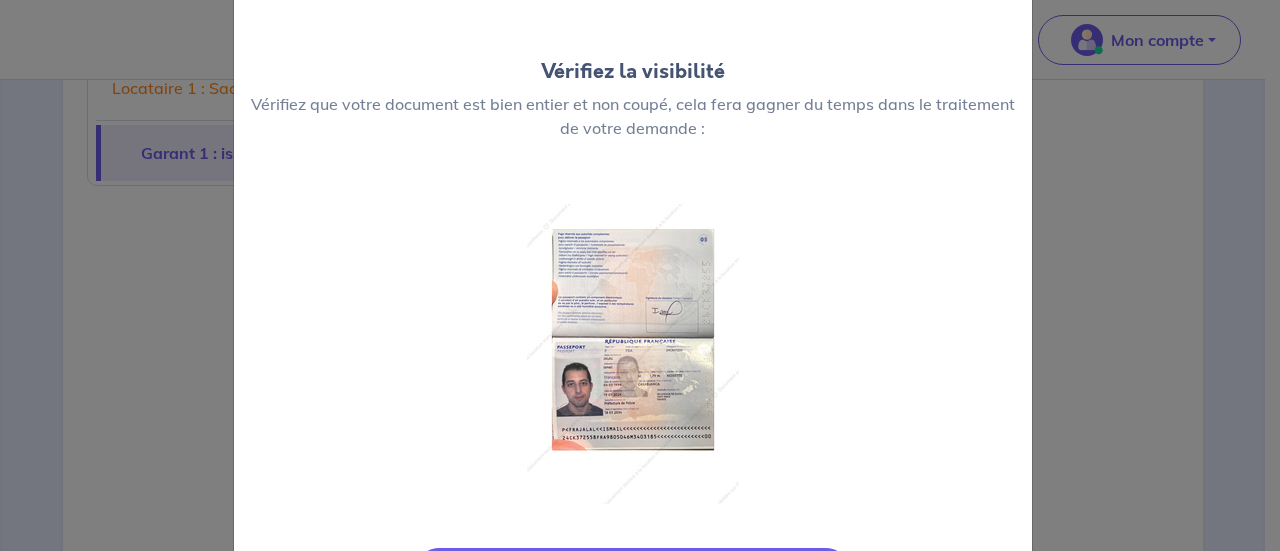 scroll, scrollTop: 0, scrollLeft: 0, axis: both 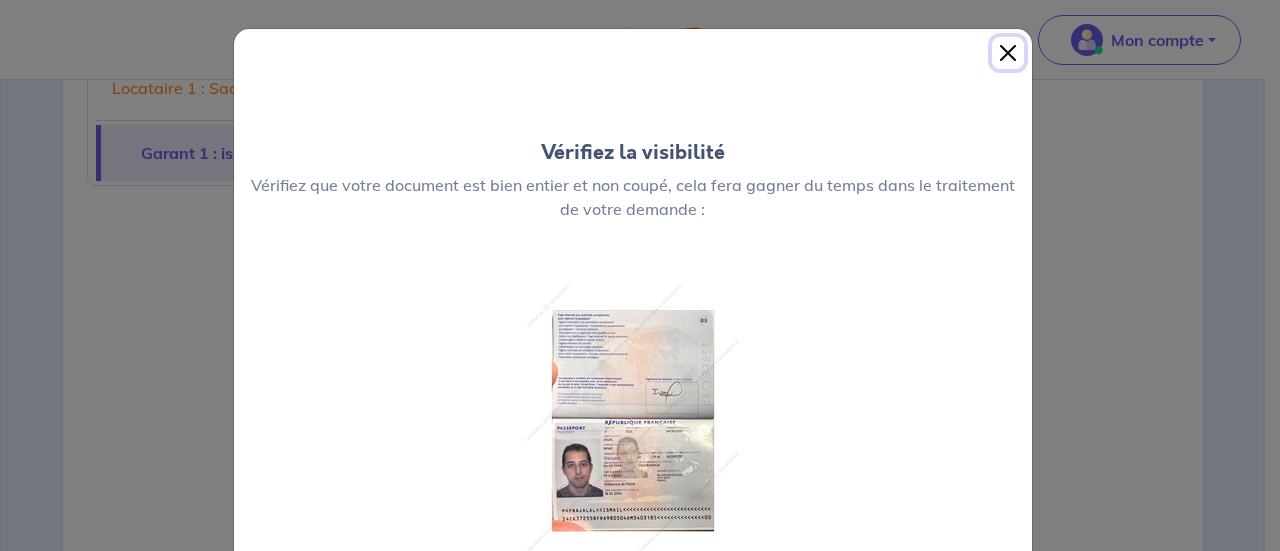 click at bounding box center (1008, 53) 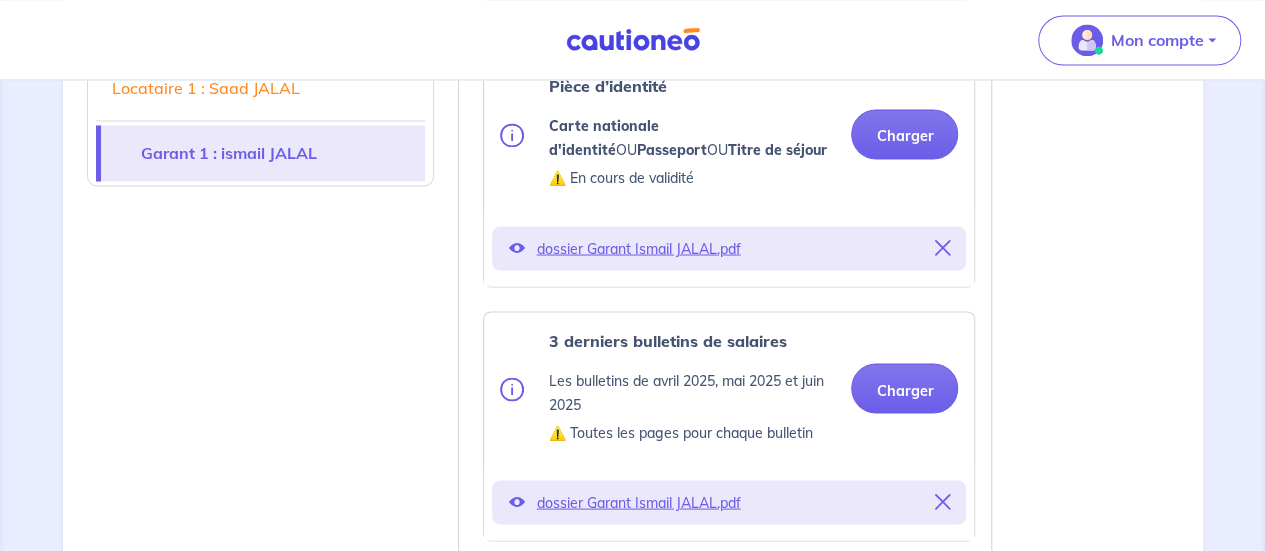 click at bounding box center [516, 501] 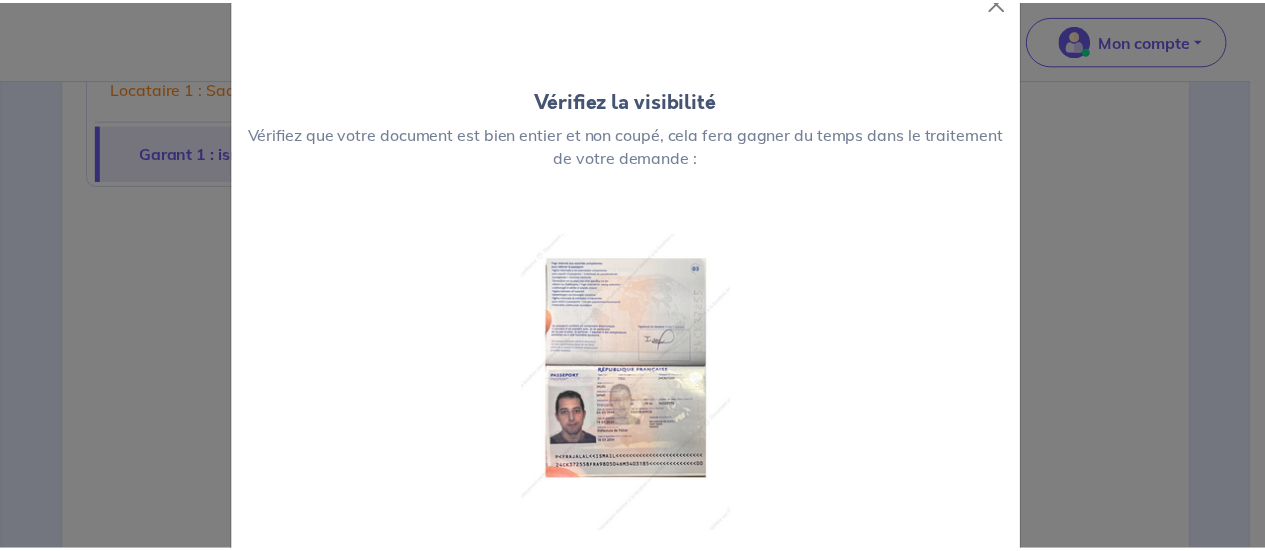 scroll, scrollTop: 0, scrollLeft: 0, axis: both 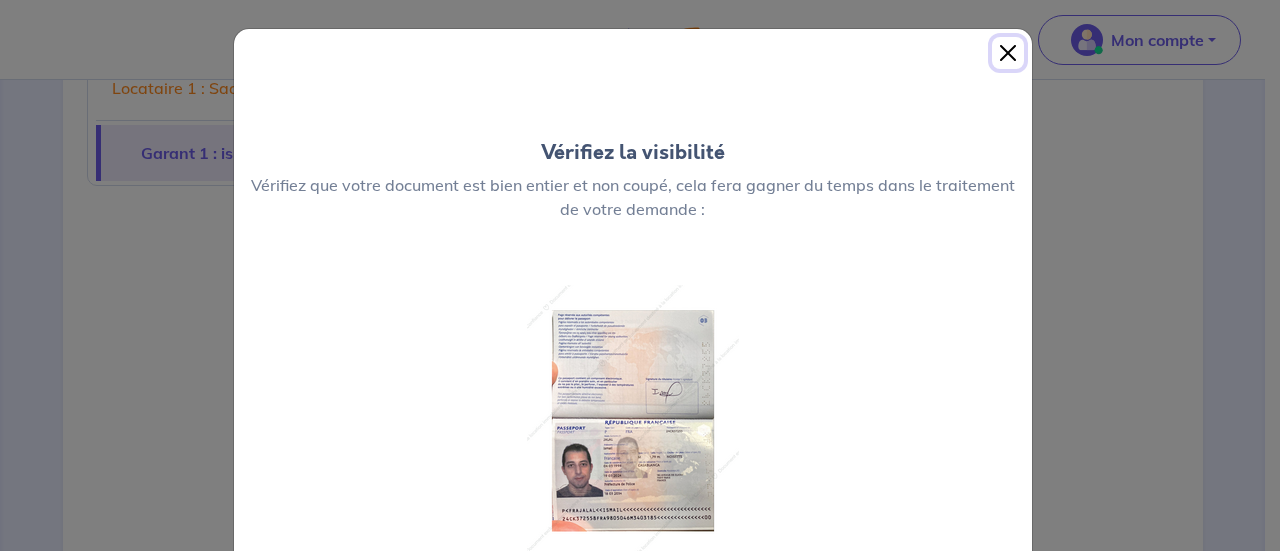 click at bounding box center (1008, 53) 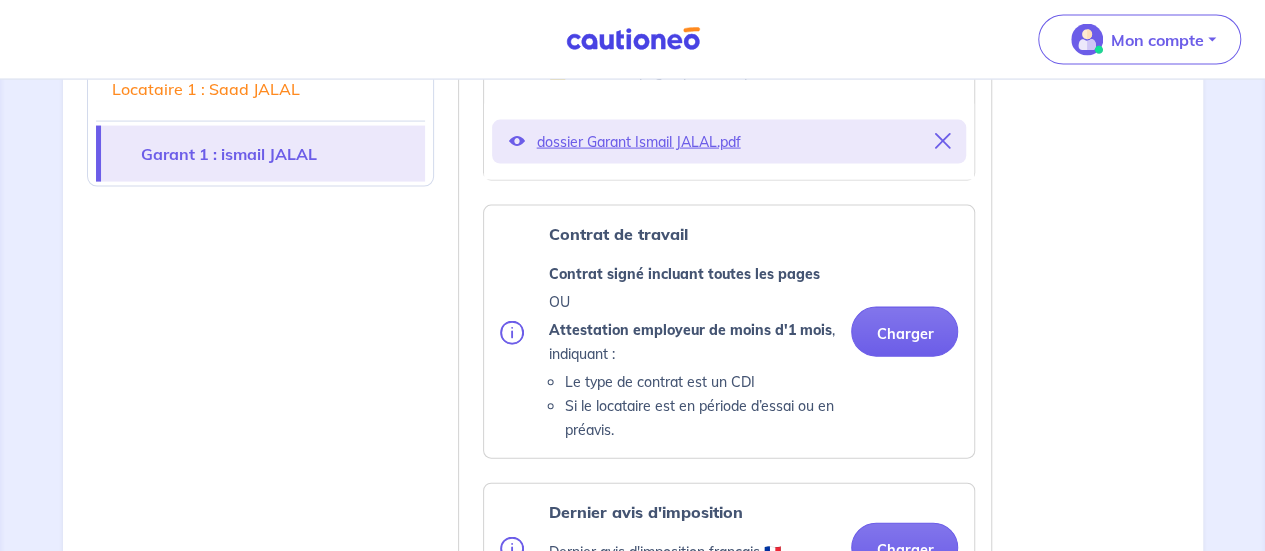 scroll, scrollTop: 2100, scrollLeft: 0, axis: vertical 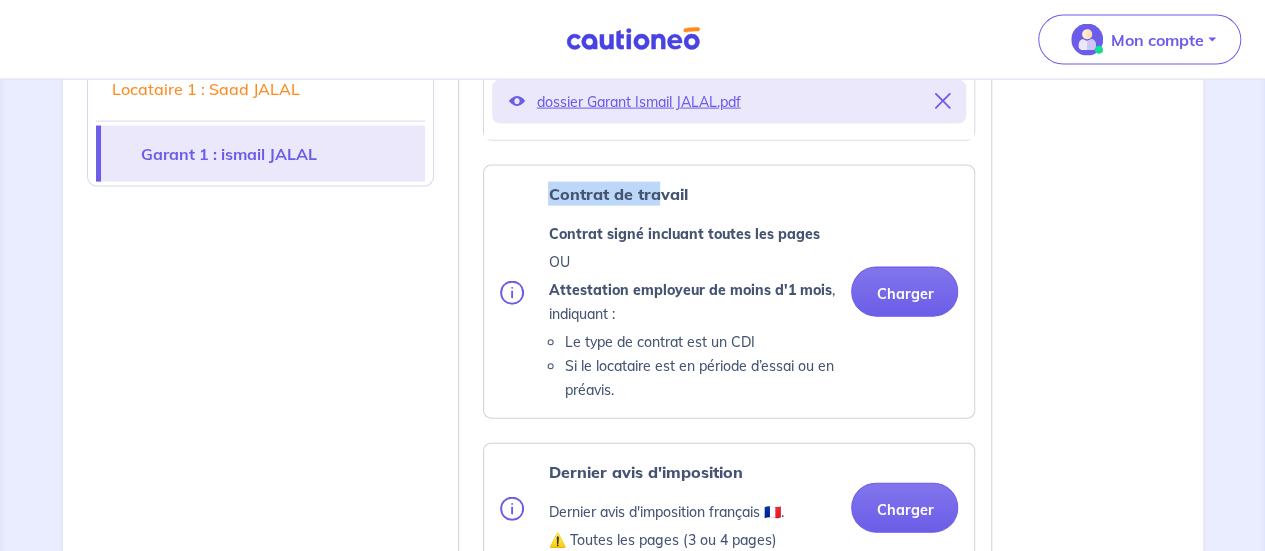 drag, startPoint x: 552, startPoint y: 191, endPoint x: 656, endPoint y: 187, distance: 104.0769 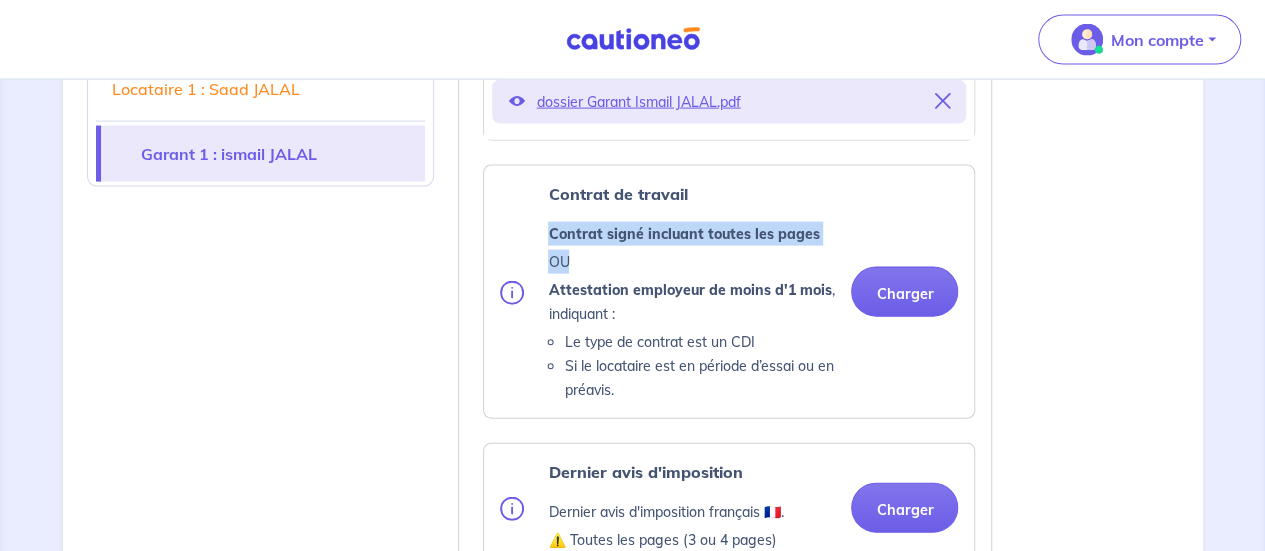 drag, startPoint x: 549, startPoint y: 229, endPoint x: 750, endPoint y: 249, distance: 201.99257 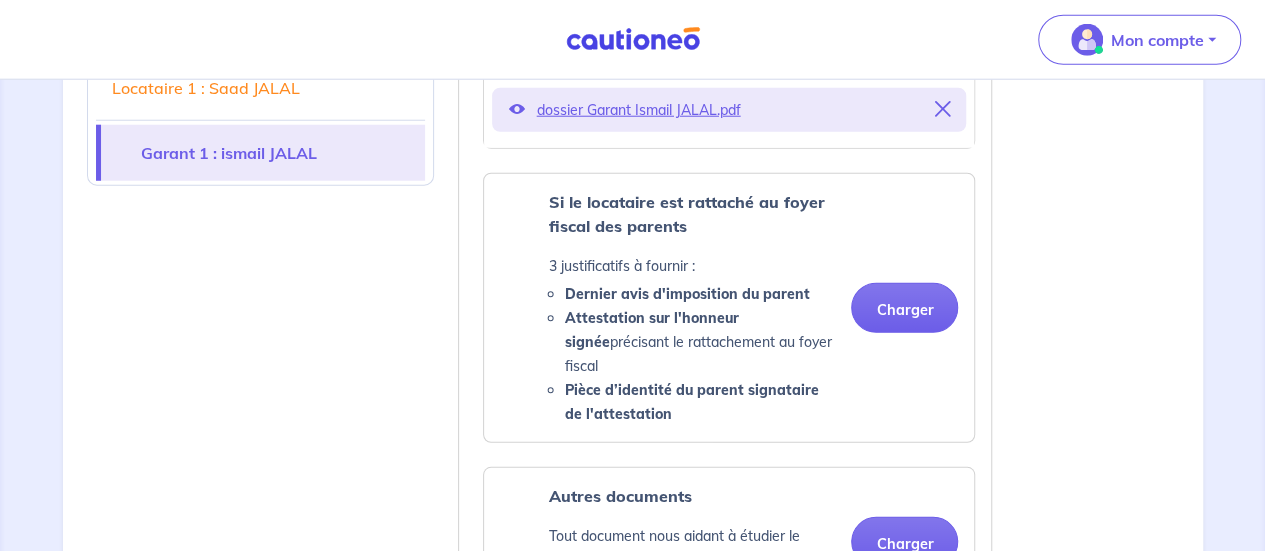 scroll, scrollTop: 2500, scrollLeft: 0, axis: vertical 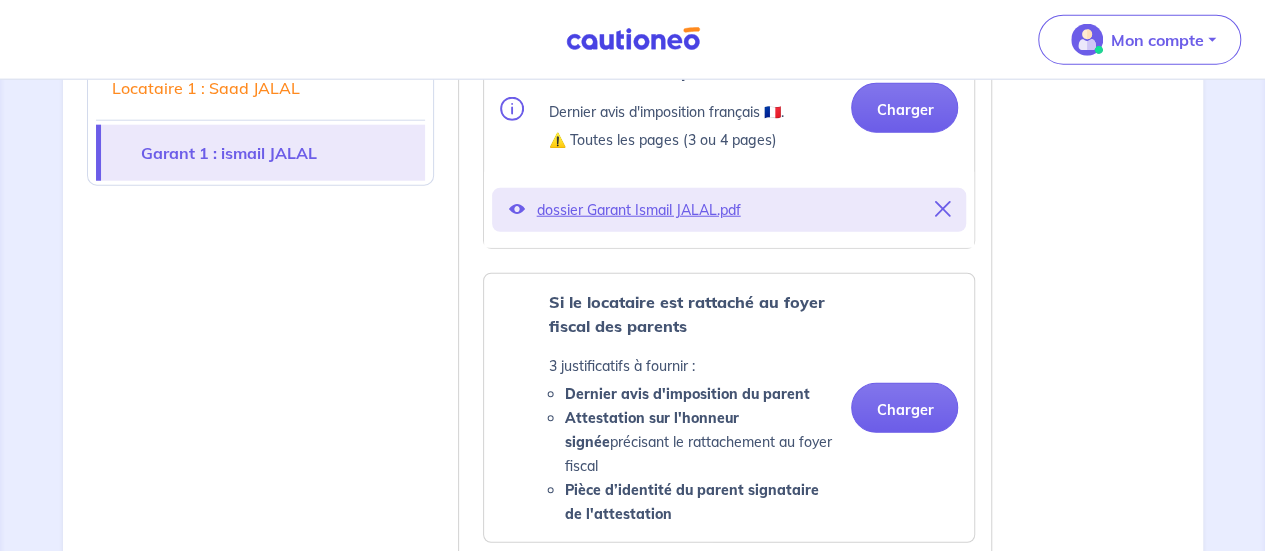 click on "dossier Garant Ismail JALAL.pdf" at bounding box center (729, 210) 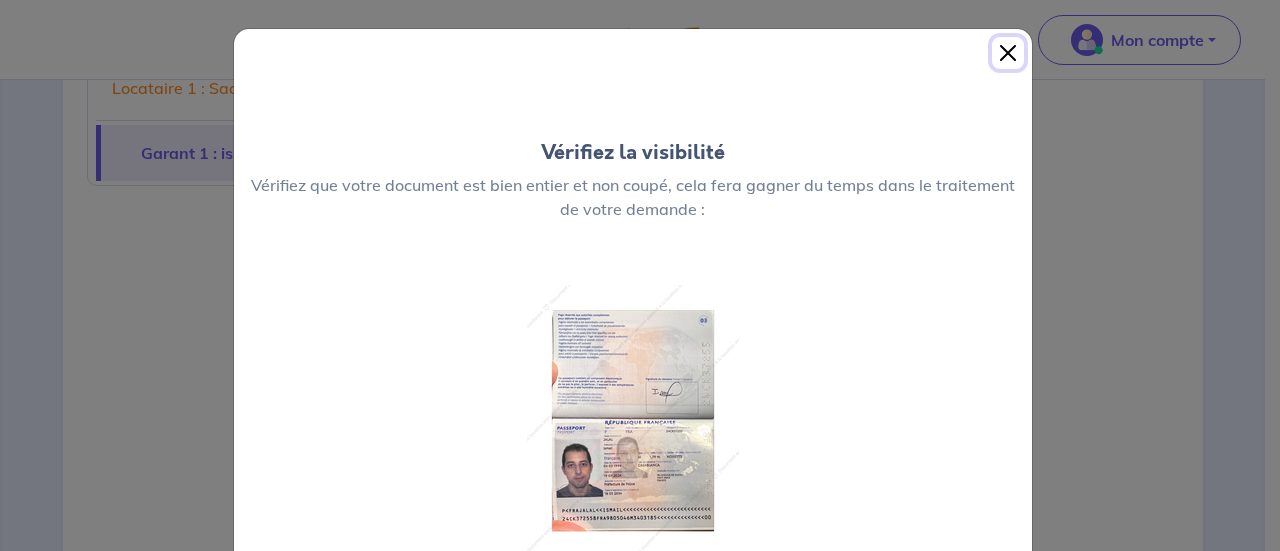 click at bounding box center [1008, 53] 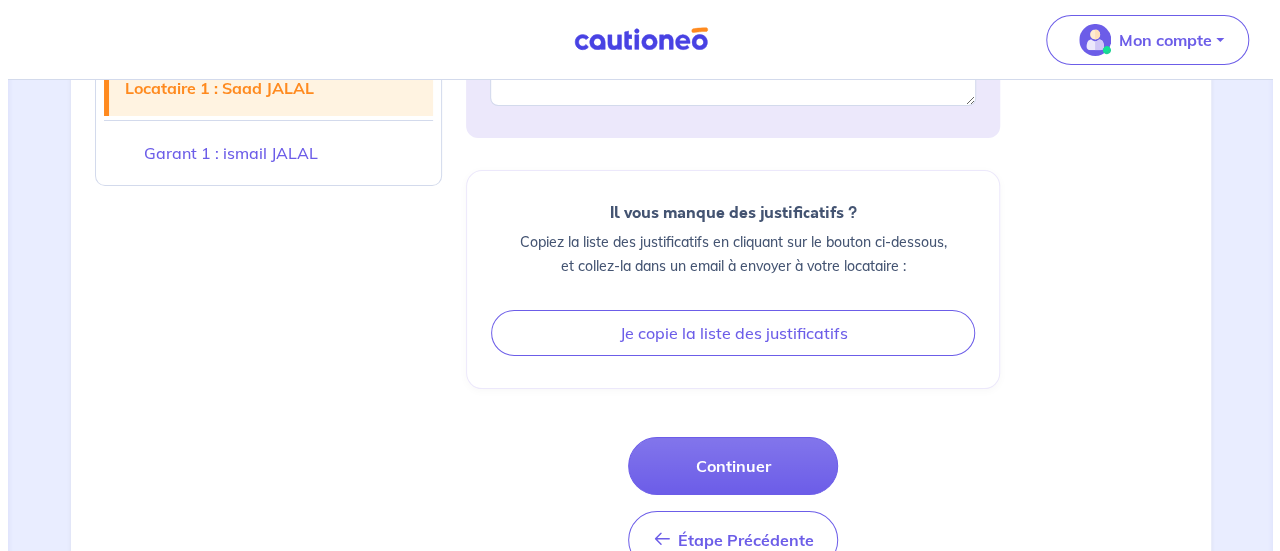 scroll, scrollTop: 3696, scrollLeft: 0, axis: vertical 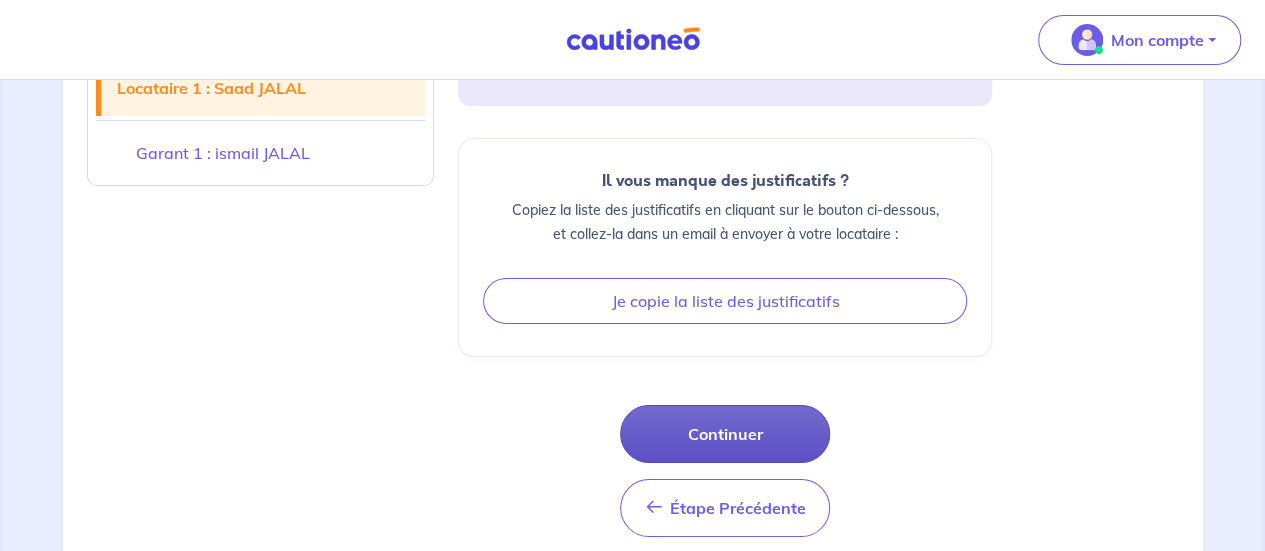 click on "Continuer" at bounding box center [725, 434] 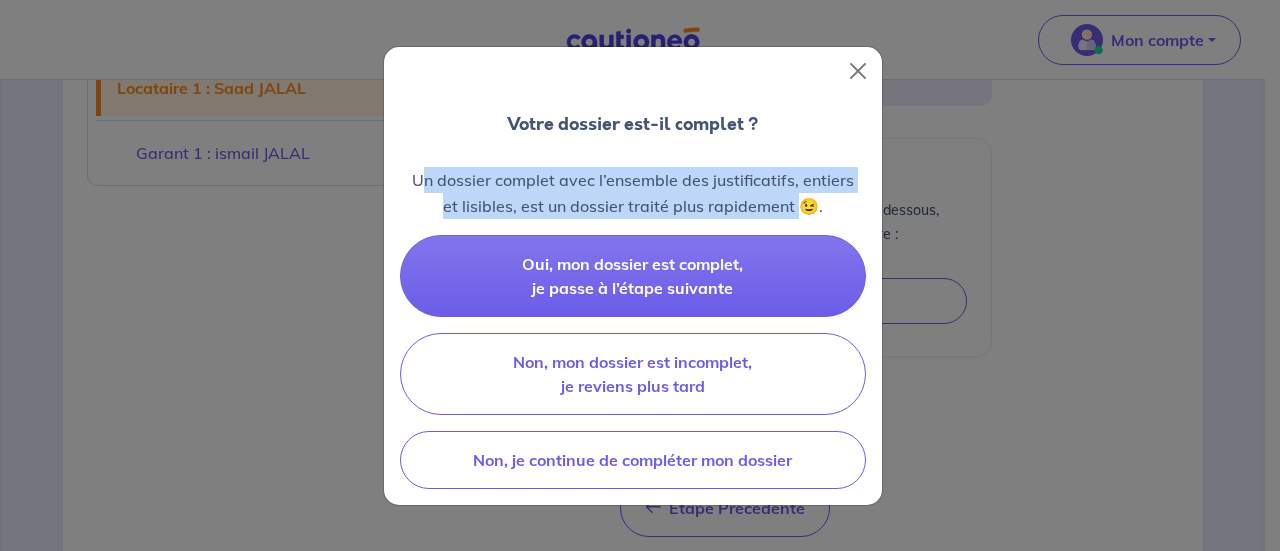 drag, startPoint x: 424, startPoint y: 177, endPoint x: 796, endPoint y: 206, distance: 373.12866 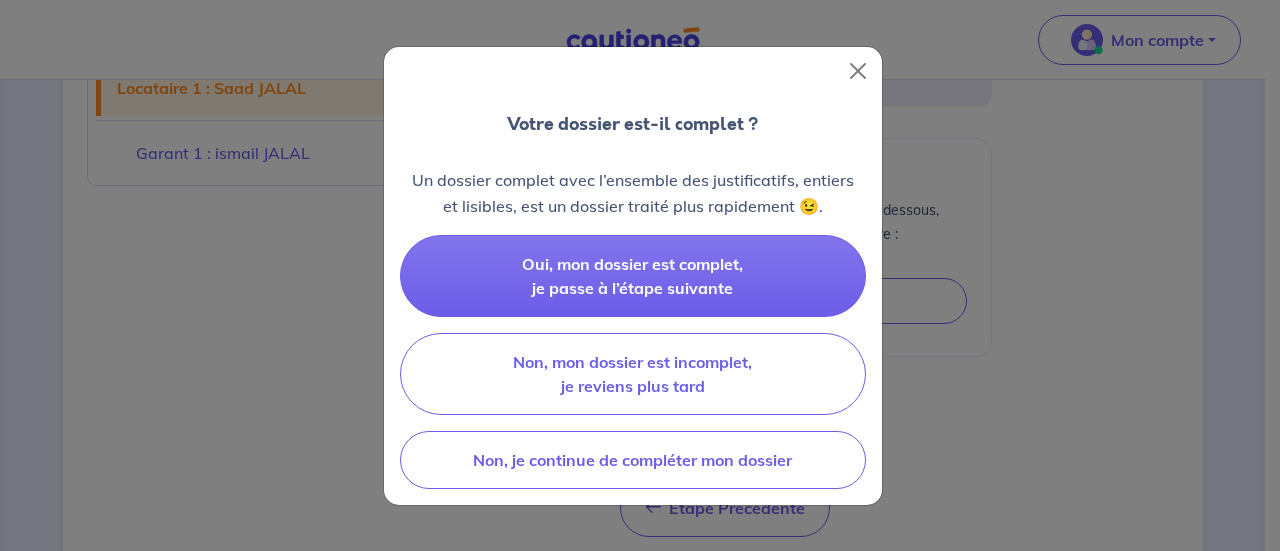 click on "Un dossier complet avec l’ensemble des justificatifs, entiers
et lisibles, est un dossier traité plus rapidement 😉." at bounding box center (633, 193) 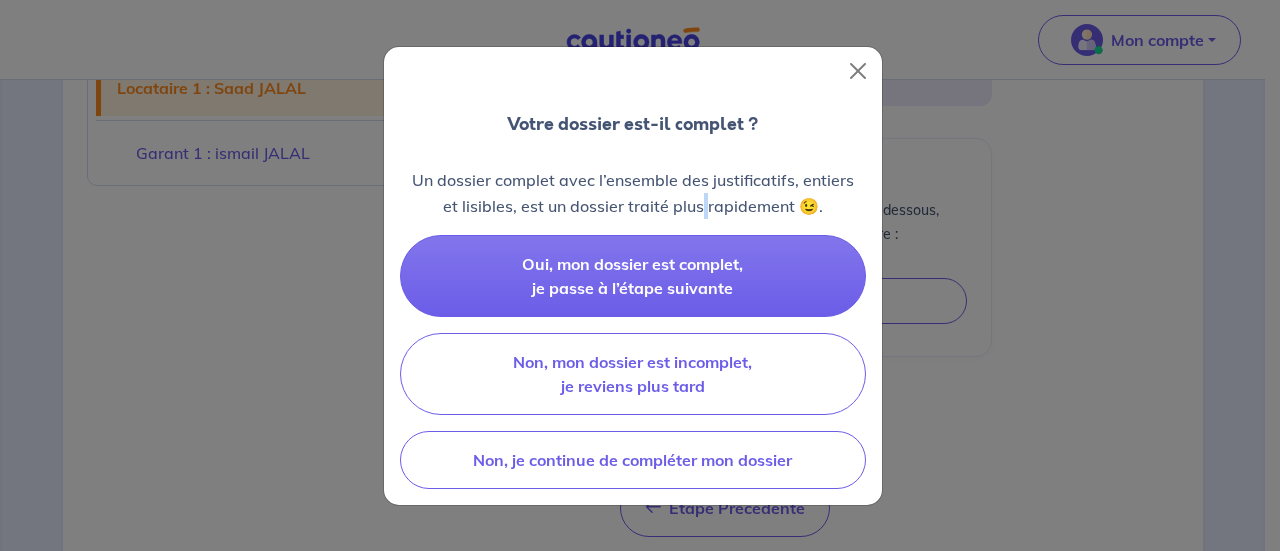 click on "Un dossier complet avec l’ensemble des justificatifs, entiers
et lisibles, est un dossier traité plus rapidement 😉." at bounding box center [633, 193] 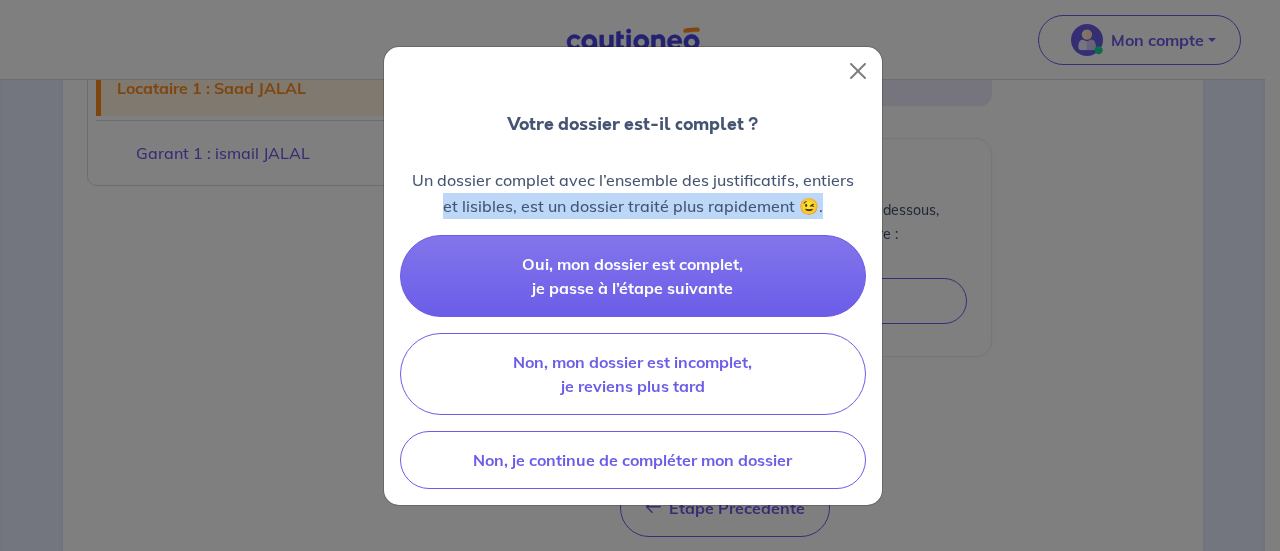 click on "Un dossier complet avec l’ensemble des justificatifs, entiers
et lisibles, est un dossier traité plus rapidement 😉." at bounding box center (633, 193) 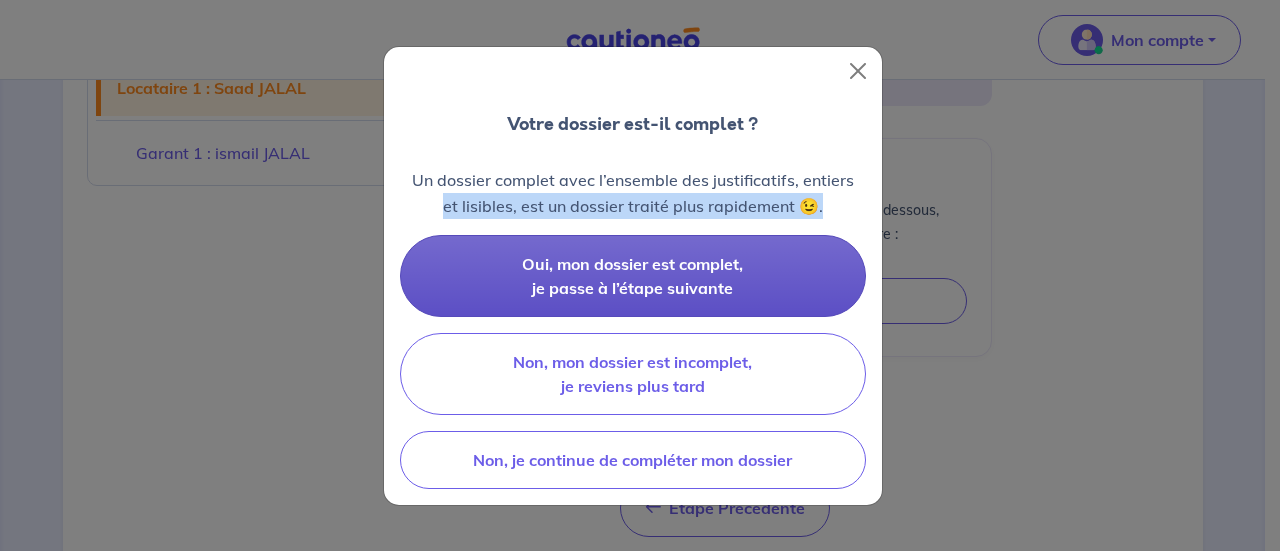click on "Oui, mon dossier est complet,
je passe à l’étape suivante" at bounding box center [633, 276] 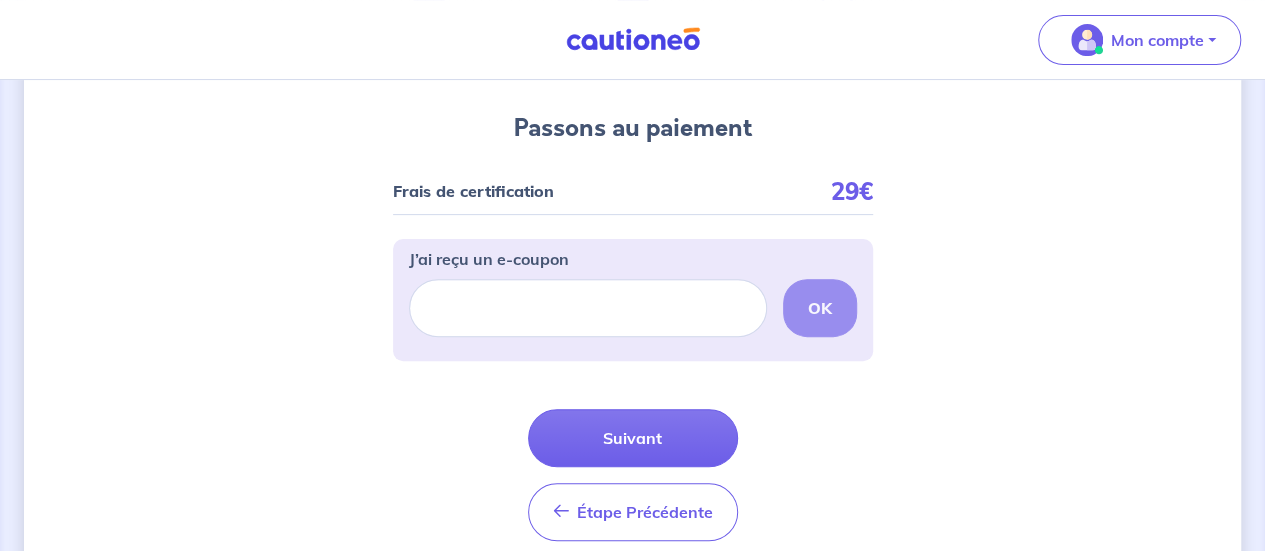 scroll, scrollTop: 283, scrollLeft: 0, axis: vertical 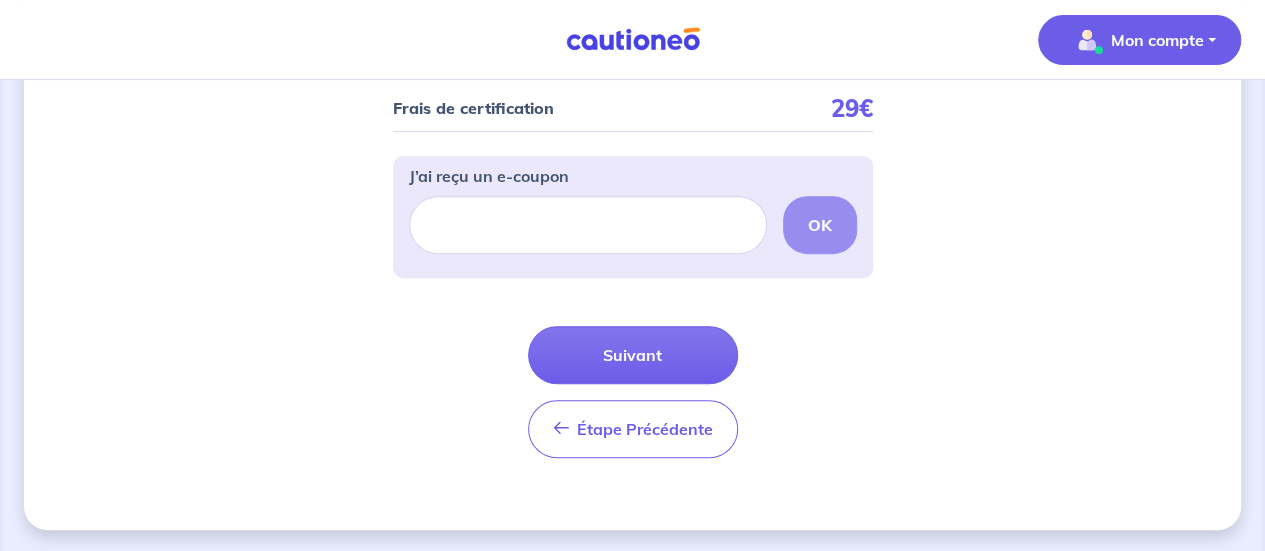 click on "Mon compte" at bounding box center [1157, 40] 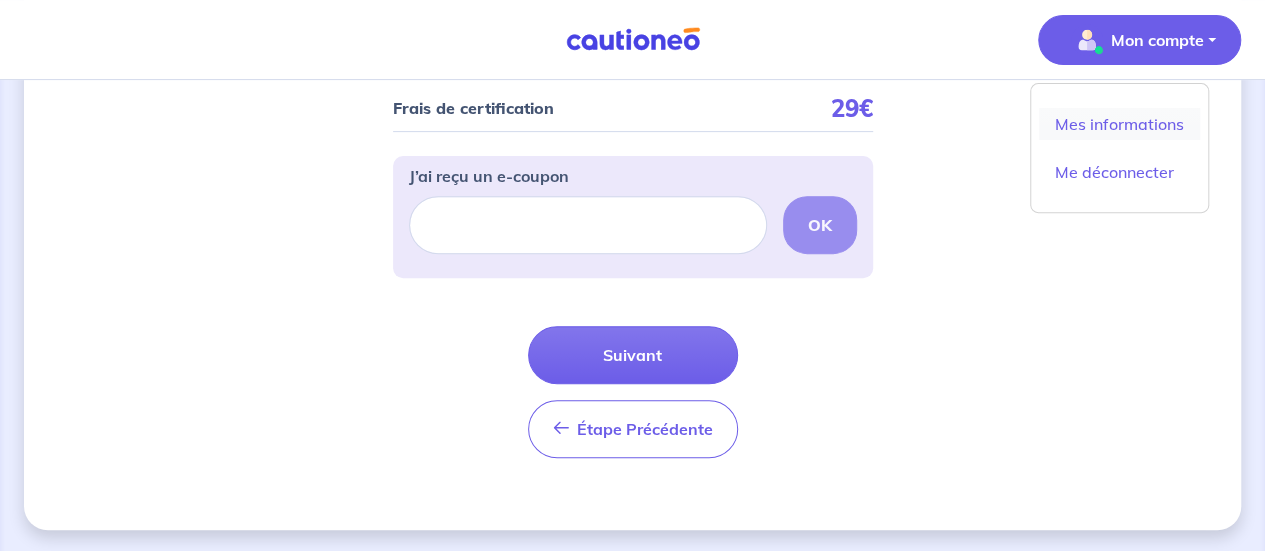 click on "Mes informations" at bounding box center [1119, 124] 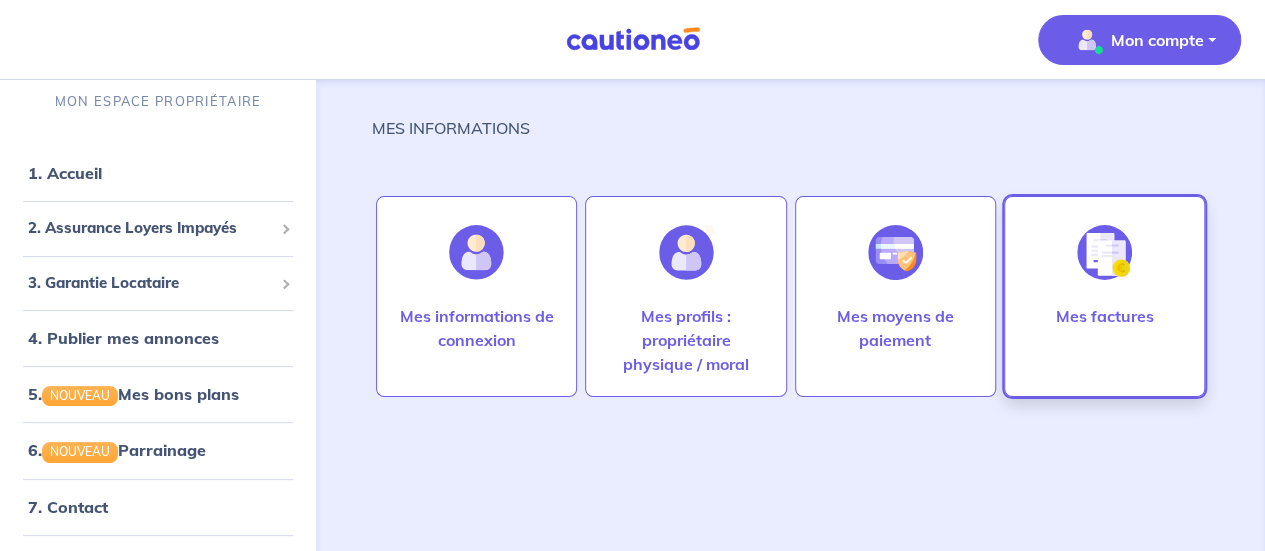 scroll, scrollTop: 0, scrollLeft: 0, axis: both 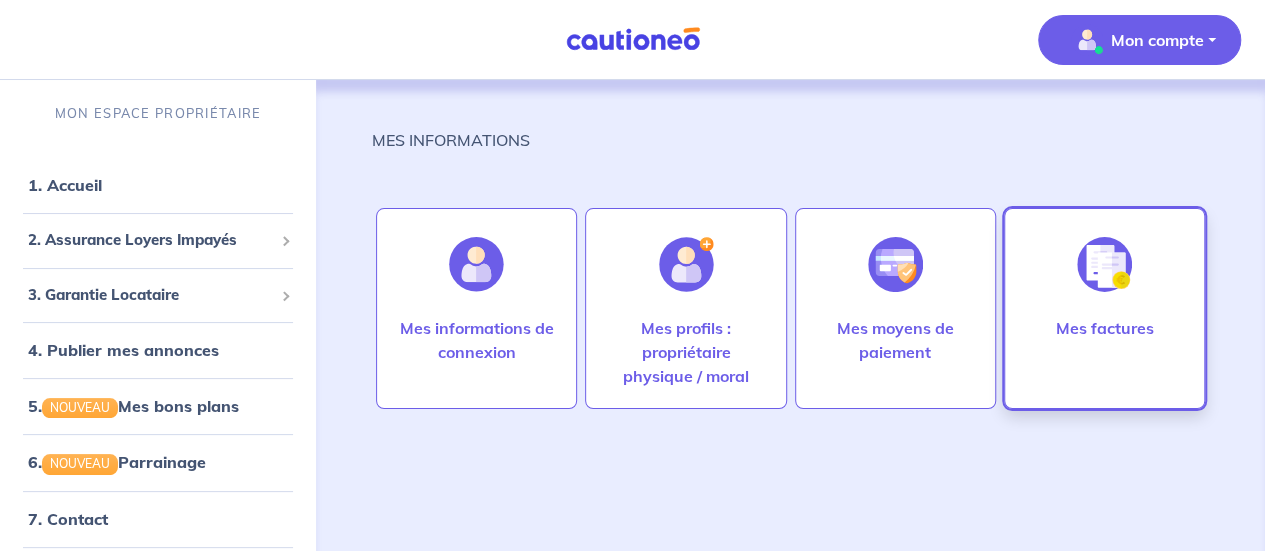 click on "Mes factures" at bounding box center [1104, 328] 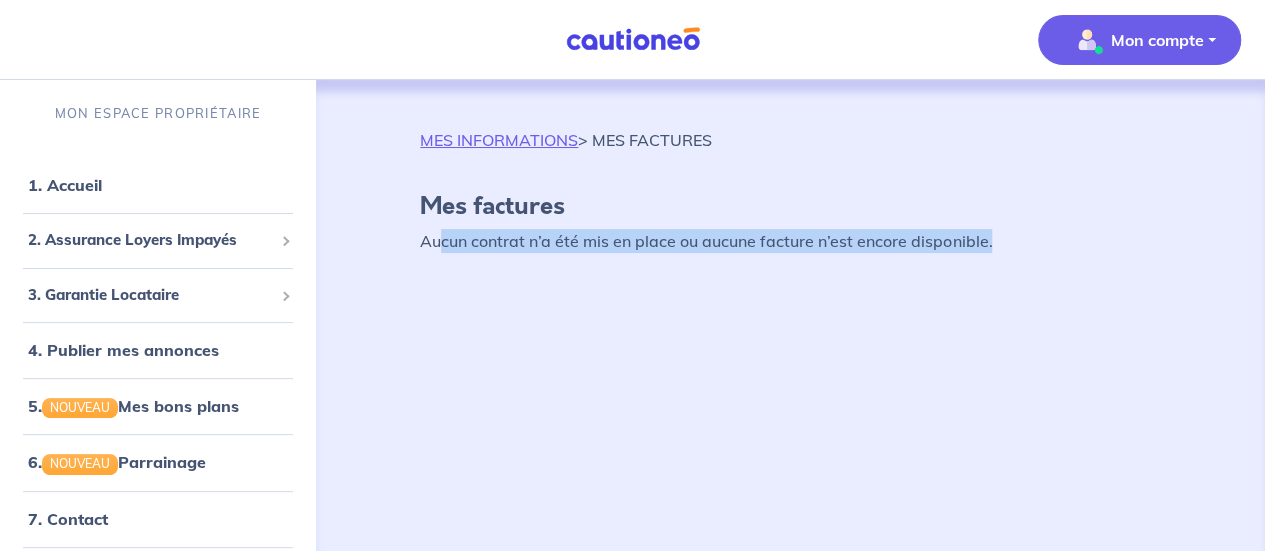 drag, startPoint x: 437, startPoint y: 242, endPoint x: 998, endPoint y: 283, distance: 562.4962 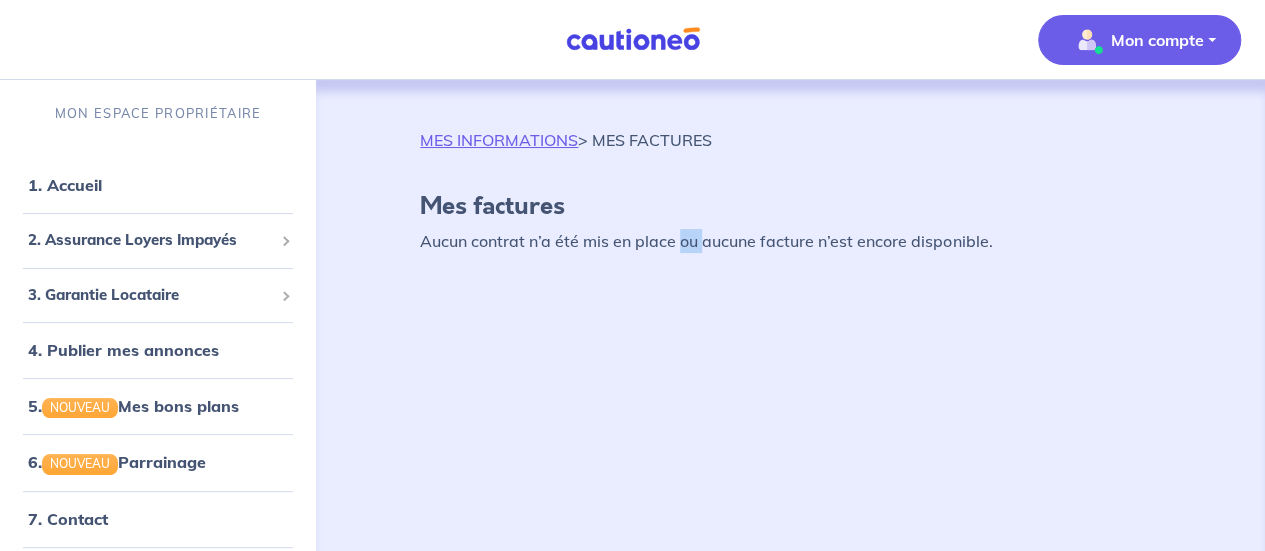 click on "Aucun contrat n’a été mis en place ou aucune facture n’est encore disponible." at bounding box center [790, 241] 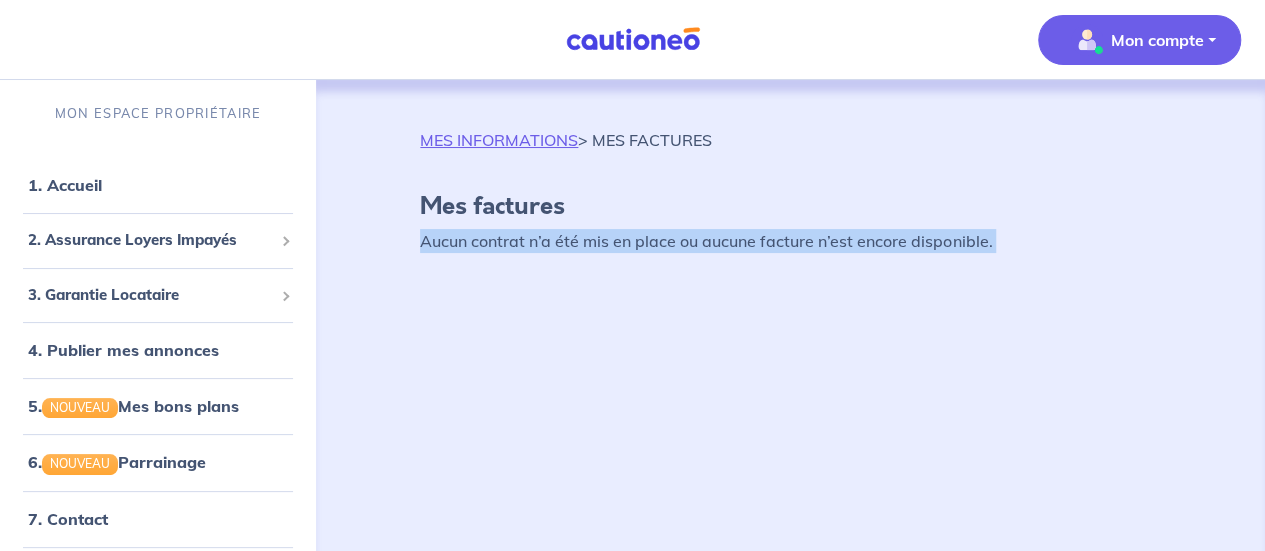 click on "Aucun contrat n’a été mis en place ou aucune facture n’est encore disponible." at bounding box center [790, 241] 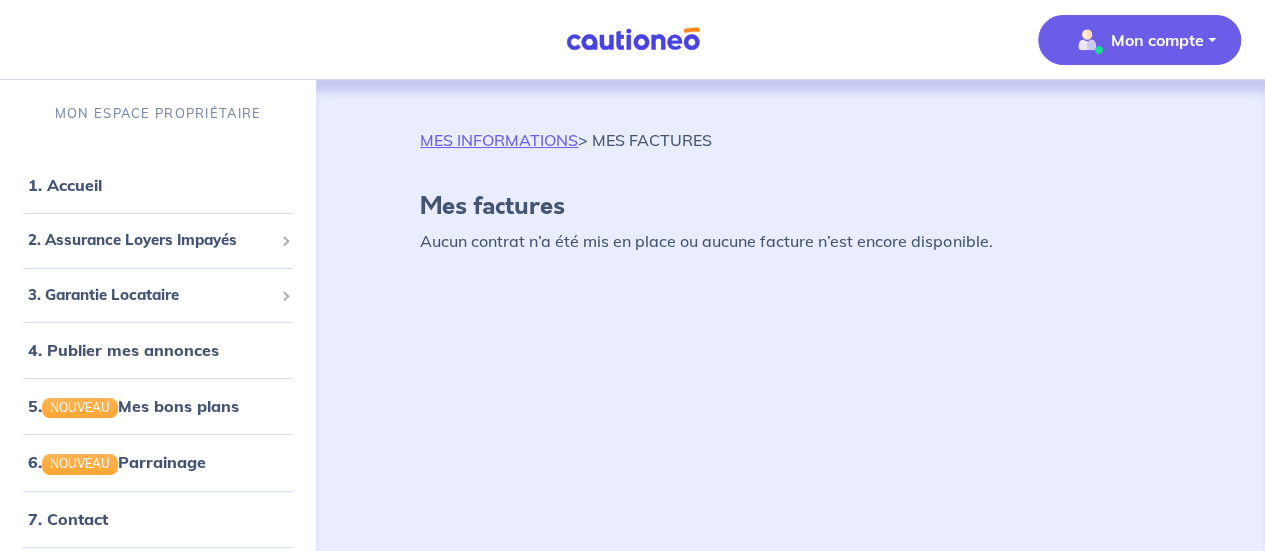 click on "MES INFORMATIONS  > MES FACTURES" at bounding box center (566, 148) 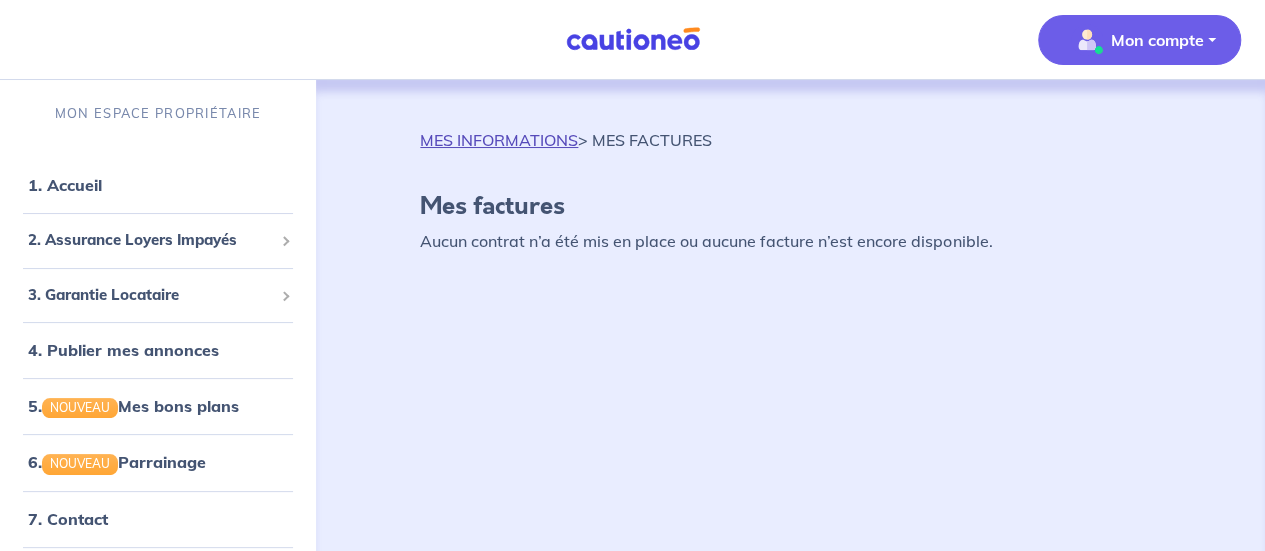 click on "MES INFORMATIONS" at bounding box center (499, 140) 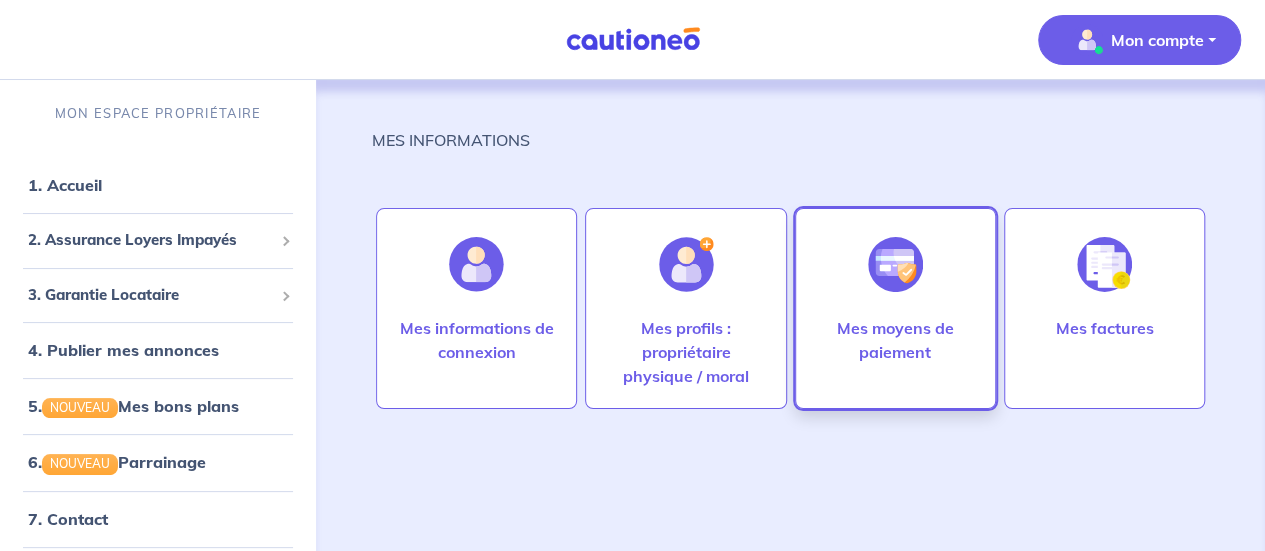 click on "Mes moyens de paiement" at bounding box center (895, 340) 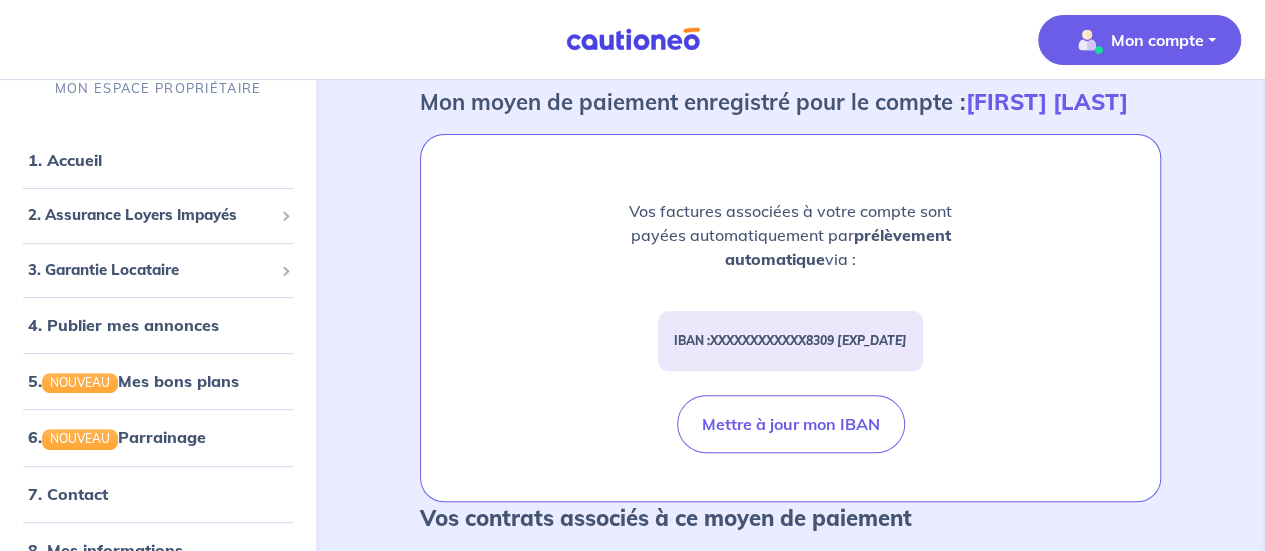 scroll, scrollTop: 0, scrollLeft: 0, axis: both 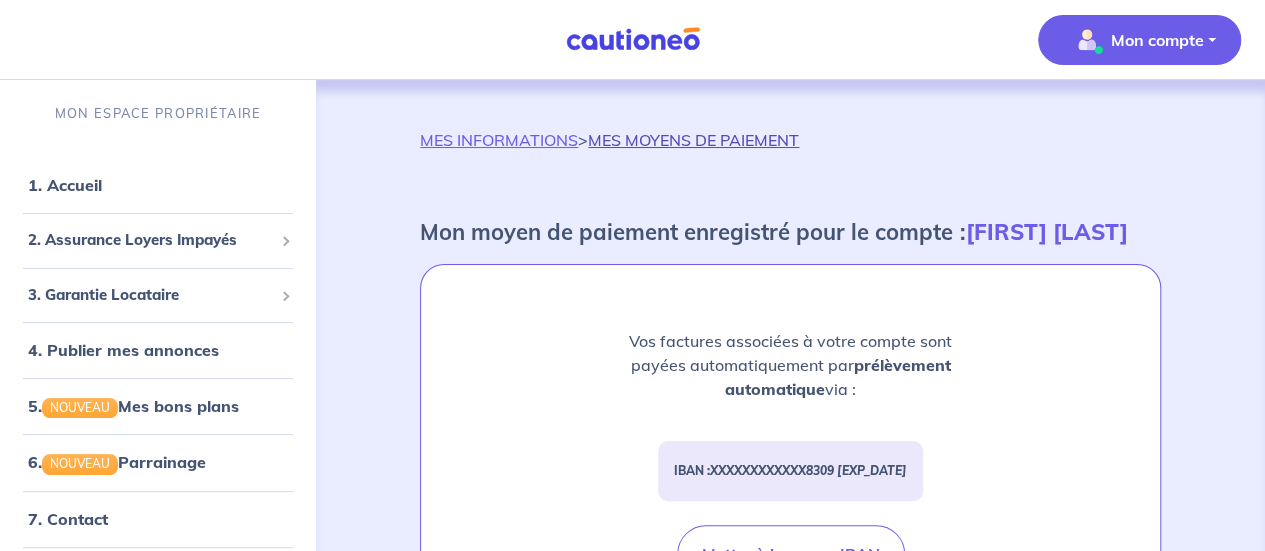 click on "MES MOYENS DE PAIEMENT" at bounding box center [693, 140] 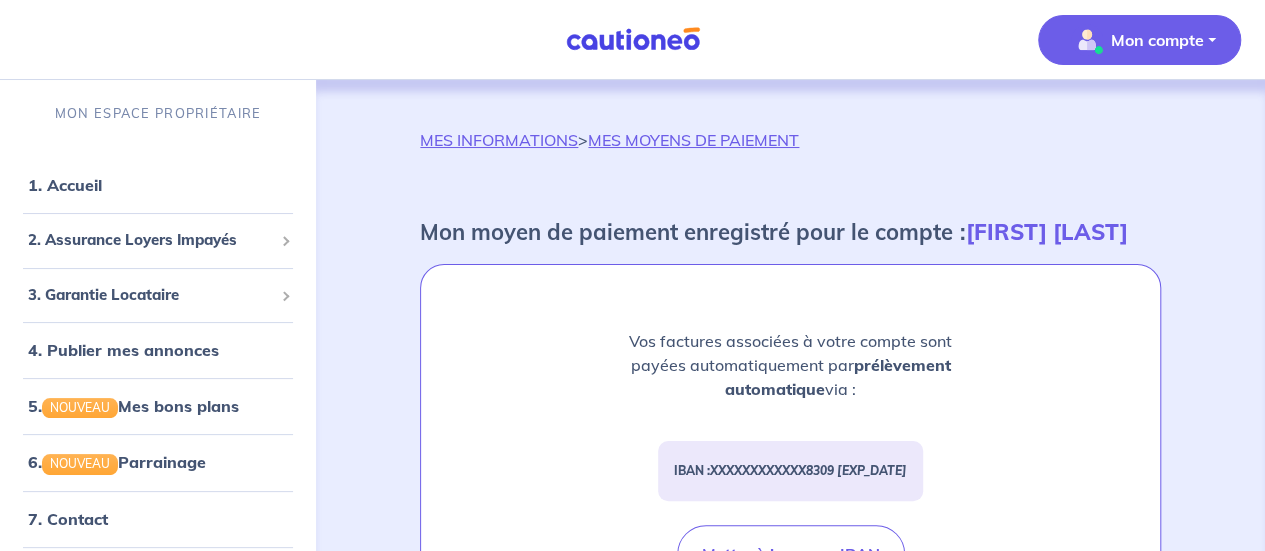 click on "MES INFORMATIONS" at bounding box center [499, 140] 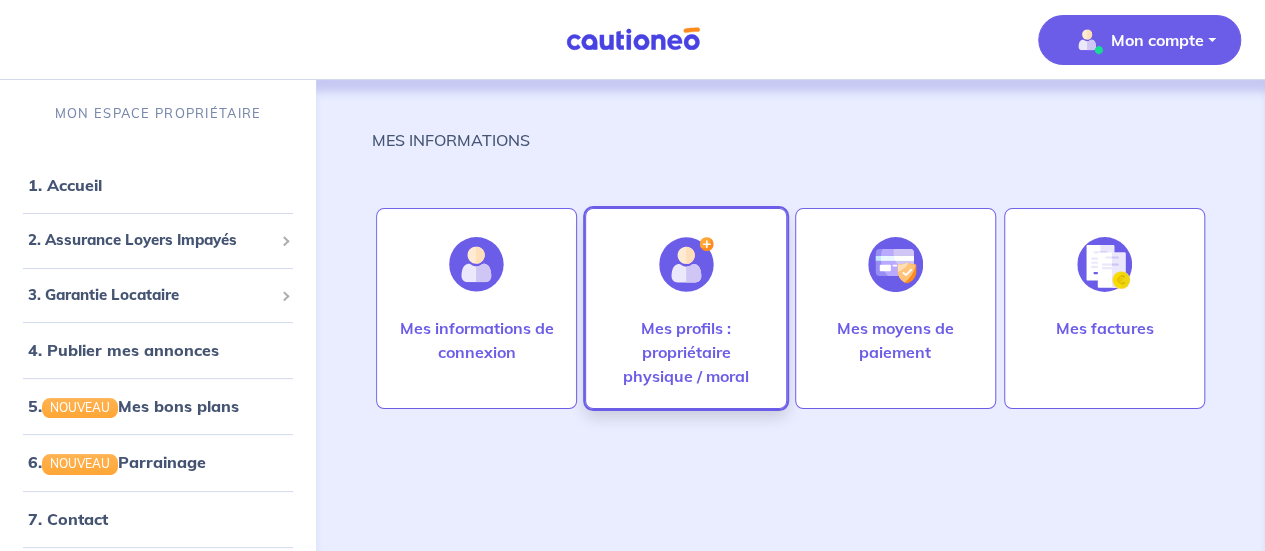 click on "Mes profils : propriétaire physique / moral" at bounding box center (685, 352) 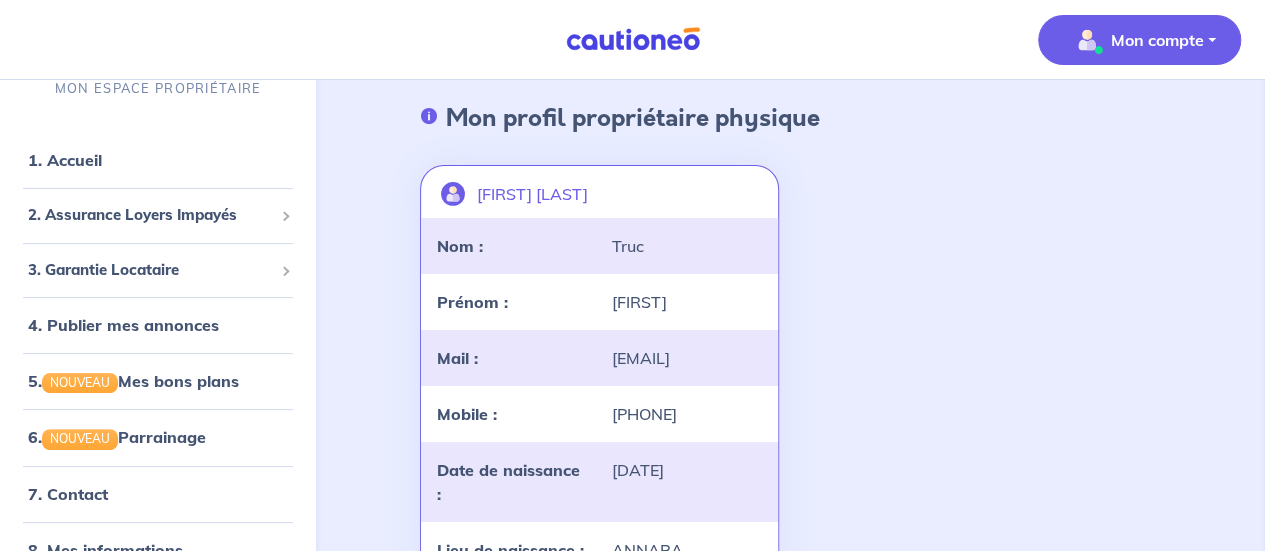 scroll, scrollTop: 0, scrollLeft: 0, axis: both 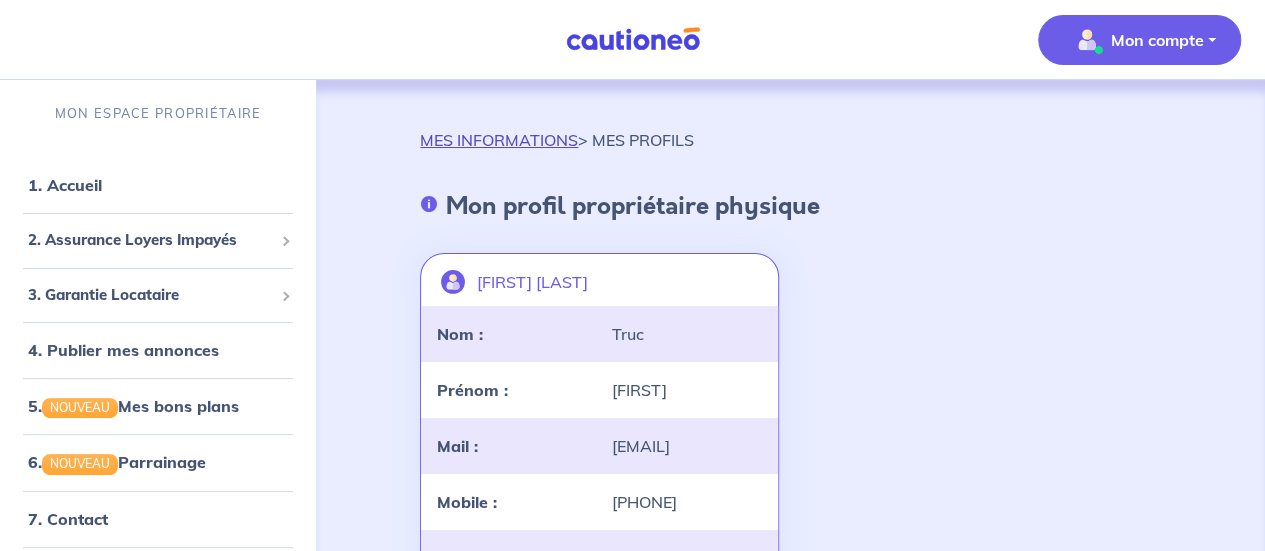 click on "MES INFORMATIONS" at bounding box center [499, 140] 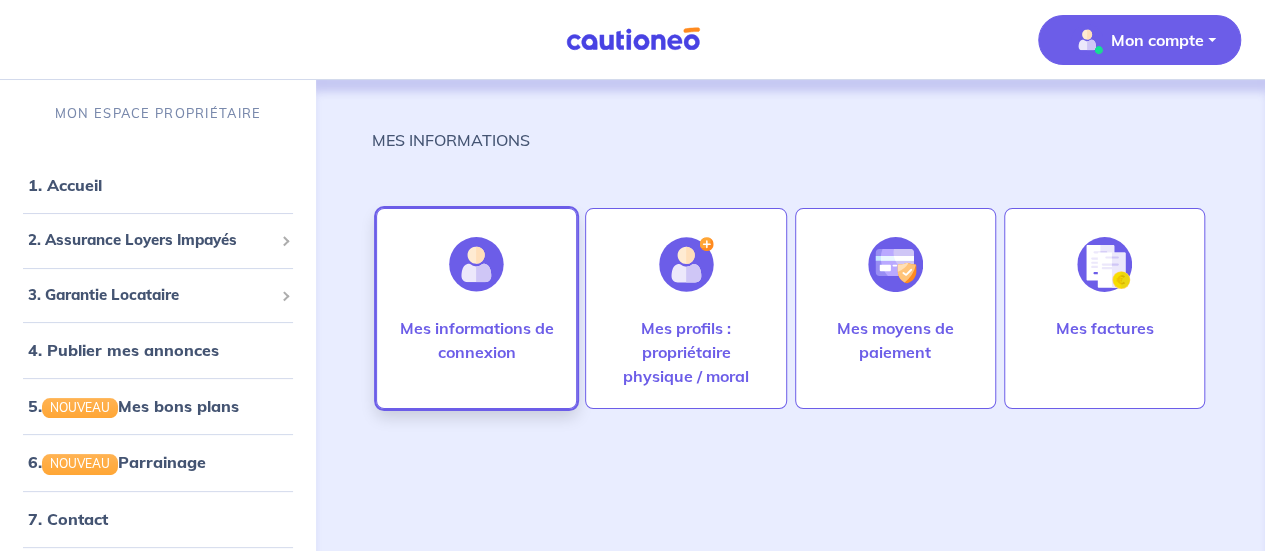 click on "Mes informations de connexion" at bounding box center [476, 340] 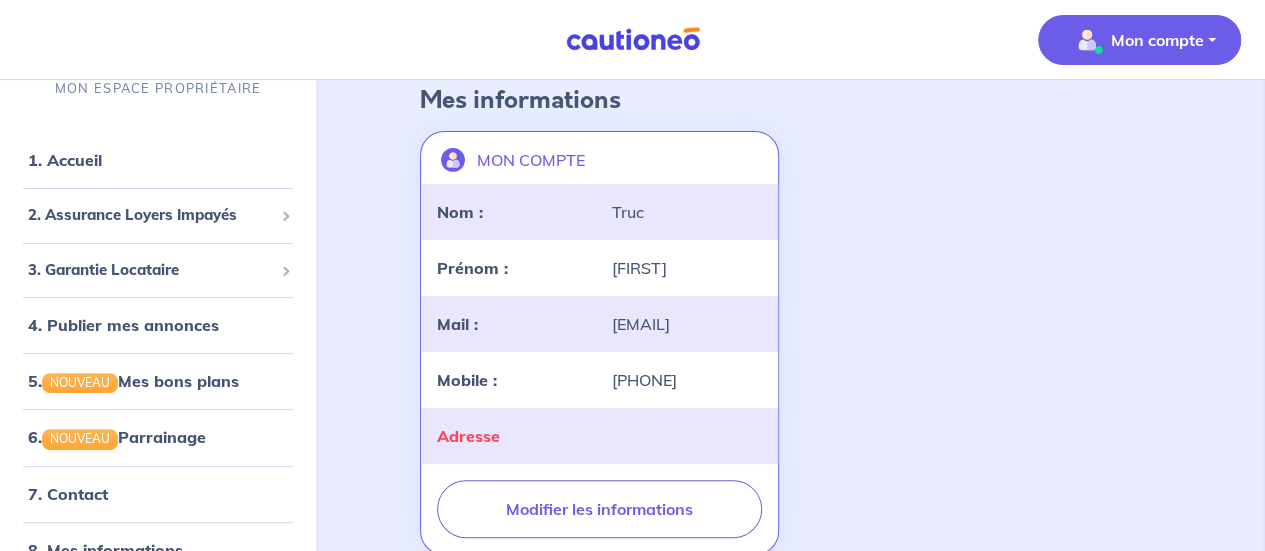 scroll, scrollTop: 0, scrollLeft: 0, axis: both 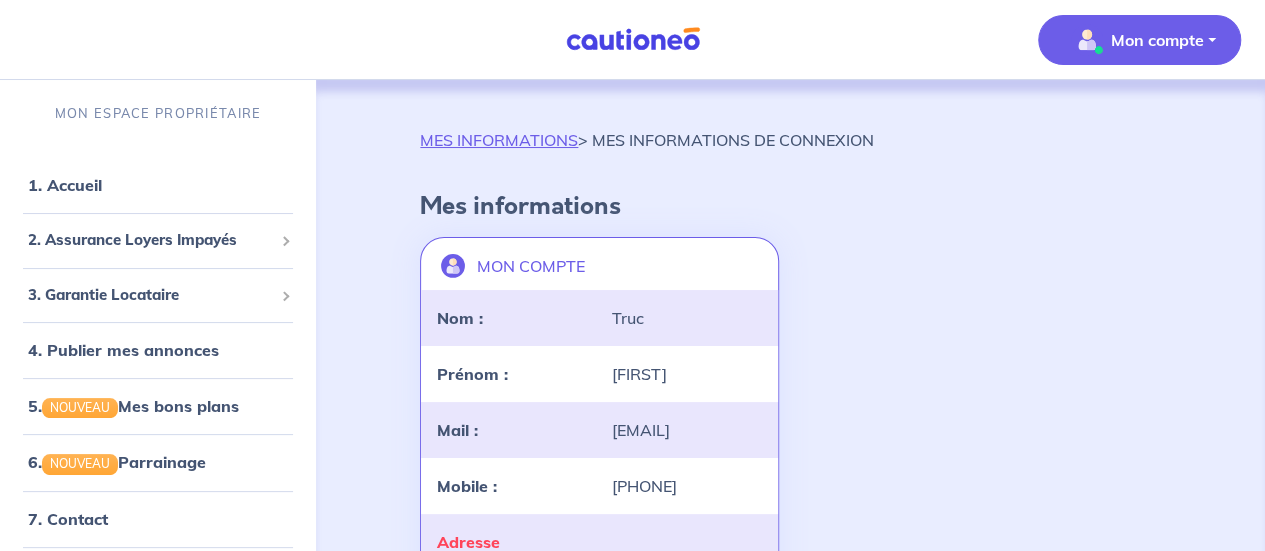click on "Nom : Truc Prénom : Daniele Mail : [EMAIL] Mobile : [PHONE] Adresse Modifier les informations" at bounding box center (790, 398) 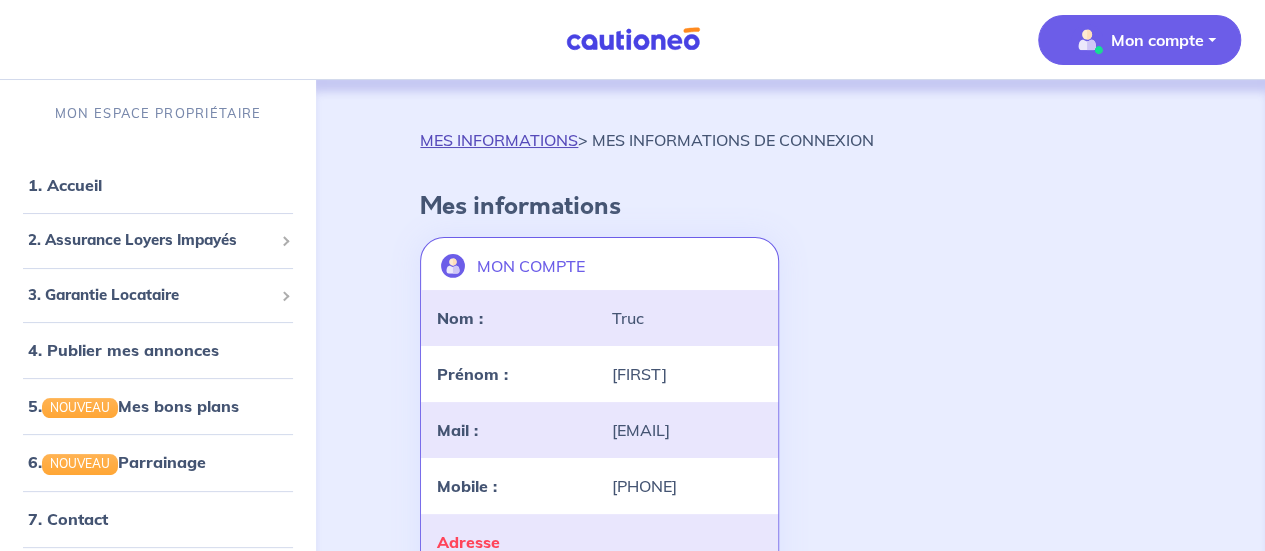 click on "MES INFORMATIONS" at bounding box center [499, 140] 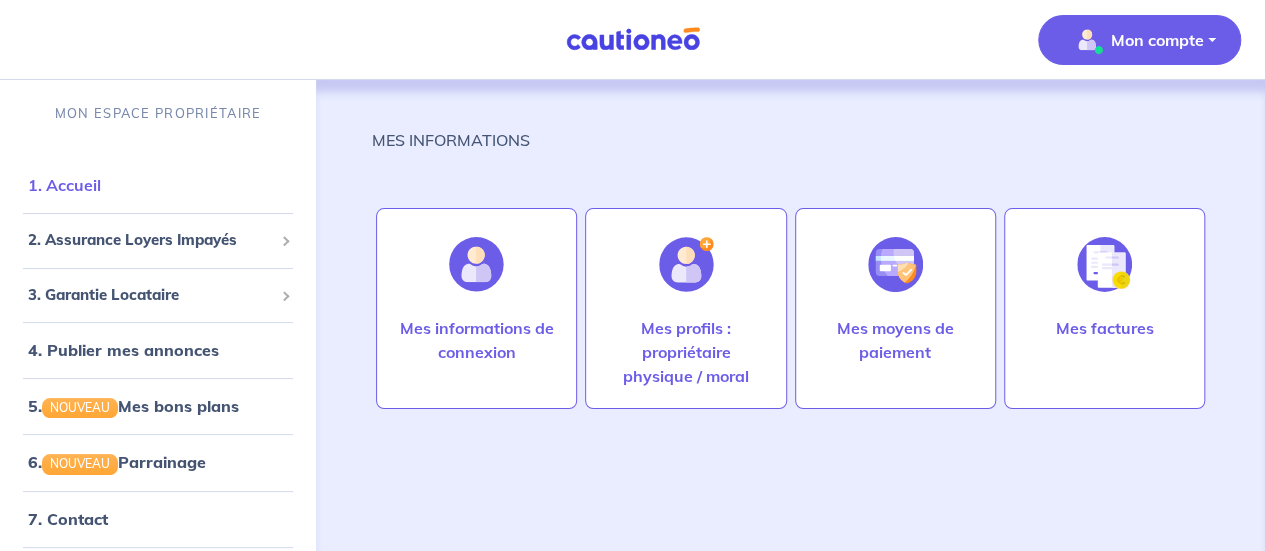 click on "1. Accueil" at bounding box center [64, 185] 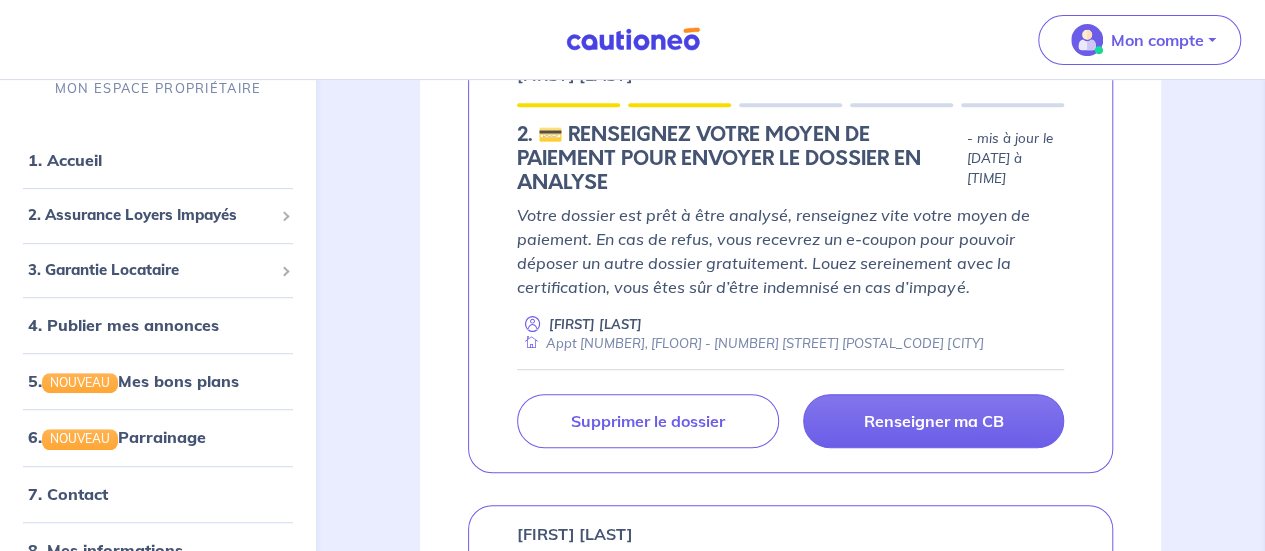 scroll, scrollTop: 400, scrollLeft: 0, axis: vertical 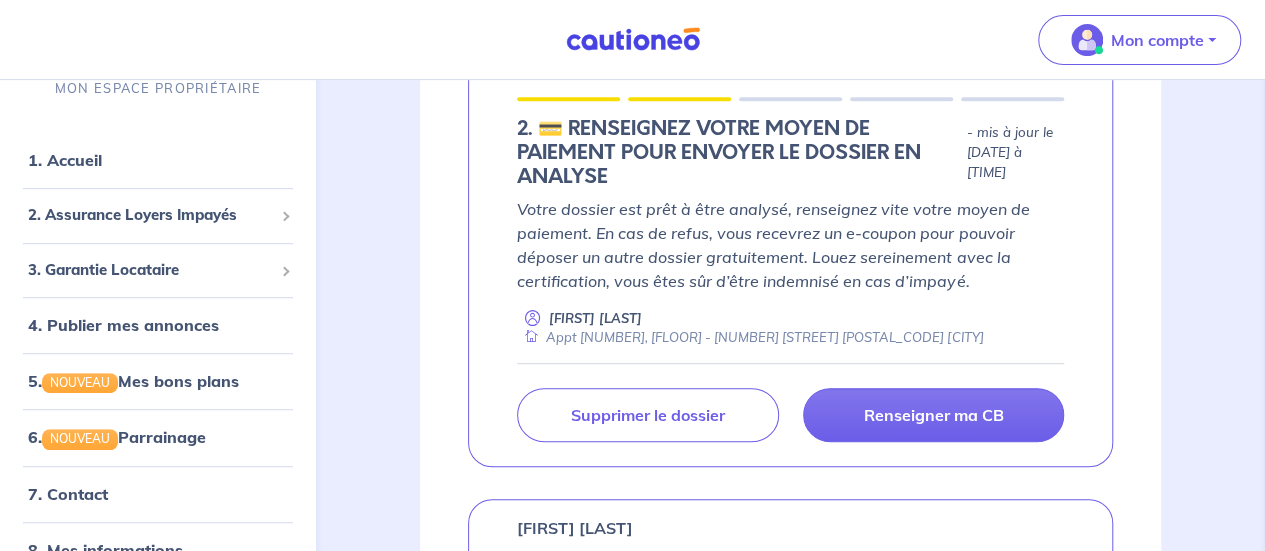 drag, startPoint x: 967, startPoint y: 129, endPoint x: 1028, endPoint y: 177, distance: 77.62087 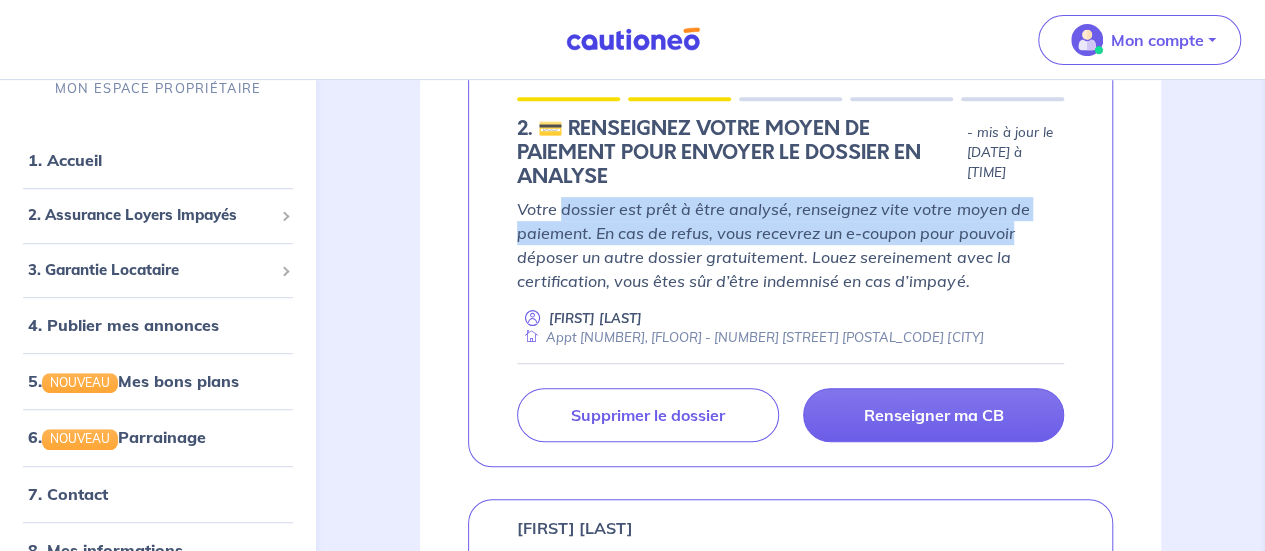 drag, startPoint x: 560, startPoint y: 208, endPoint x: 1018, endPoint y: 235, distance: 458.79517 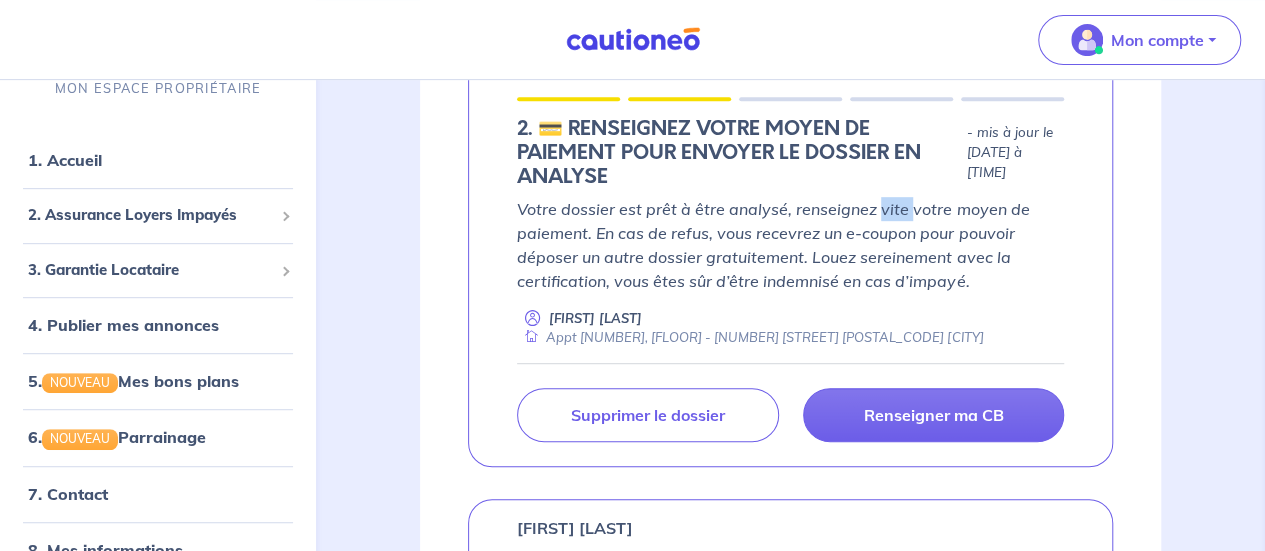 click on "Votre dossier est prêt à être analysé, renseignez vite votre moyen de paiement. En cas de refus, vous recevrez un e-coupon pour pouvoir déposer un autre dossier gratuitement. Louez sereinement avec la certification, vous êtes sûr d’être indemnisé en cas d’impayé." at bounding box center (790, 245) 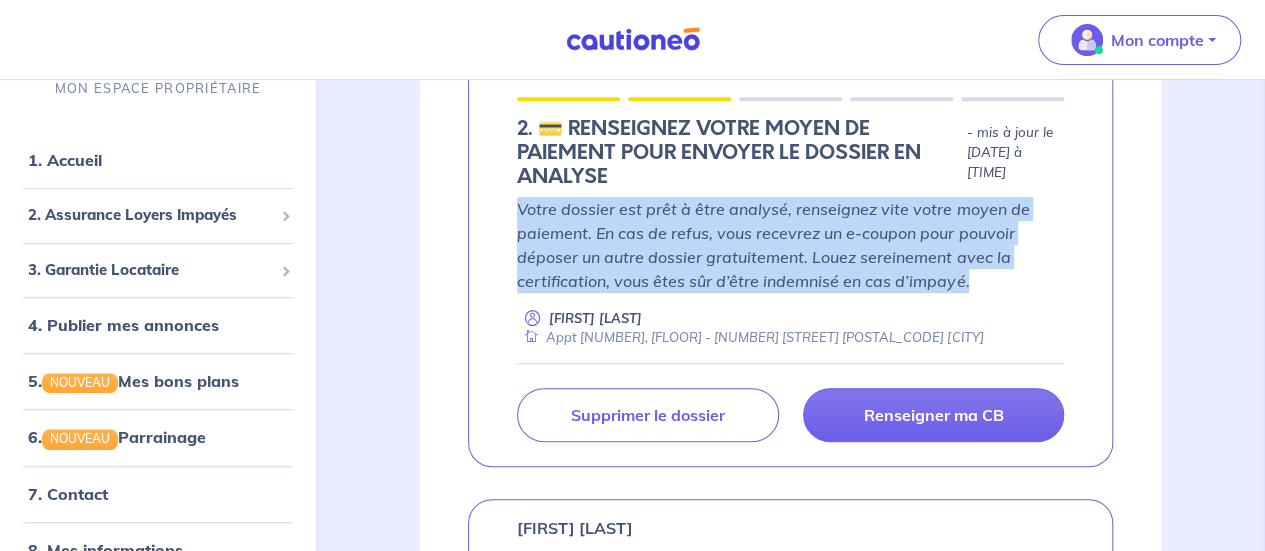 click on "Votre dossier est prêt à être analysé, renseignez vite votre moyen de paiement. En cas de refus, vous recevrez un e-coupon pour pouvoir déposer un autre dossier gratuitement. Louez sereinement avec la certification, vous êtes sûr d’être indemnisé en cas d’impayé." at bounding box center (790, 245) 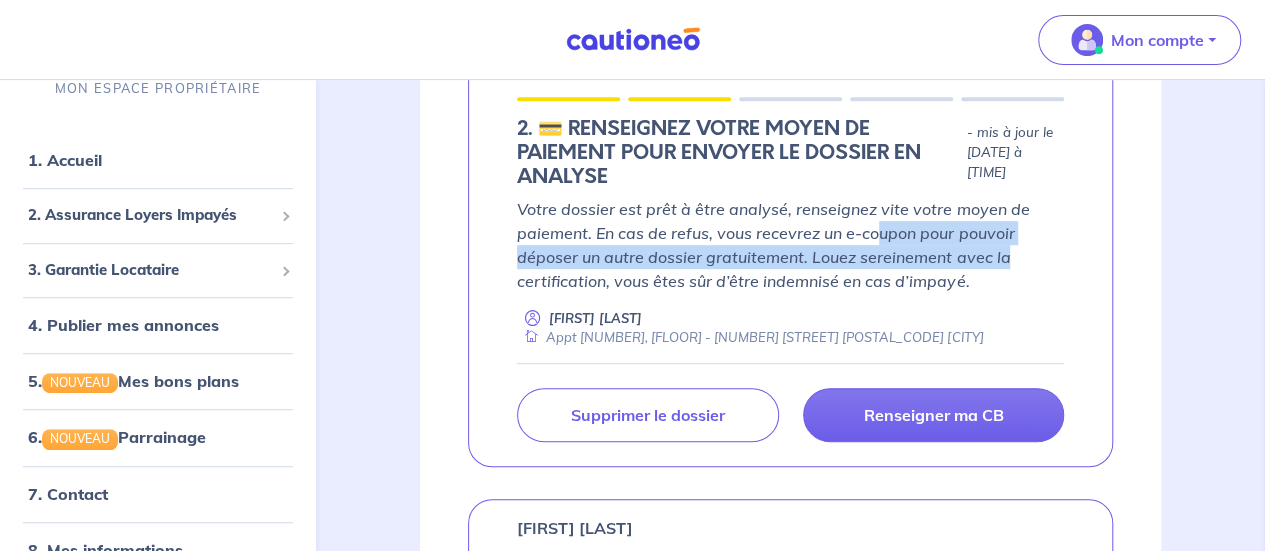 drag, startPoint x: 878, startPoint y: 227, endPoint x: 1037, endPoint y: 251, distance: 160.80112 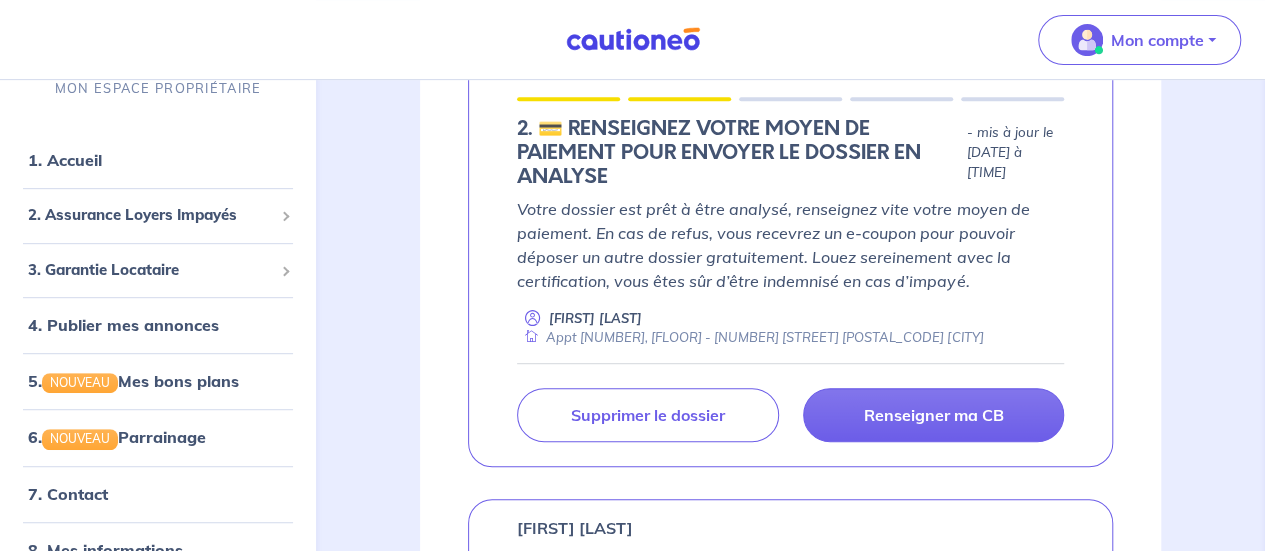 click on "Votre dossier est prêt à être analysé, renseignez vite votre moyen de paiement. En cas de refus, vous recevrez un e-coupon pour pouvoir déposer un autre dossier gratuitement. Louez sereinement avec la certification, vous êtes sûr d’être indemnisé en cas d’impayé." at bounding box center (790, 245) 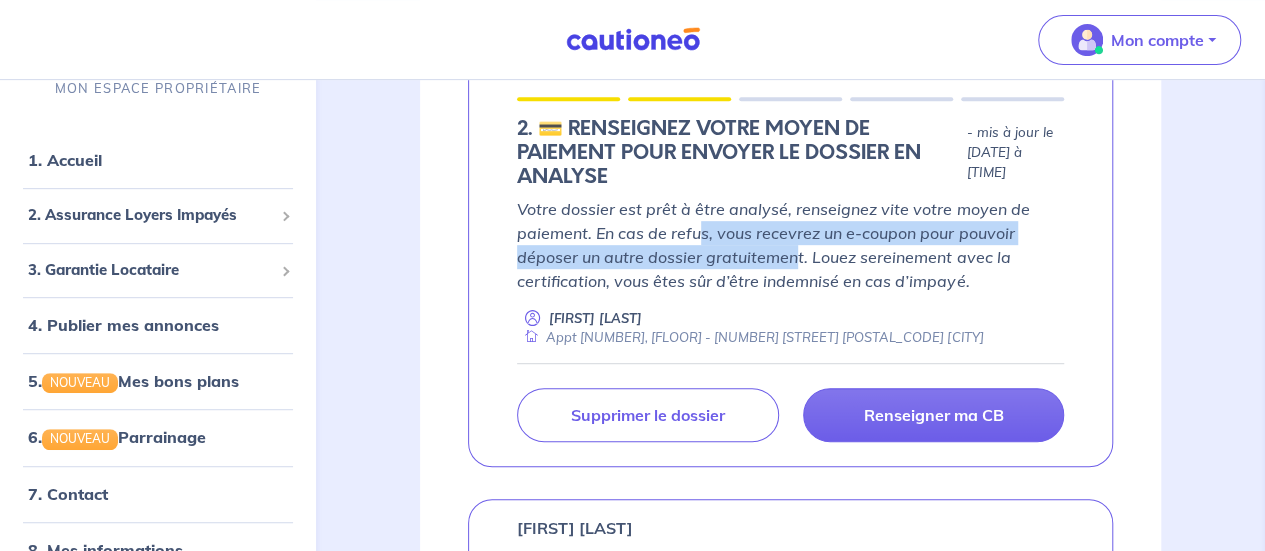 drag, startPoint x: 698, startPoint y: 239, endPoint x: 944, endPoint y: 256, distance: 246.5867 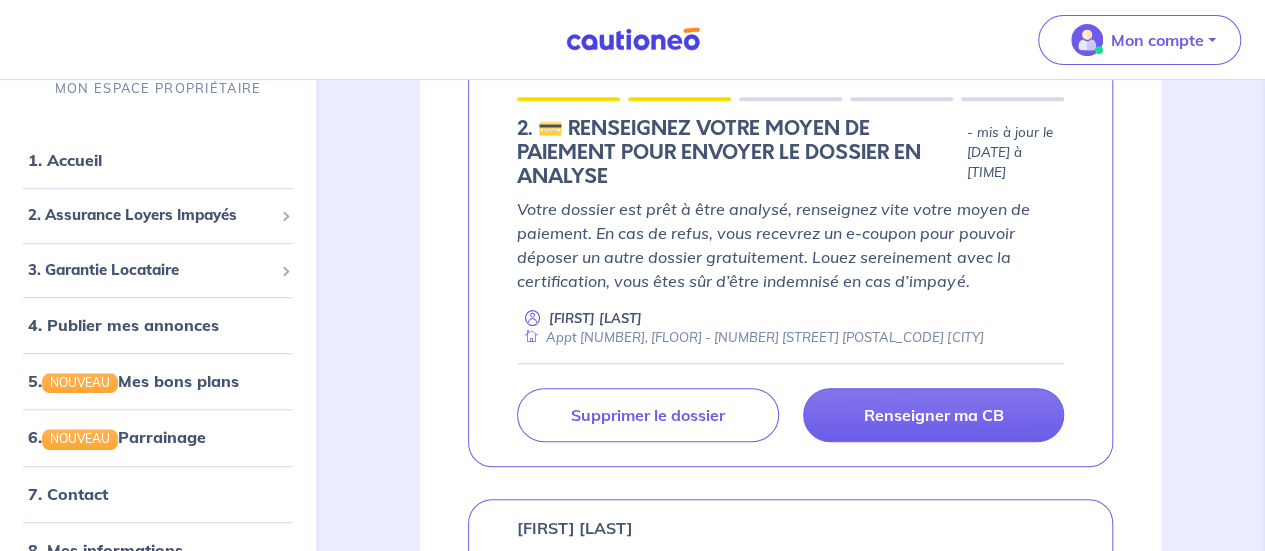 click on "Votre dossier est prêt à être analysé, renseignez vite votre moyen de paiement. En cas de refus, vous recevrez un e-coupon pour pouvoir déposer un autre dossier gratuitement. Louez sereinement avec la certification, vous êtes sûr d’être indemnisé en cas d’impayé." at bounding box center (790, 245) 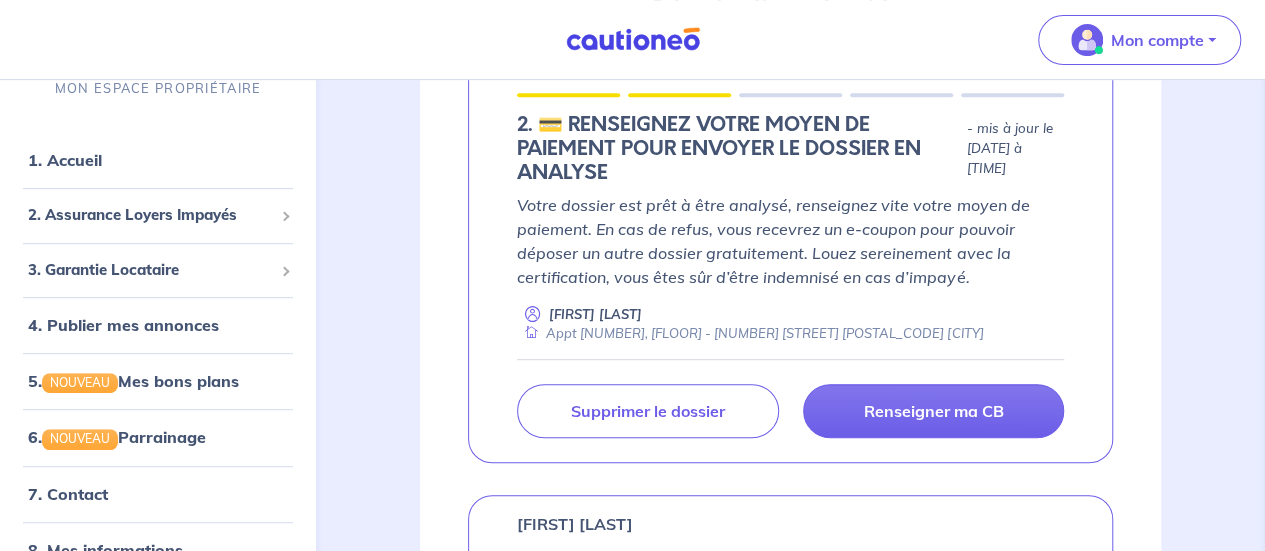 scroll, scrollTop: 400, scrollLeft: 0, axis: vertical 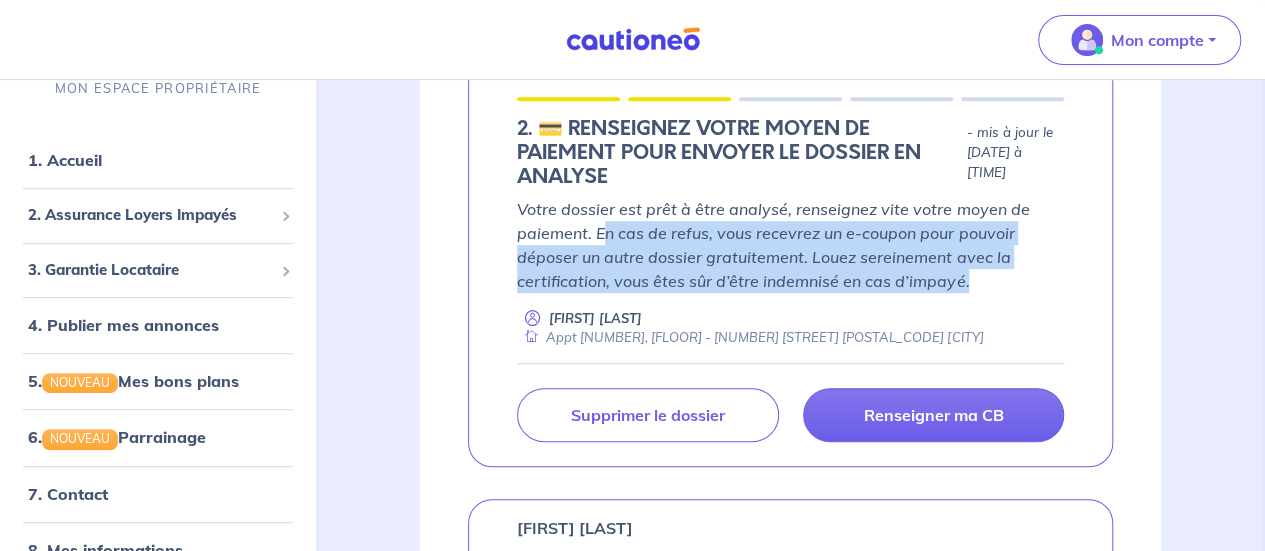 drag, startPoint x: 607, startPoint y: 240, endPoint x: 1088, endPoint y: 275, distance: 482.2717 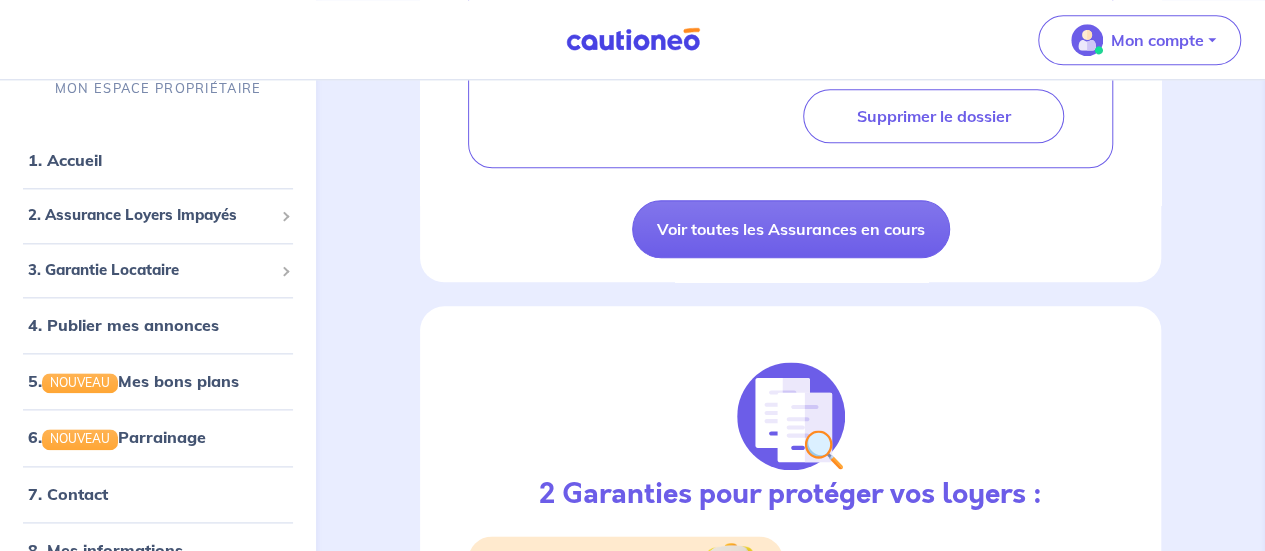 scroll, scrollTop: 1200, scrollLeft: 0, axis: vertical 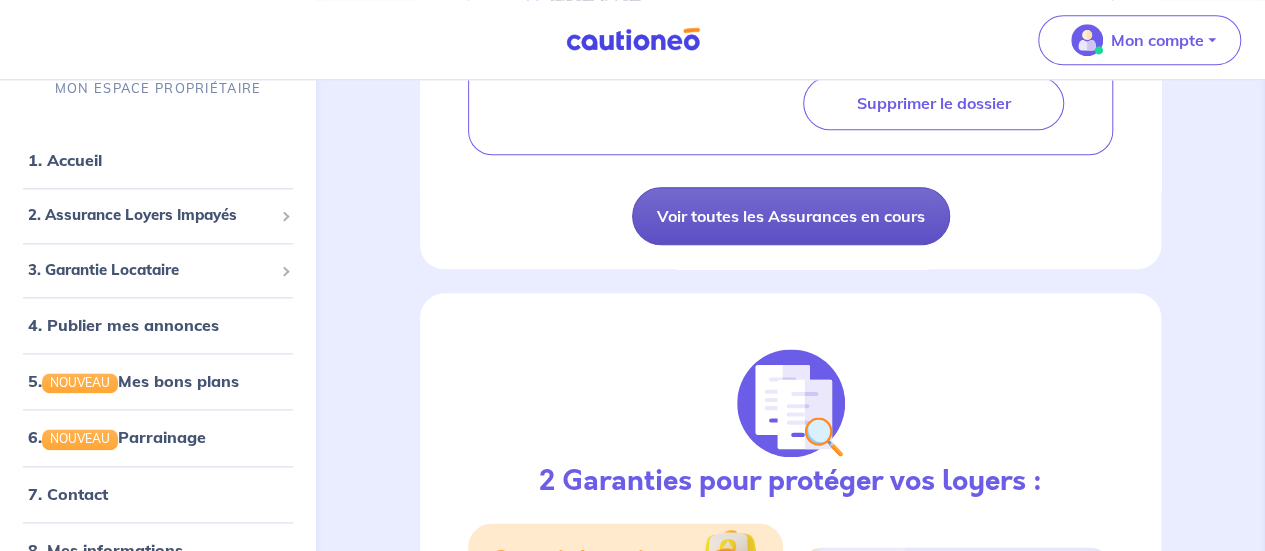 click on "Voir toutes les Assurances en cours" at bounding box center (791, 216) 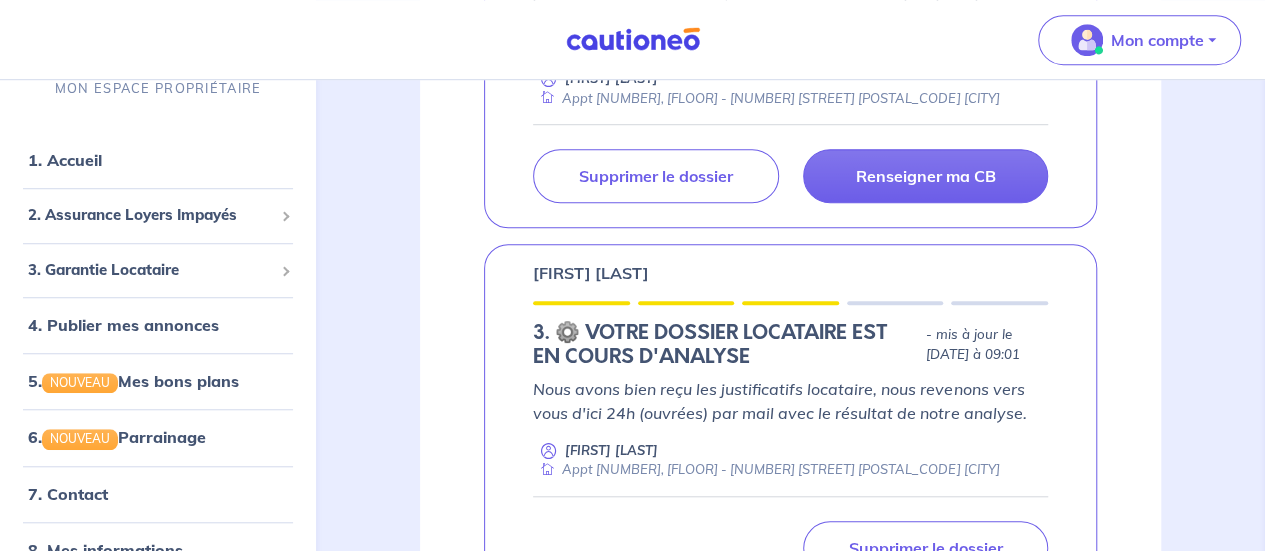 scroll, scrollTop: 512, scrollLeft: 0, axis: vertical 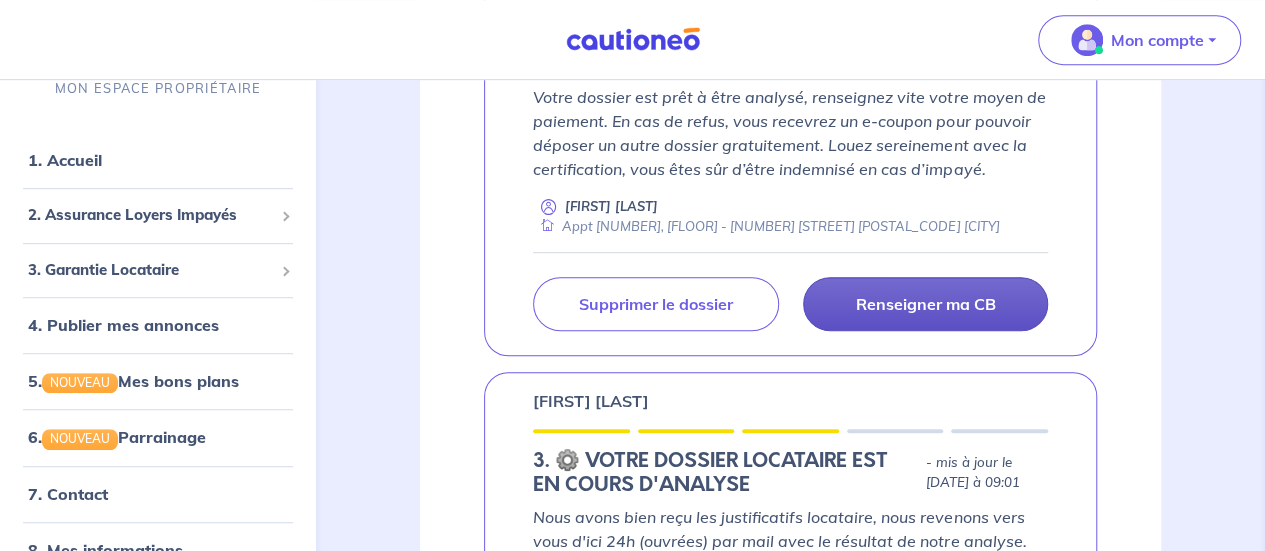 click on "Renseigner ma CB" at bounding box center (925, 304) 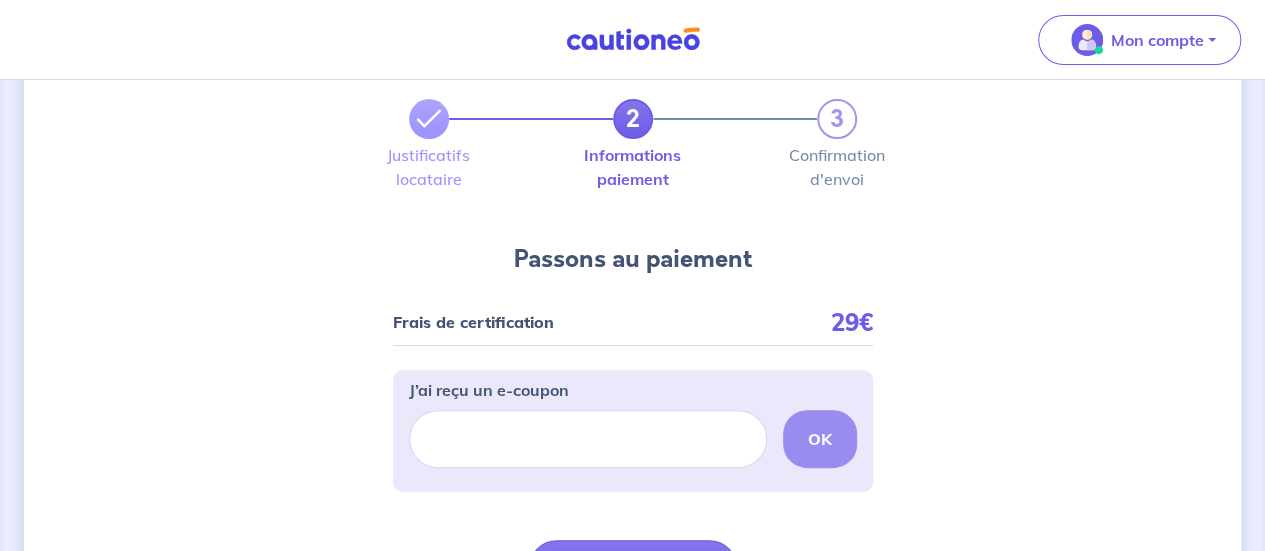 scroll, scrollTop: 0, scrollLeft: 0, axis: both 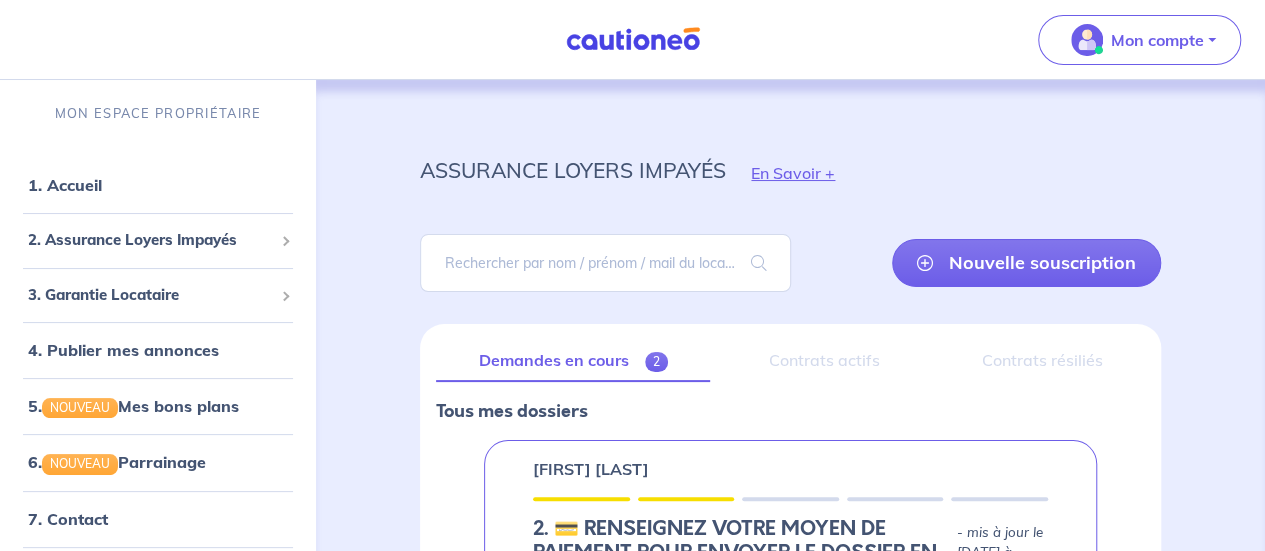 click on "Nouvelle souscription" at bounding box center (790, 263) 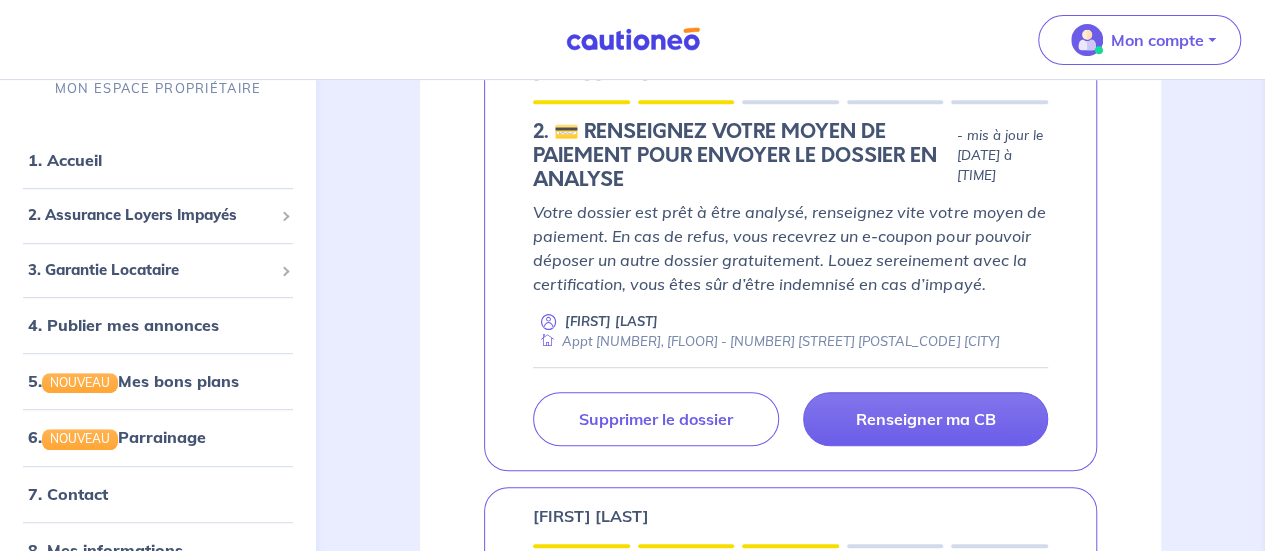 scroll, scrollTop: 400, scrollLeft: 0, axis: vertical 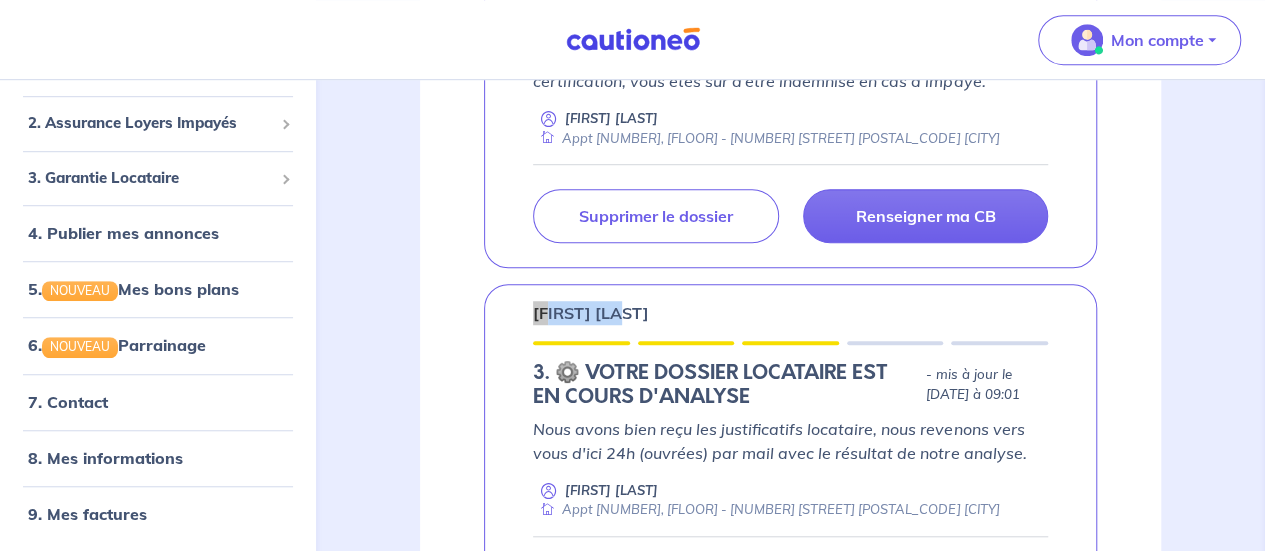 drag, startPoint x: 523, startPoint y: 303, endPoint x: 689, endPoint y: 317, distance: 166.58931 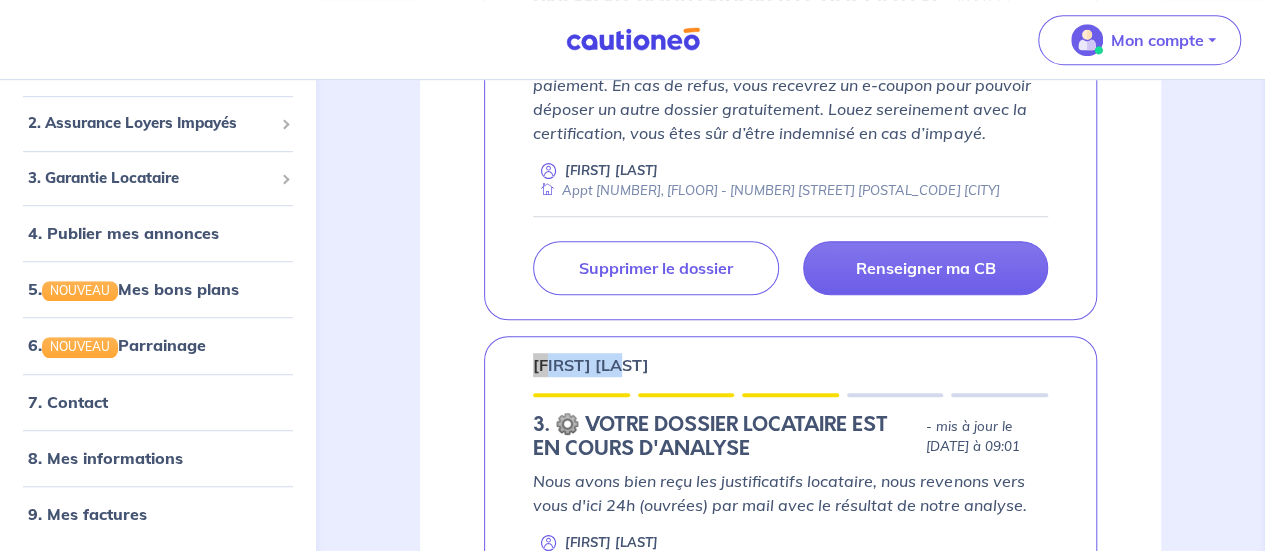 scroll, scrollTop: 412, scrollLeft: 0, axis: vertical 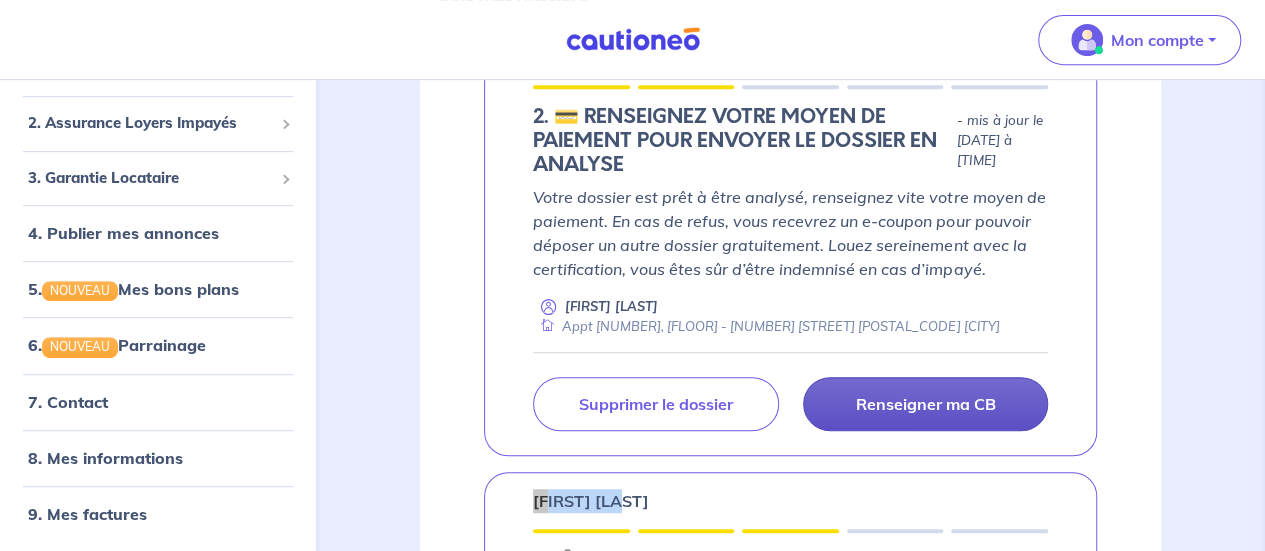 click on "Renseigner ma CB" at bounding box center [925, 404] 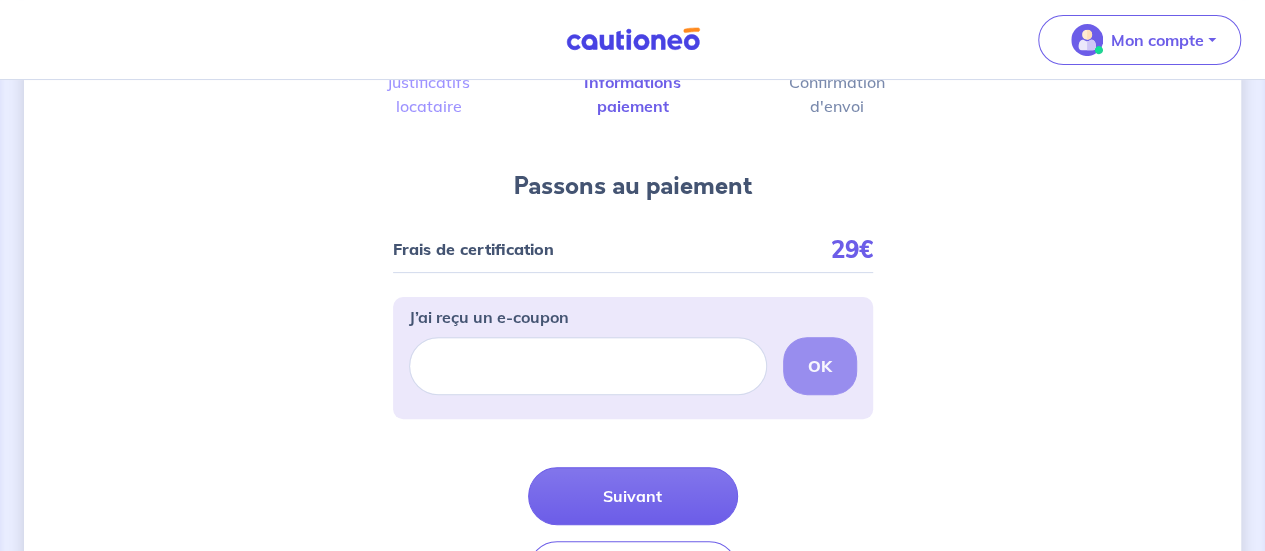 scroll, scrollTop: 283, scrollLeft: 0, axis: vertical 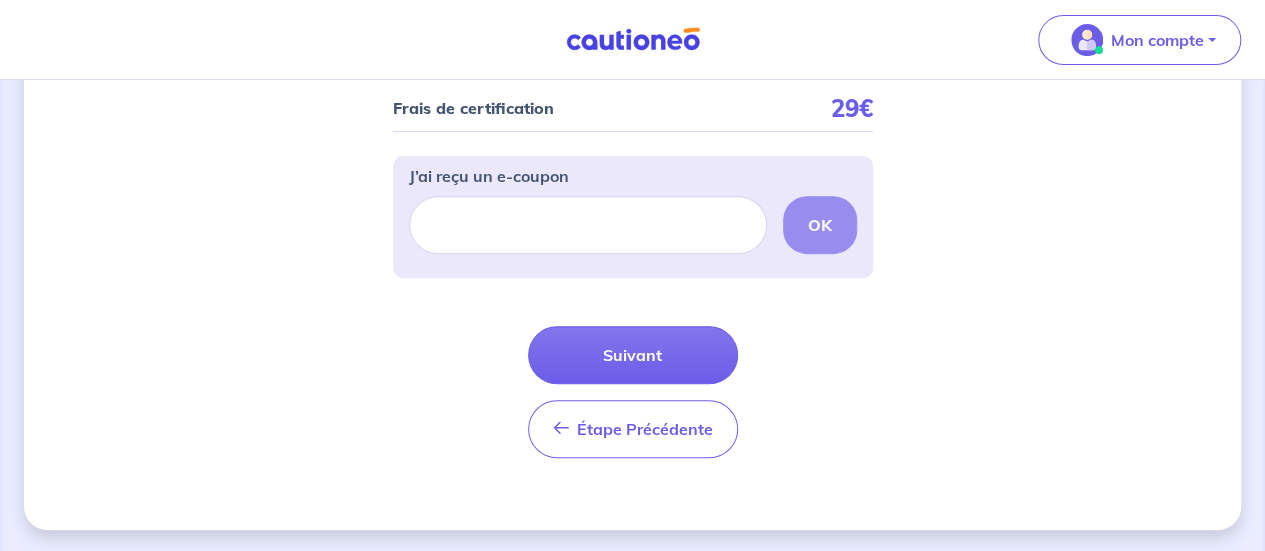 click on "Frais de certification 29€ J’ai reçu un e-coupon OK Étape Précédente Précédent Suivant Suivant" at bounding box center (633, 279) 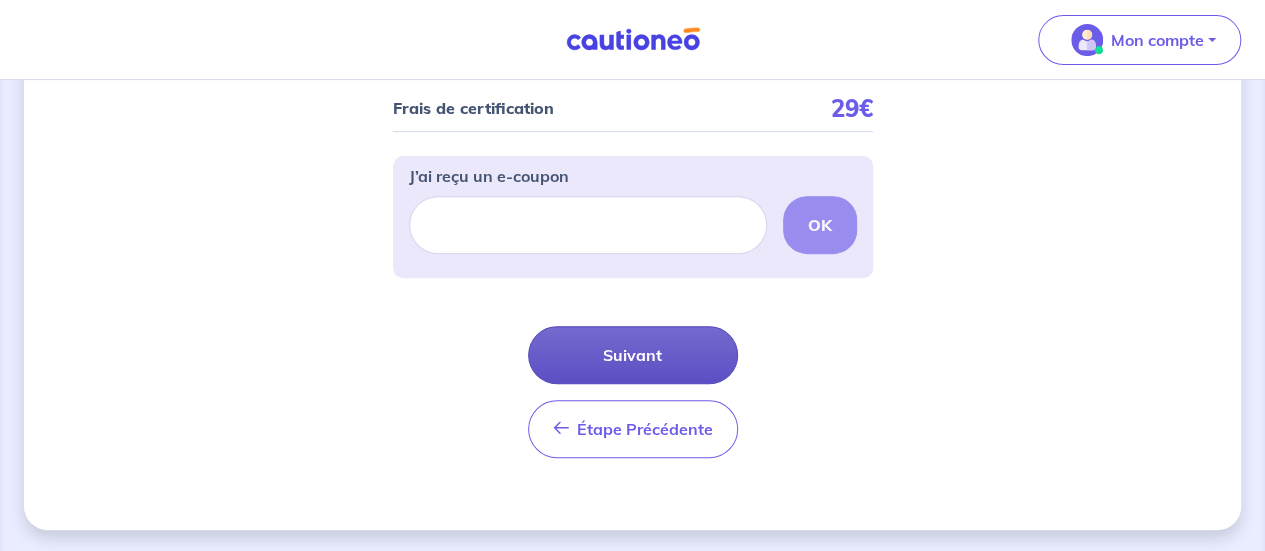 click on "Suivant" at bounding box center (633, 355) 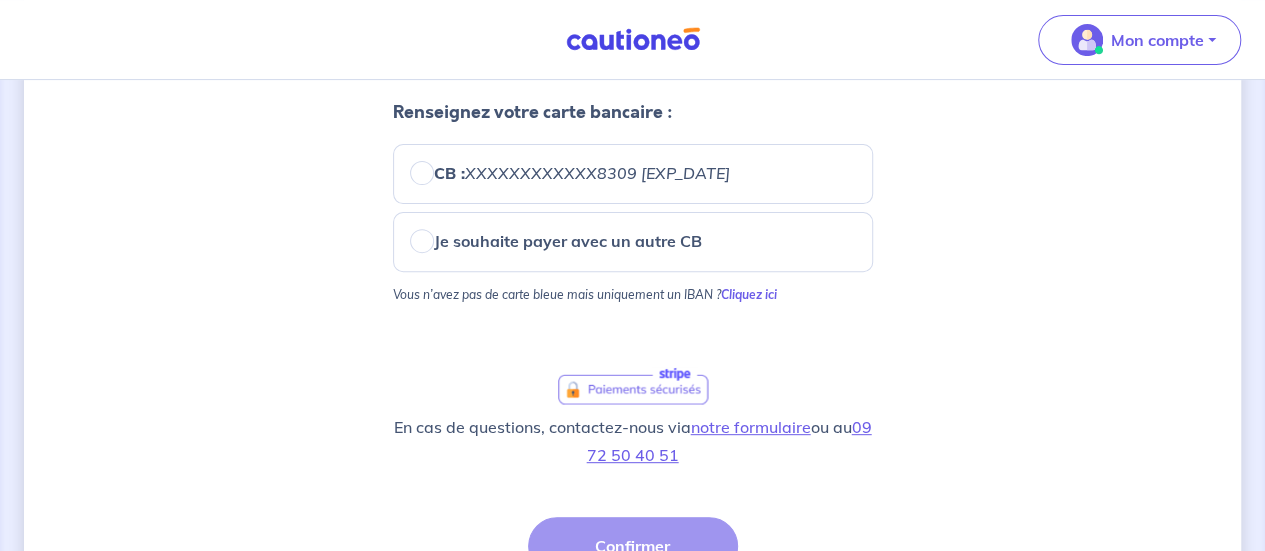 scroll, scrollTop: 300, scrollLeft: 0, axis: vertical 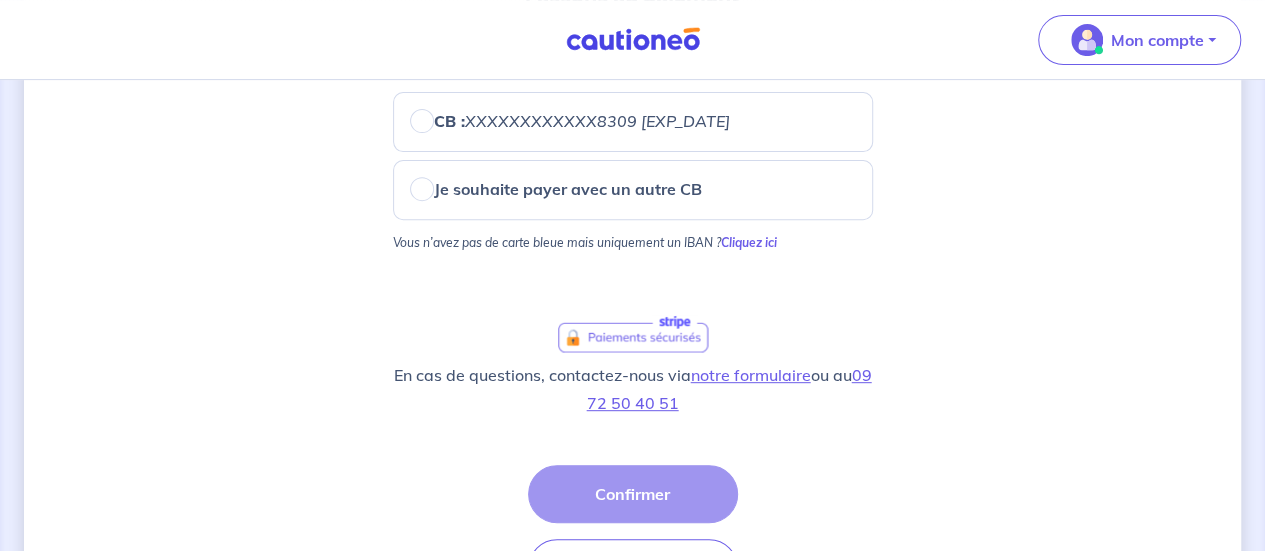 click on "CB : XXXXXXXXXXXX8309 [EXP_DATE]" at bounding box center (633, 122) 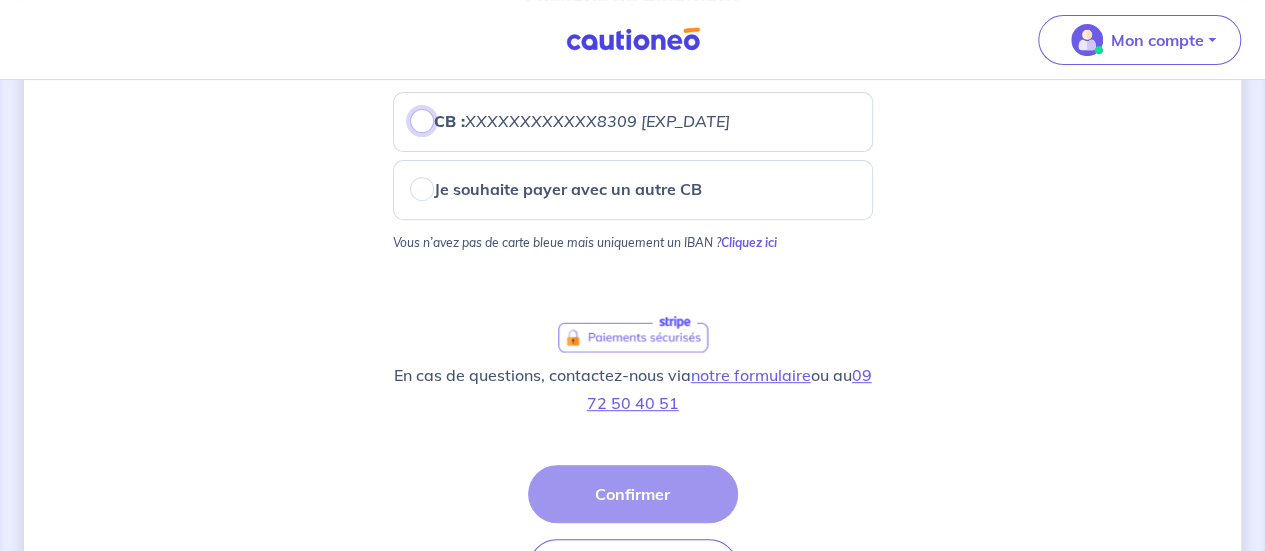 click on "CB : XXXXXXXXXXXX8309 [EXP_DATE]" at bounding box center (422, 121) 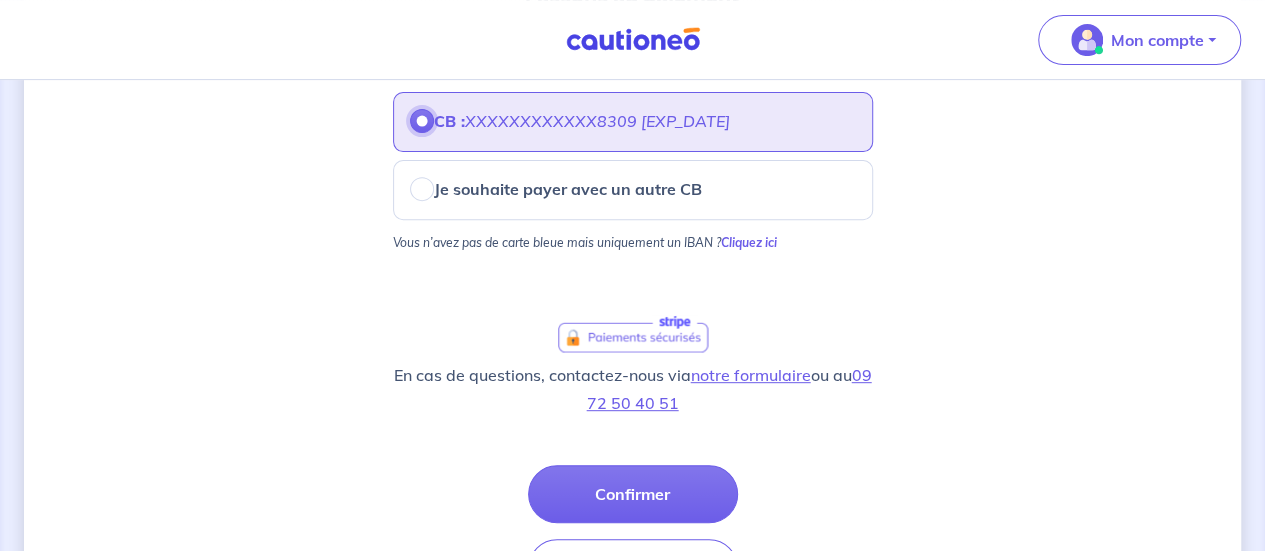 scroll, scrollTop: 400, scrollLeft: 0, axis: vertical 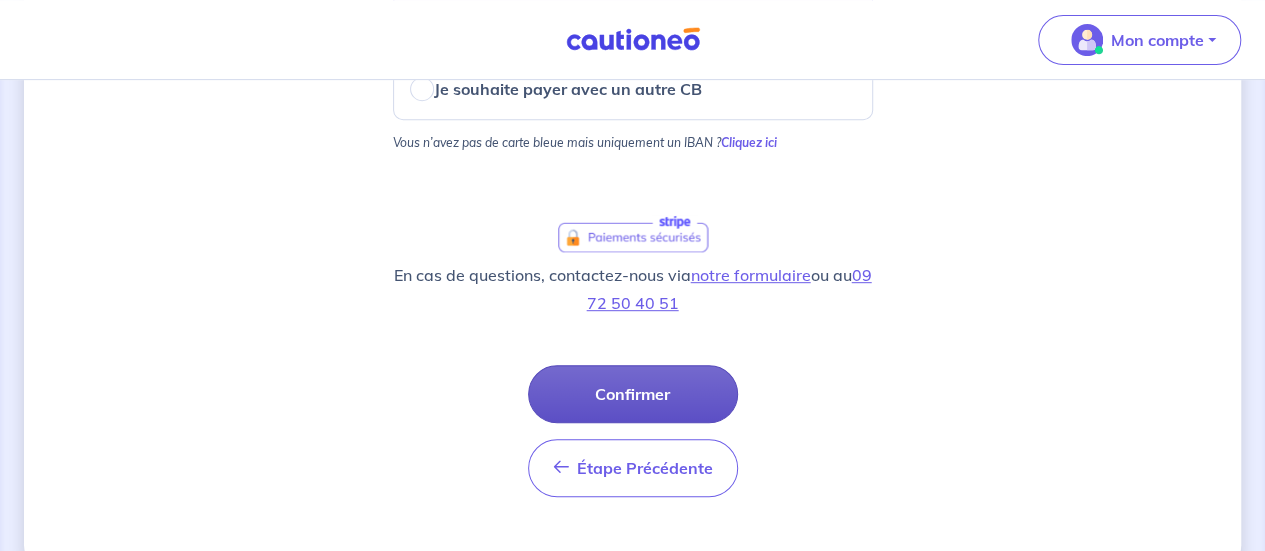 click on "Confirmer" at bounding box center (633, 394) 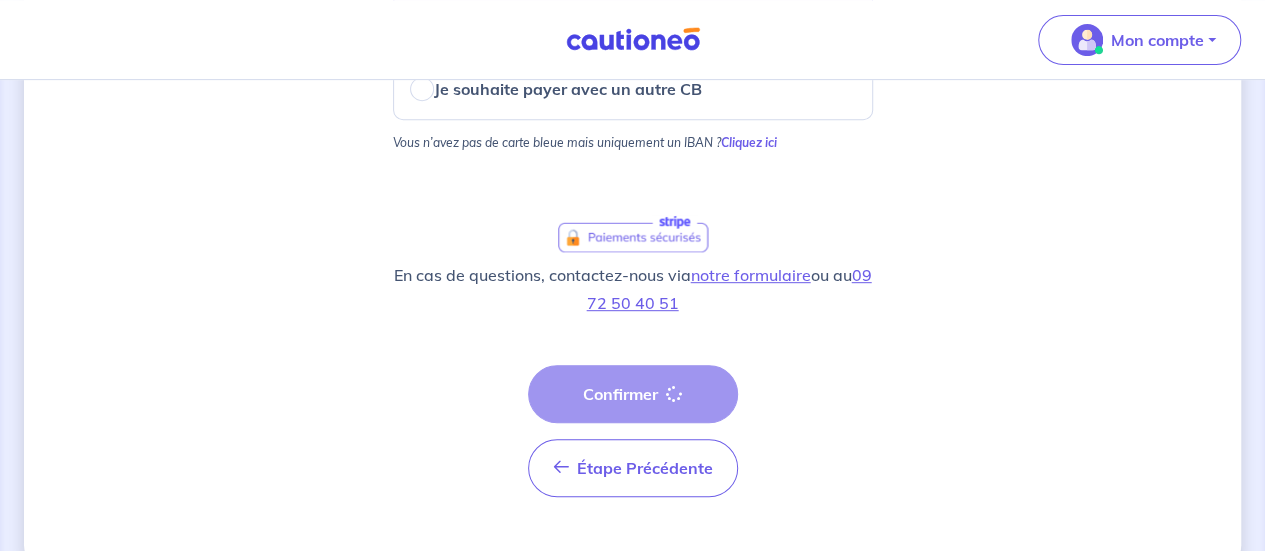 scroll, scrollTop: 0, scrollLeft: 0, axis: both 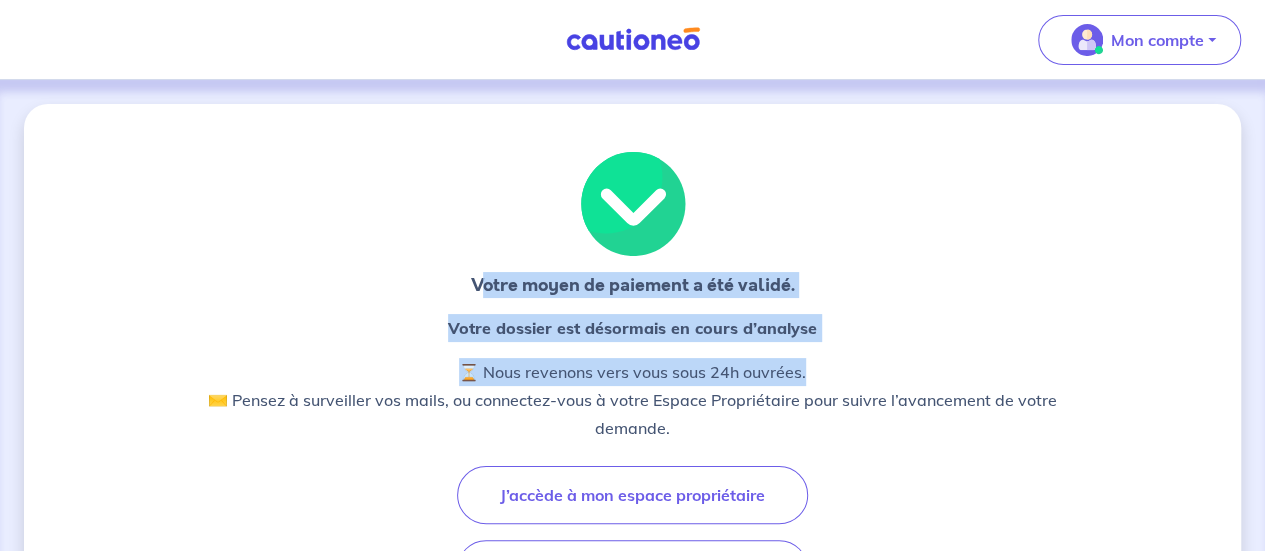 drag, startPoint x: 479, startPoint y: 311, endPoint x: 1040, endPoint y: 378, distance: 564.98676 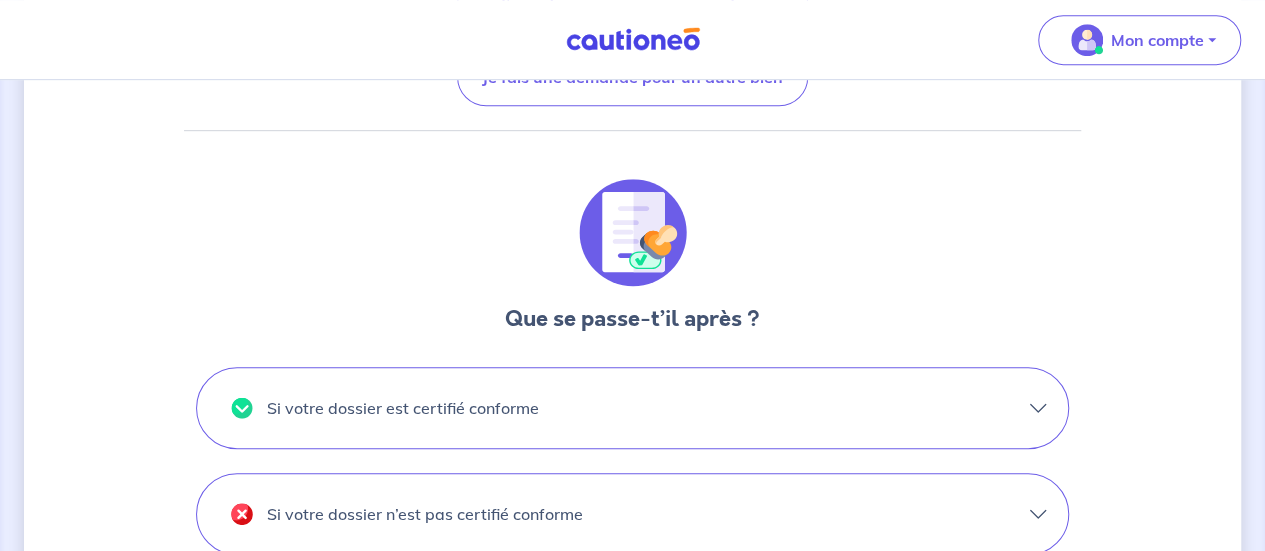scroll, scrollTop: 600, scrollLeft: 0, axis: vertical 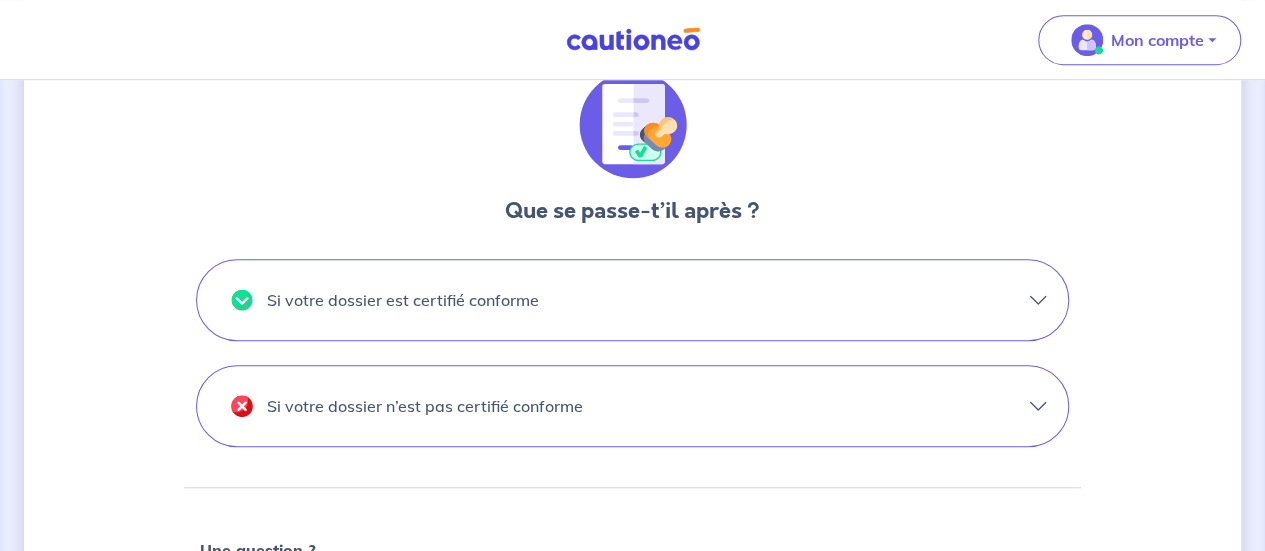 click on "Si votre dossier n’est pas certifié conforme" at bounding box center [632, 406] 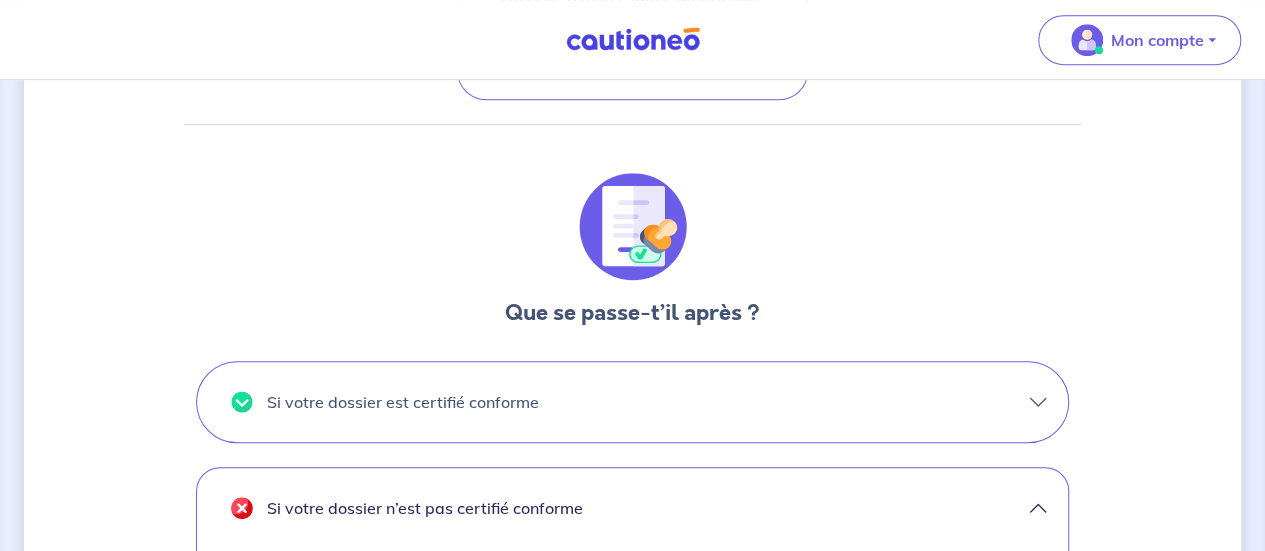 scroll, scrollTop: 698, scrollLeft: 0, axis: vertical 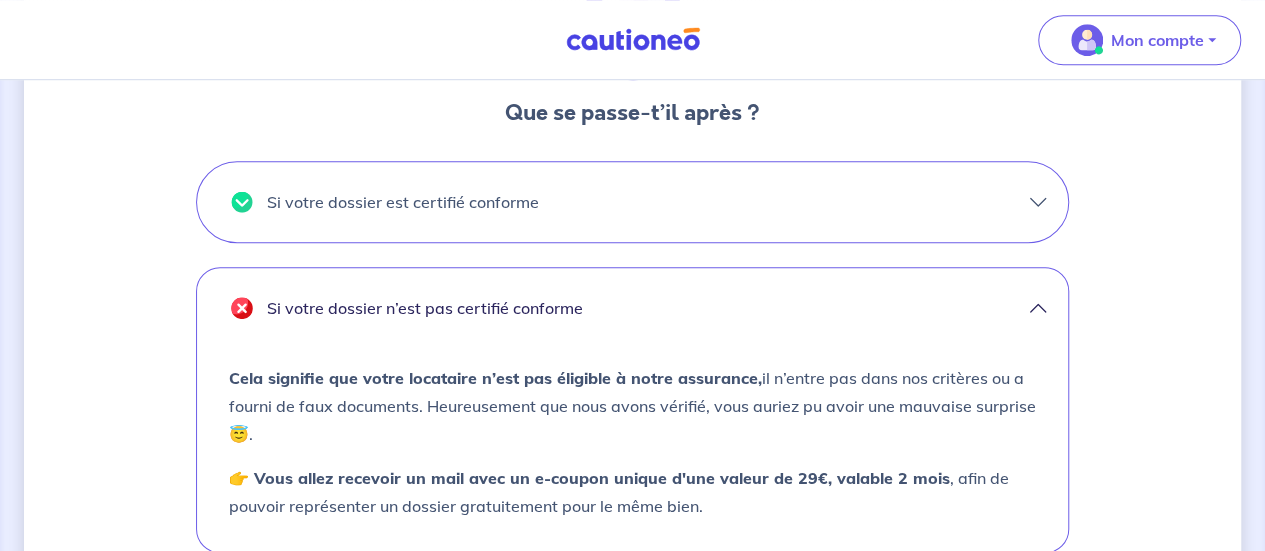 click on "Si votre dossier est certifié conforme" at bounding box center (632, 202) 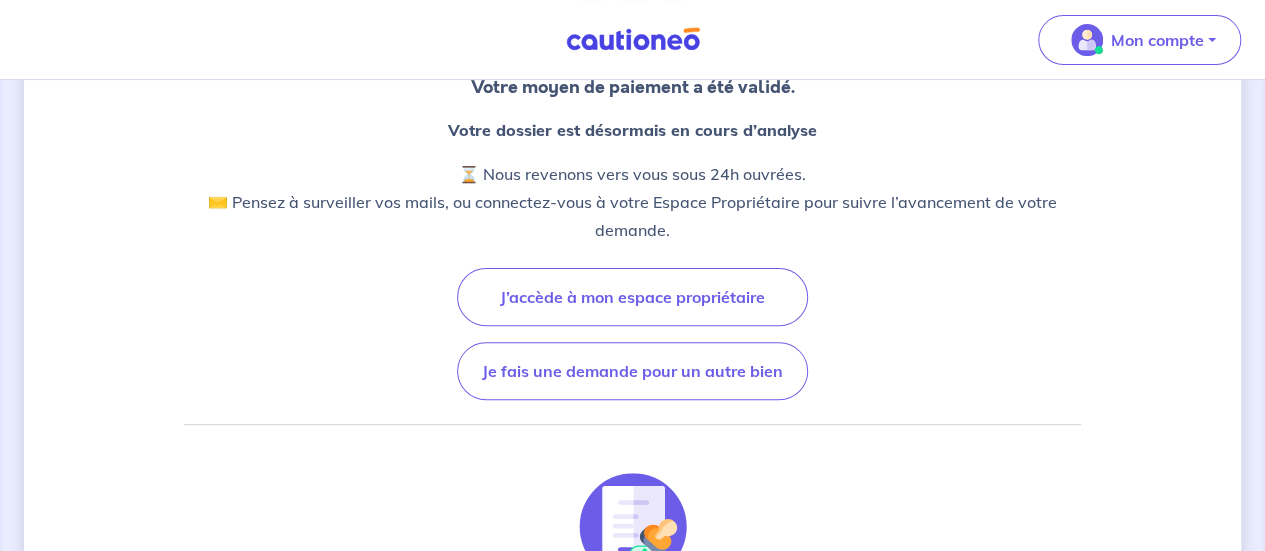 scroll, scrollTop: 0, scrollLeft: 0, axis: both 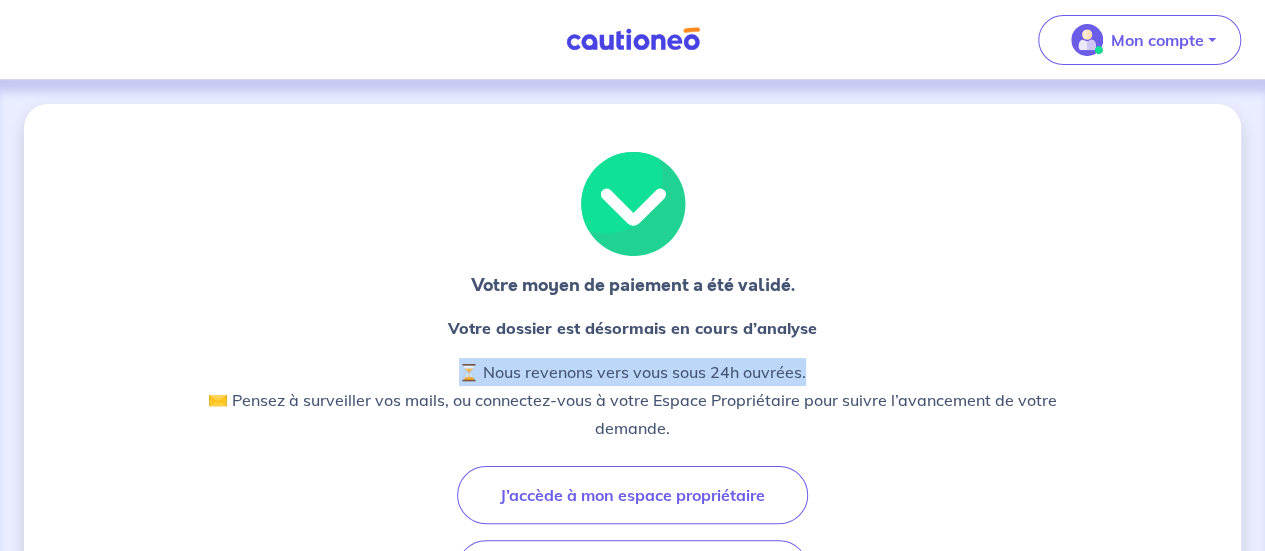 drag, startPoint x: 450, startPoint y: 366, endPoint x: 869, endPoint y: 383, distance: 419.34473 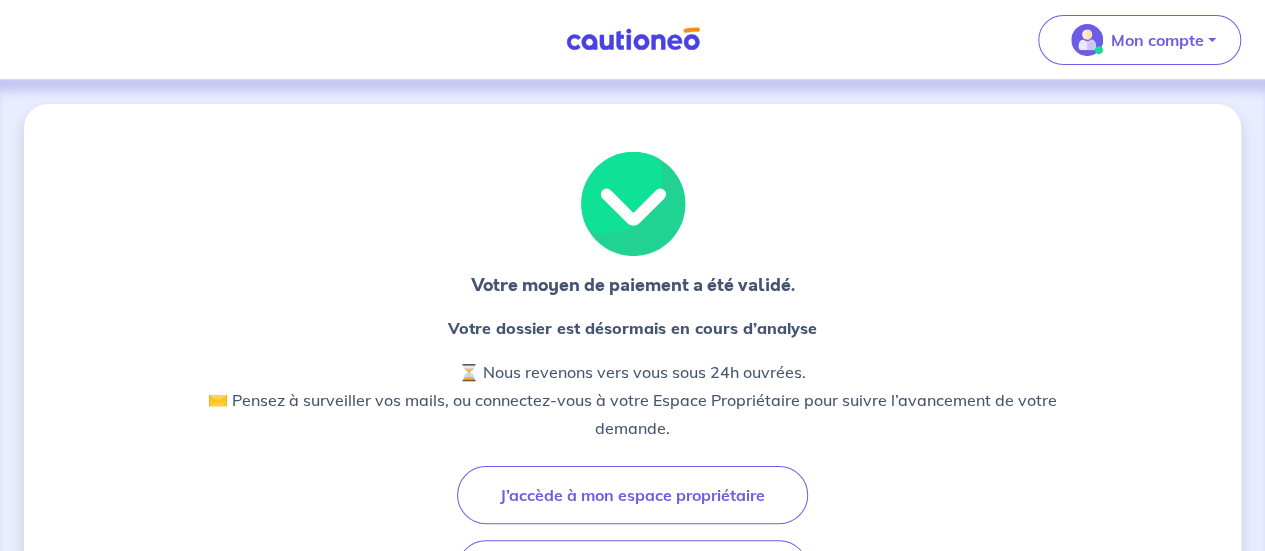 click on "⏳ Nous revenons vers vous sous 24h ouvrées.
✉️ Pensez à surveiller vos mails, ou connectez-vous à votre Espace Propriétaire pour suivre l’avancement de votre demande." at bounding box center (632, 400) 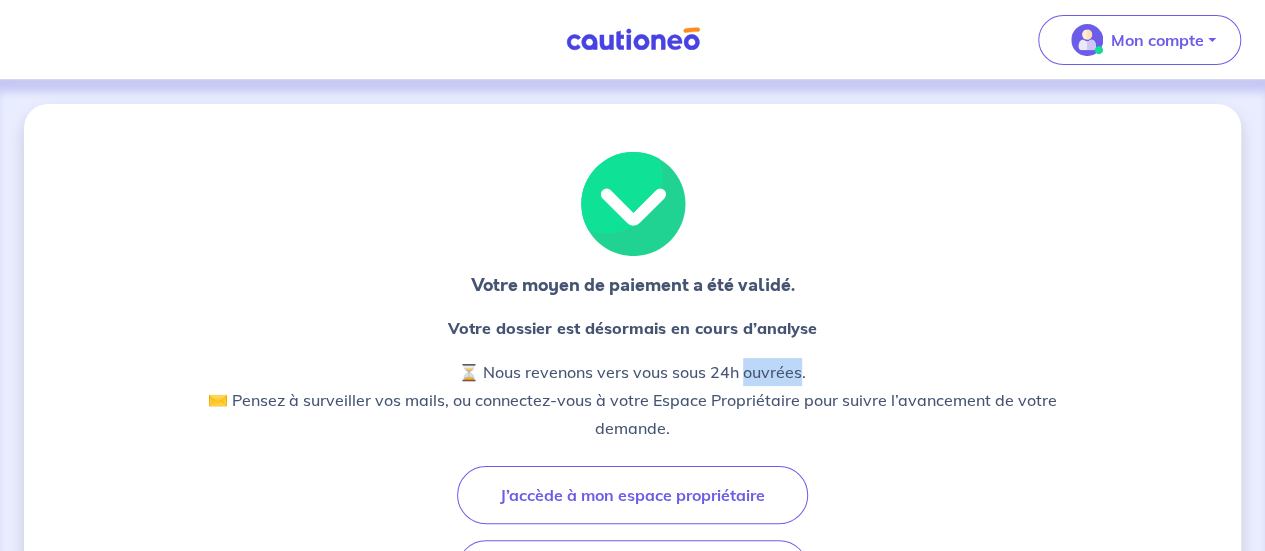 click on "⏳ Nous revenons vers vous sous 24h ouvrées.
✉️ Pensez à surveiller vos mails, ou connectez-vous à votre Espace Propriétaire pour suivre l’avancement de votre demande." at bounding box center (632, 400) 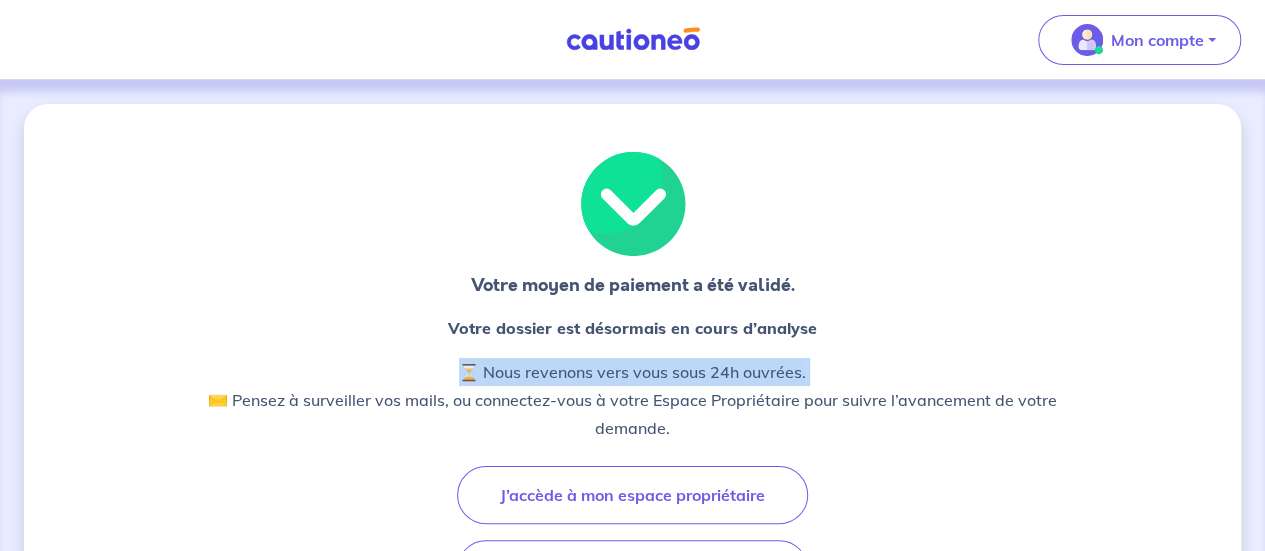 click on "⏳ Nous revenons vers vous sous 24h ouvrées.
✉️ Pensez à surveiller vos mails, ou connectez-vous à votre Espace Propriétaire pour suivre l’avancement de votre demande." at bounding box center [632, 400] 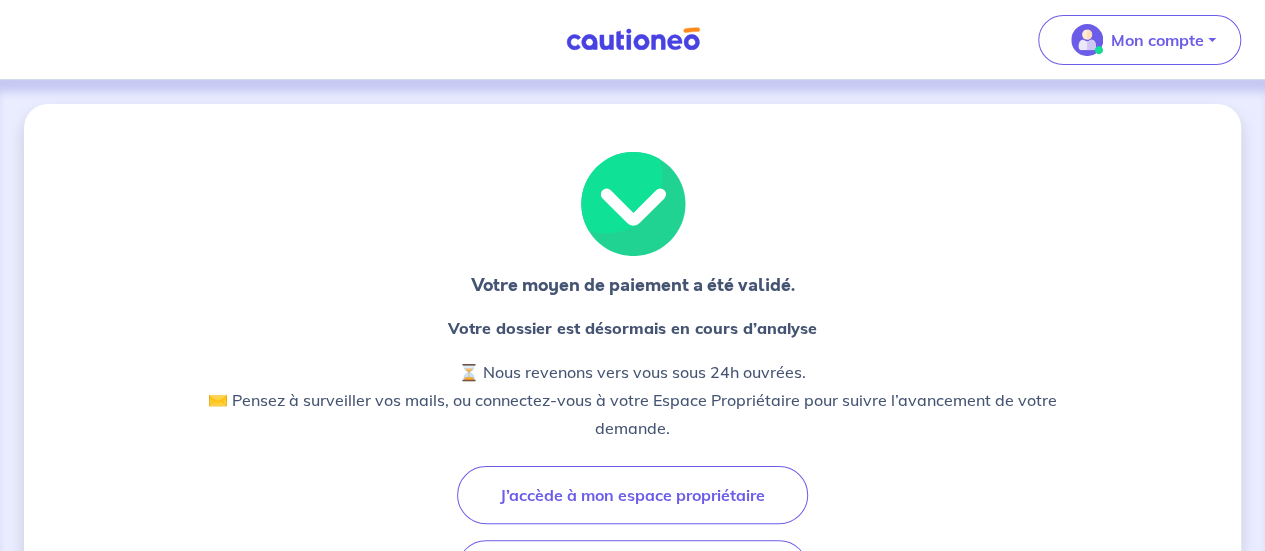 scroll, scrollTop: 200, scrollLeft: 0, axis: vertical 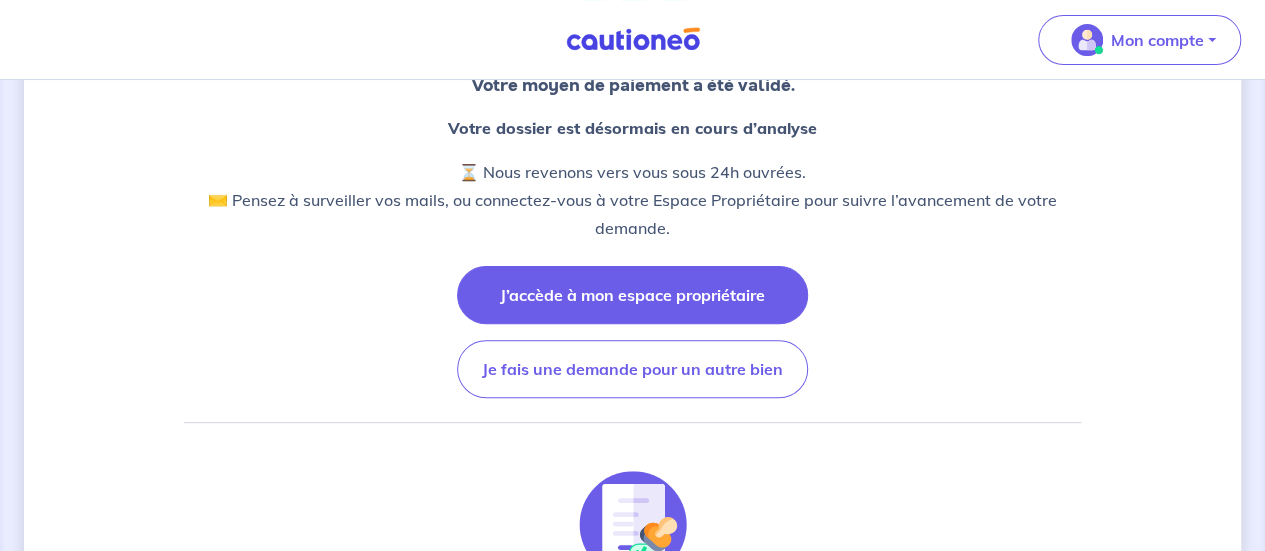 click on "J’accède à mon espace propriétaire" at bounding box center (632, 295) 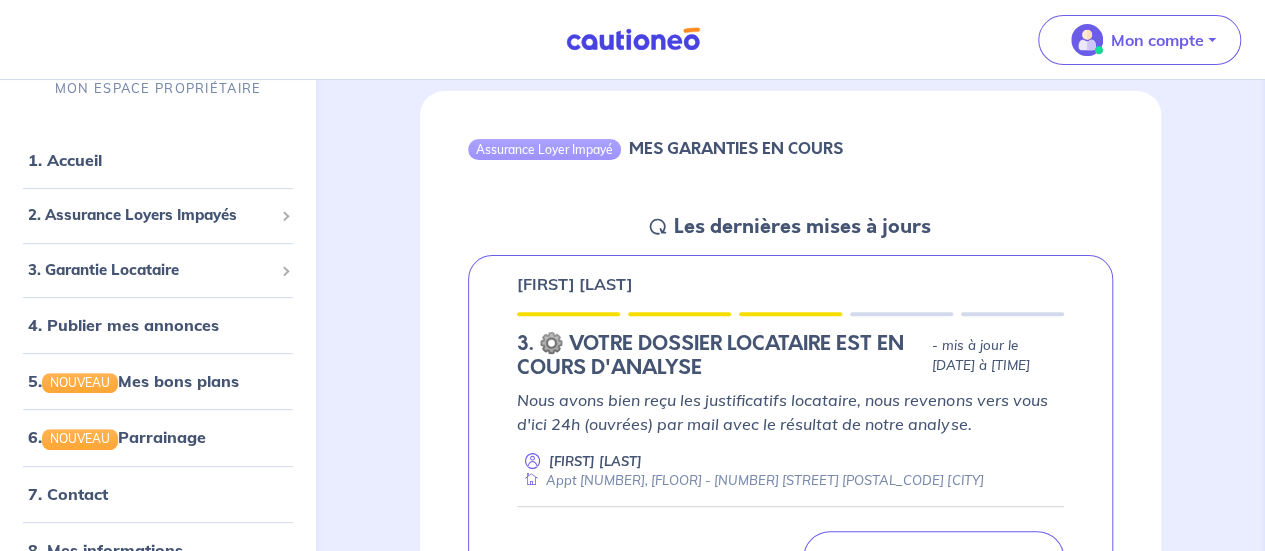 scroll, scrollTop: 0, scrollLeft: 0, axis: both 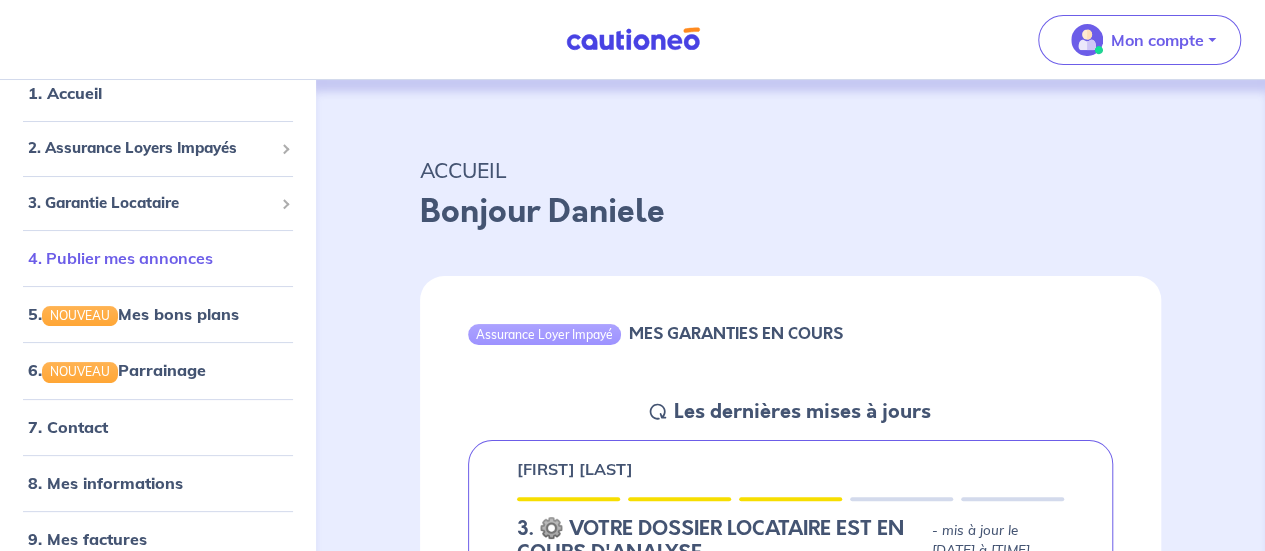 click on "4. Publier mes annonces" at bounding box center [120, 258] 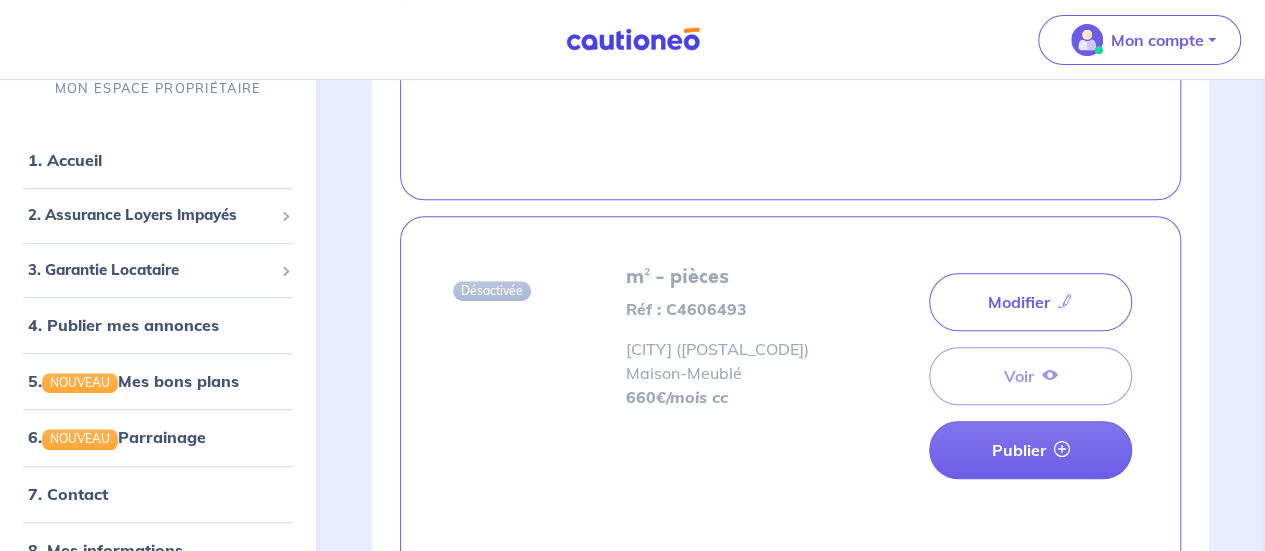 scroll, scrollTop: 670, scrollLeft: 0, axis: vertical 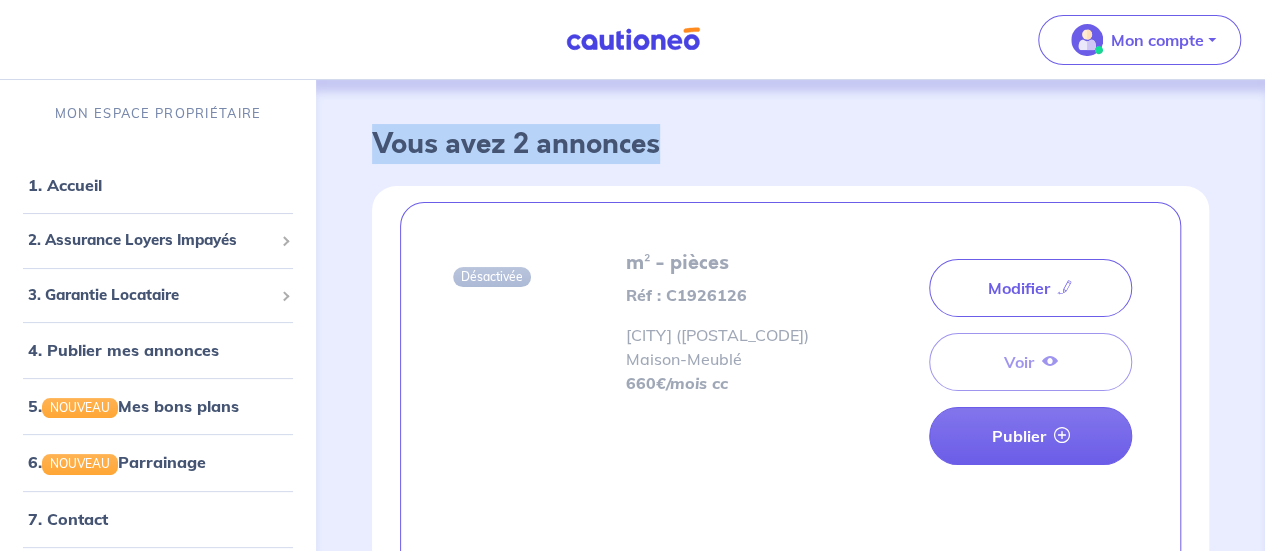 drag, startPoint x: 371, startPoint y: 140, endPoint x: 716, endPoint y: 152, distance: 345.20862 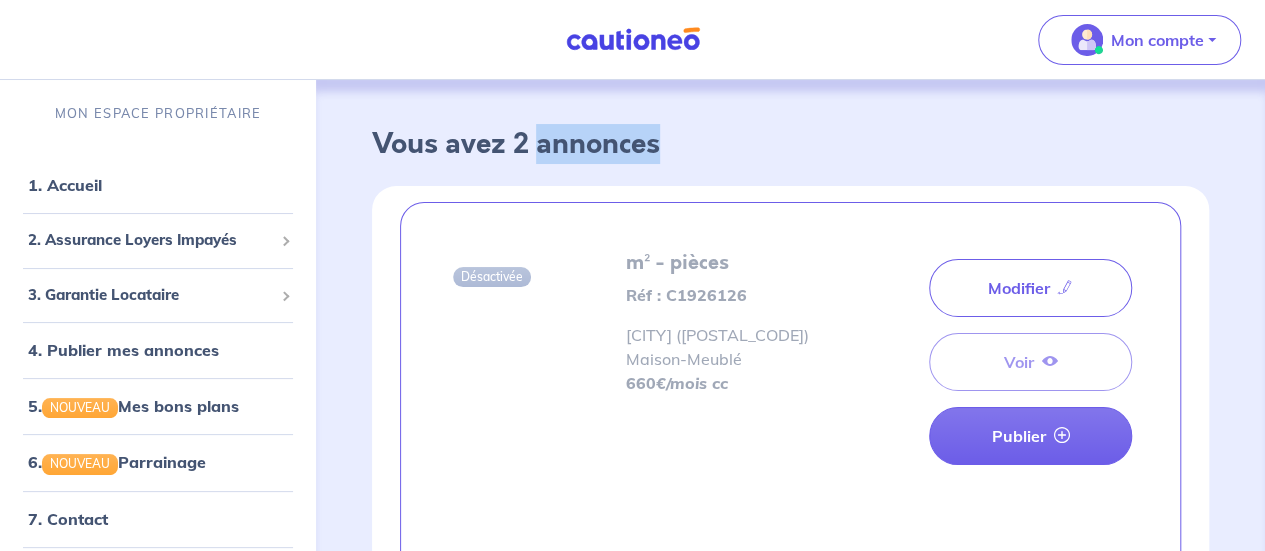 click on "Vous avez 2 annonces" at bounding box center [790, 145] 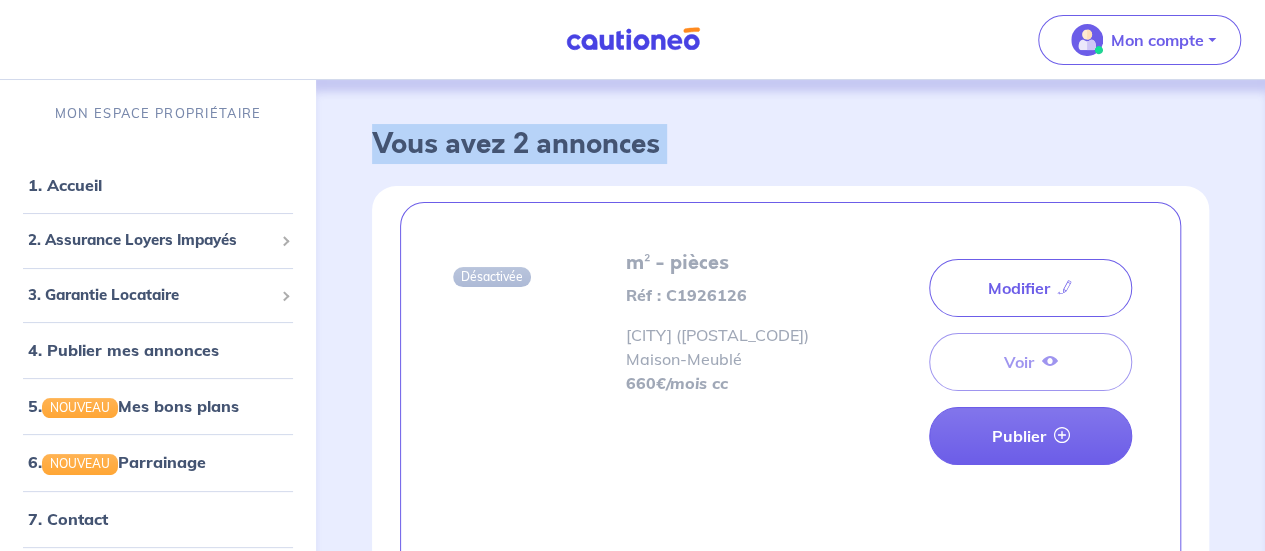 click on "Vous avez 2 annonces" at bounding box center (790, 145) 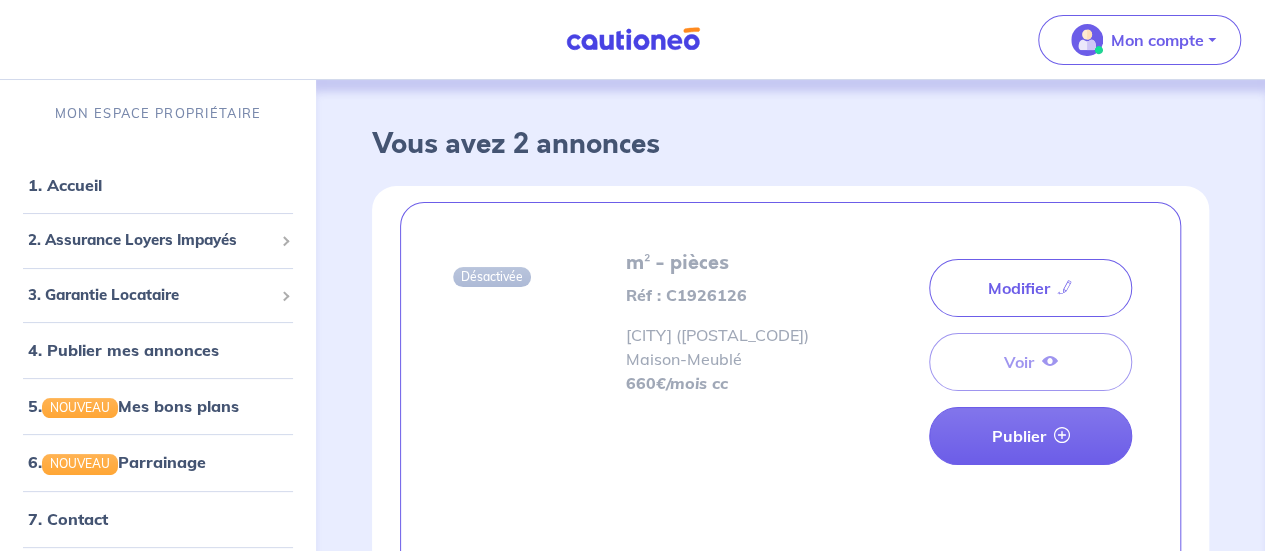 click on "Vous avez 2 annonces" at bounding box center (790, 145) 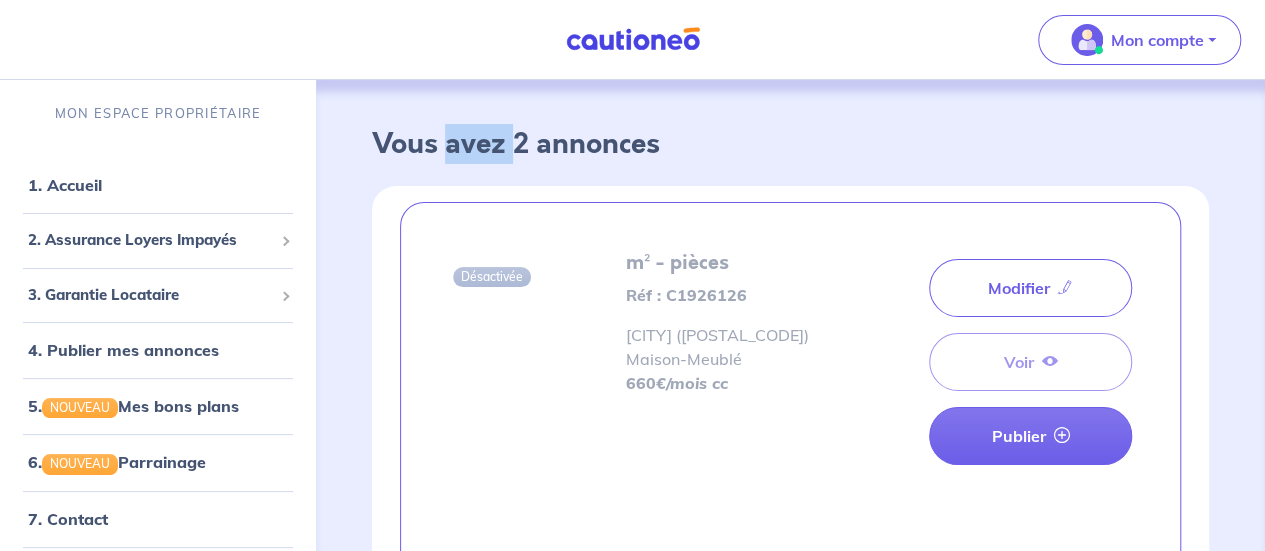 click on "Vous avez 2 annonces" at bounding box center [790, 145] 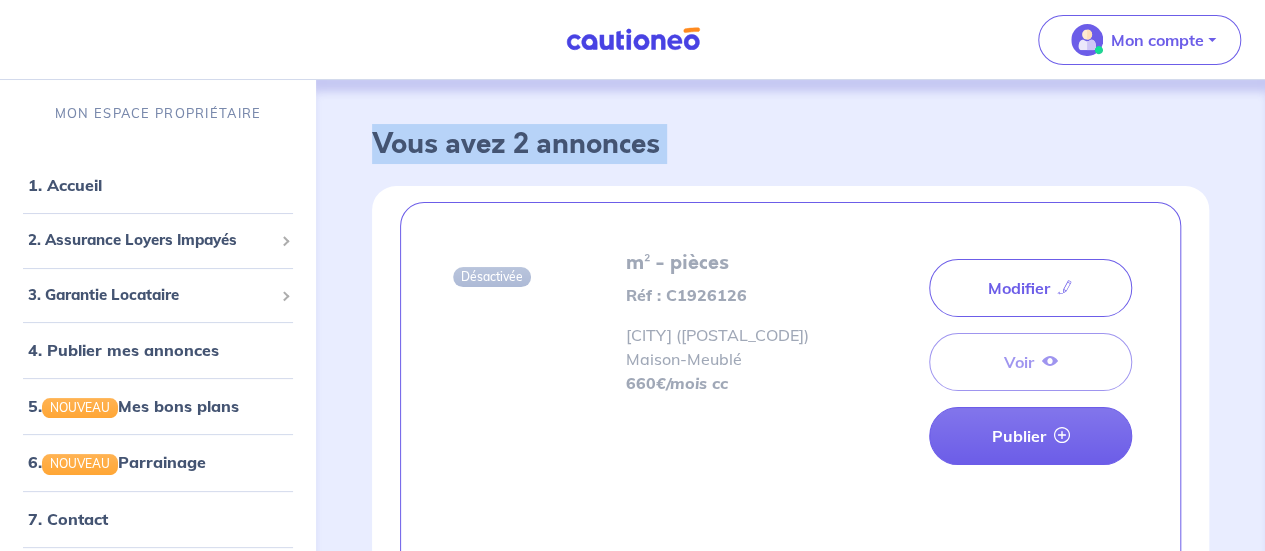 click on "Vous avez 2 annonces" at bounding box center (790, 145) 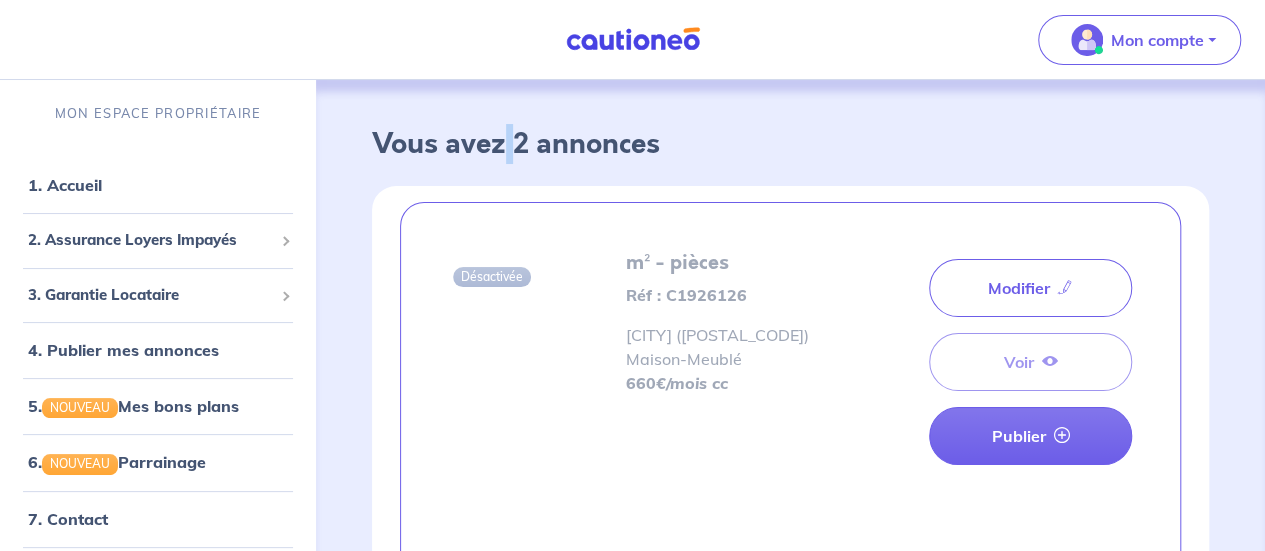 click on "Vous avez 2 annonces" at bounding box center (790, 145) 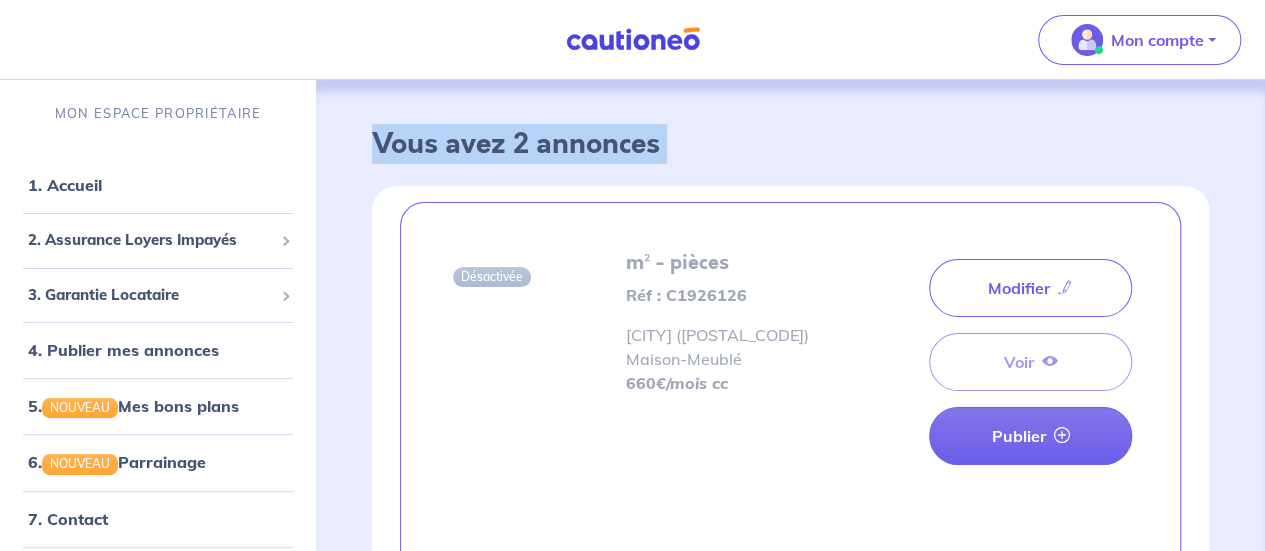 click on "Vous avez 2 annonces" at bounding box center (790, 145) 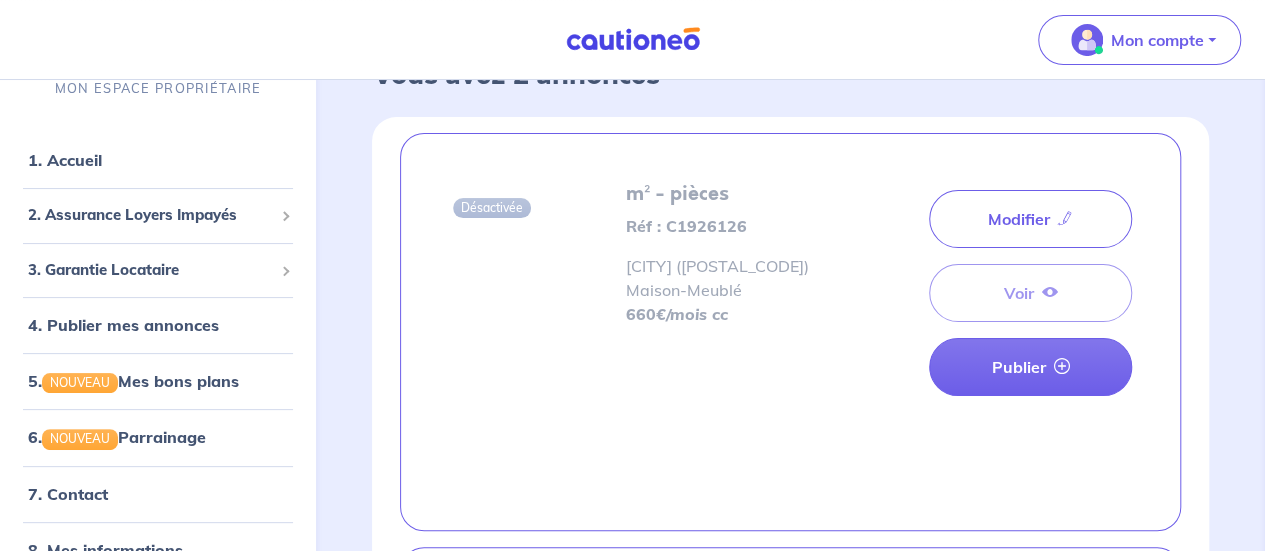 scroll, scrollTop: 0, scrollLeft: 0, axis: both 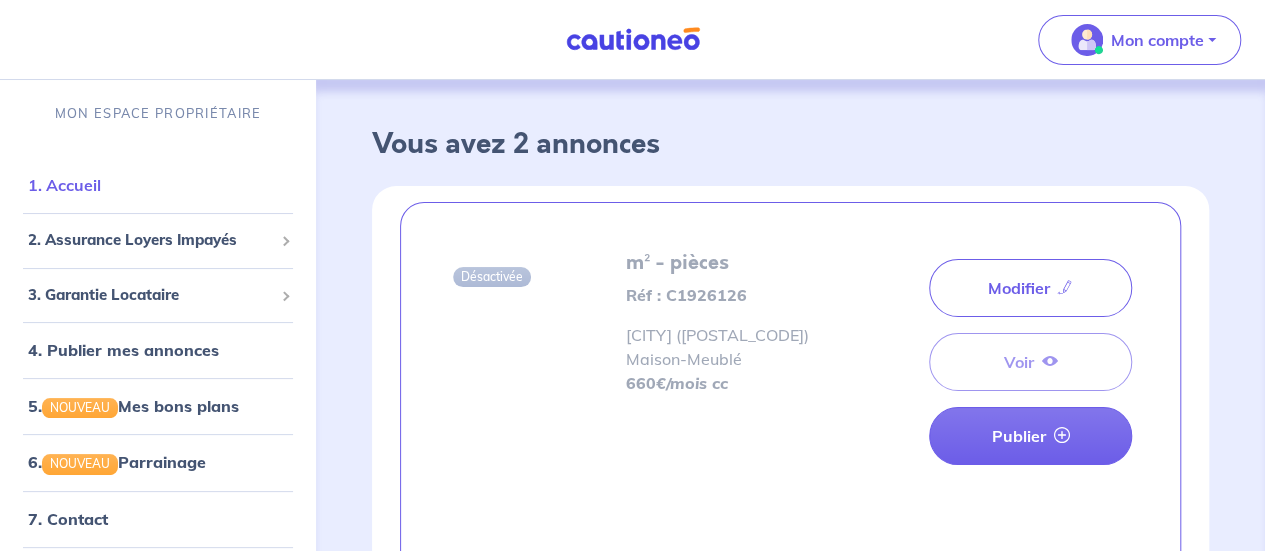 click on "1. Accueil" at bounding box center [64, 185] 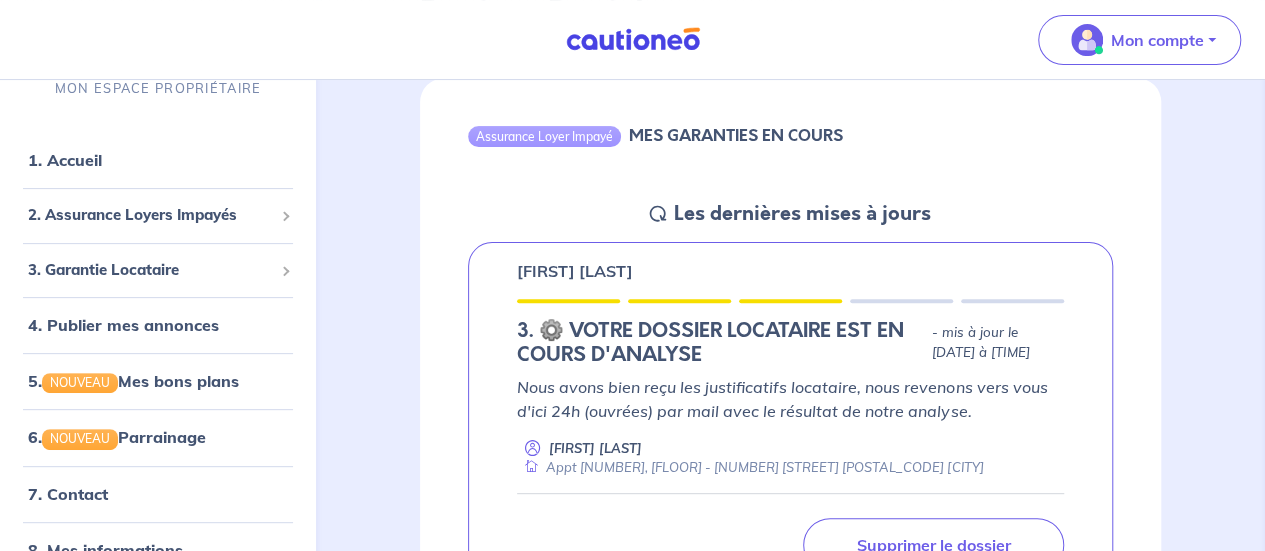 scroll, scrollTop: 200, scrollLeft: 0, axis: vertical 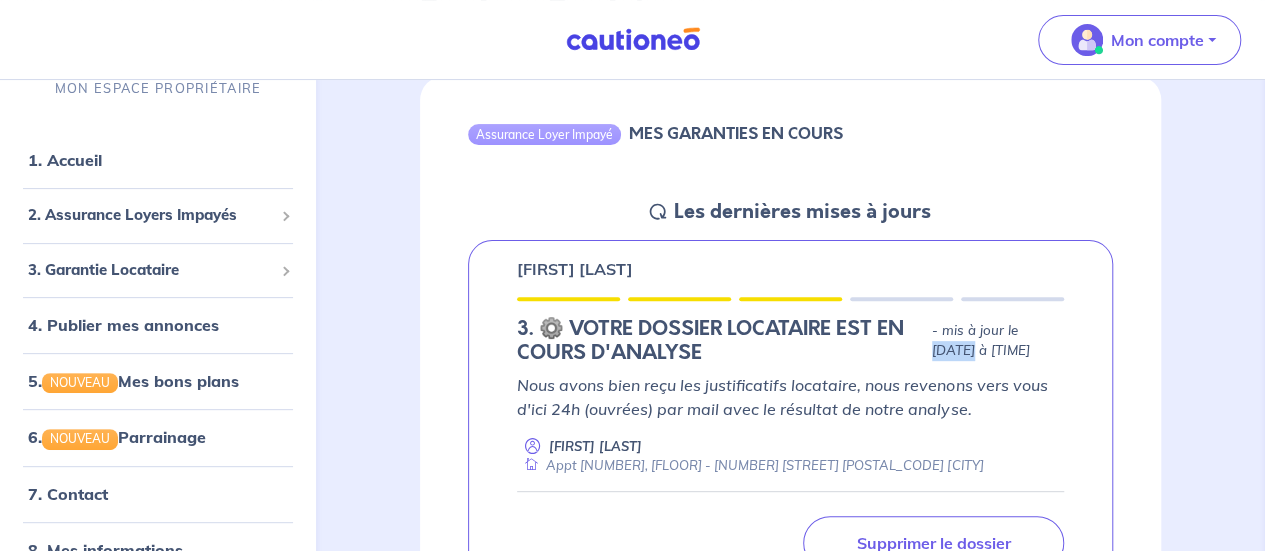 drag, startPoint x: 1006, startPoint y: 333, endPoint x: 1145, endPoint y: 337, distance: 139.05754 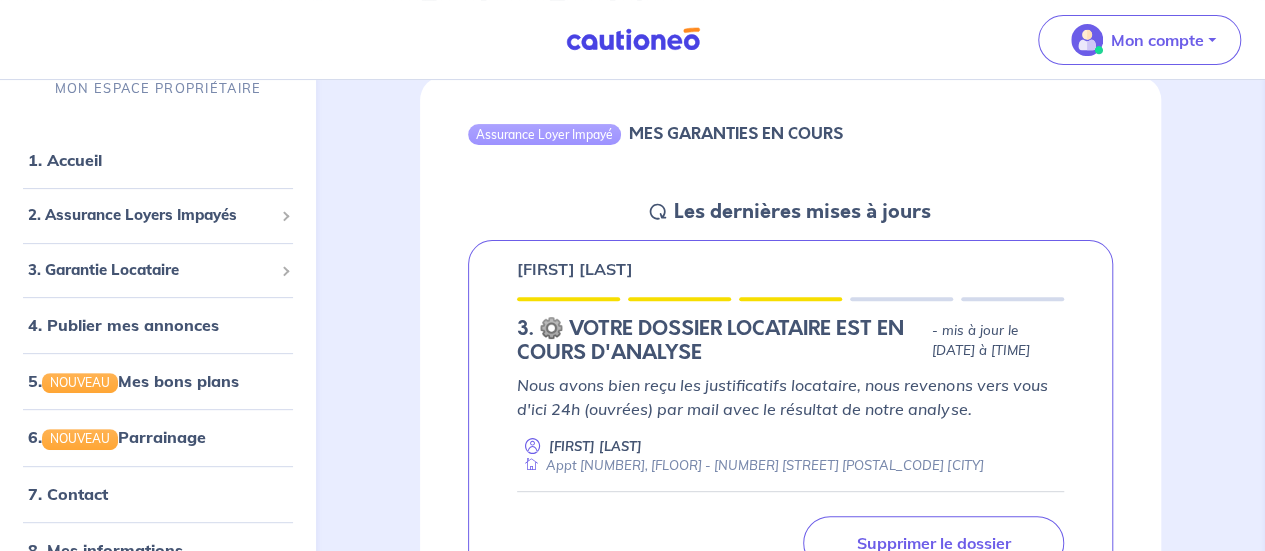 click on "Les dernières mises à jours Saad JALAL 3.︎ ⚙️ VOTRE DOSSIER LOCATAIRE EST EN COURS D'ANALYSE - mis à jour le [DATE] à [TIME] Daniele Truc Appt [NUMBER], [FLOOR] - [NUMBER] [STREET] [POSTAL_CODE] [CITY] Karim HJIAJ 3.︎ ⚙️ VOTRE DOSSIER LOCATAIRE EST EN COURS D'ANALYSE - mis à jour le [DATE] à [TIME] Daniele Truc Appt [NUMBER], [FLOOR] - [NUMBER] [STREET] [POSTAL_CODE] [CITY]" at bounding box center (790, 1722) 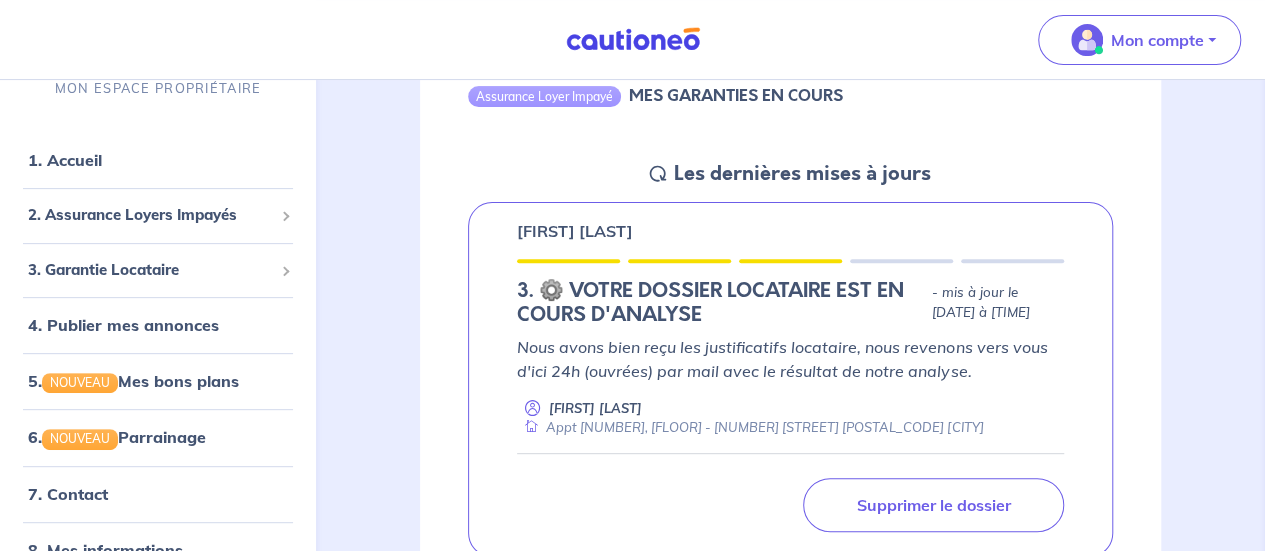 scroll, scrollTop: 0, scrollLeft: 0, axis: both 